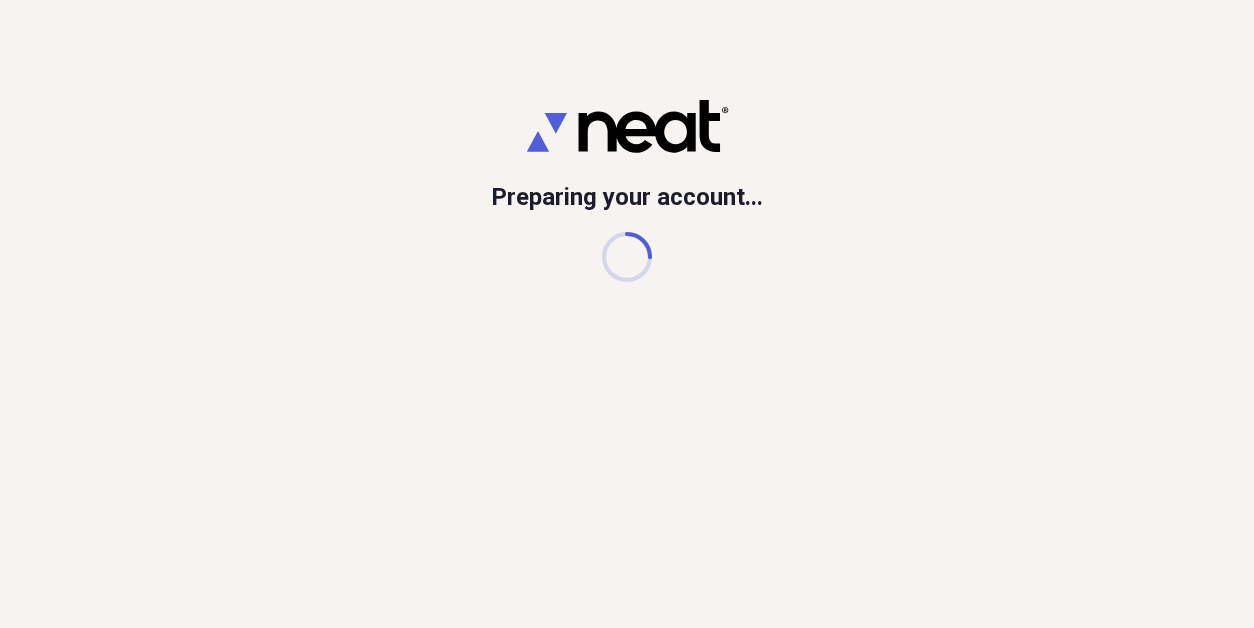 scroll, scrollTop: 0, scrollLeft: 0, axis: both 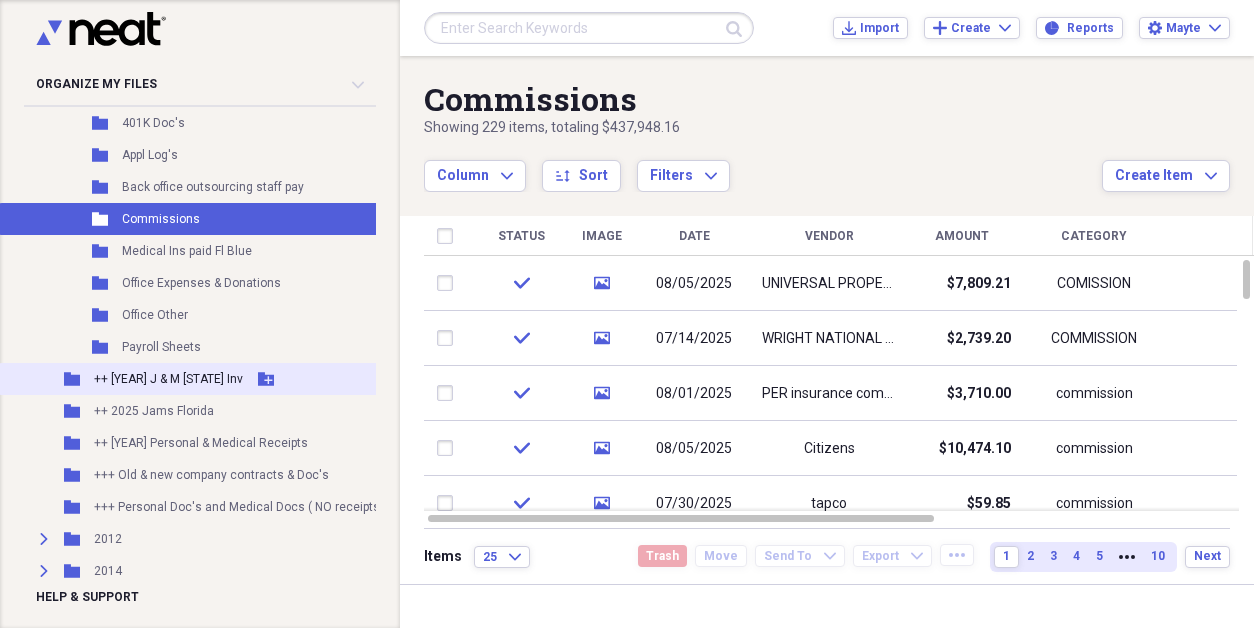 click on "++ [YEAR] J & M [STATE] Inv" at bounding box center [168, 379] 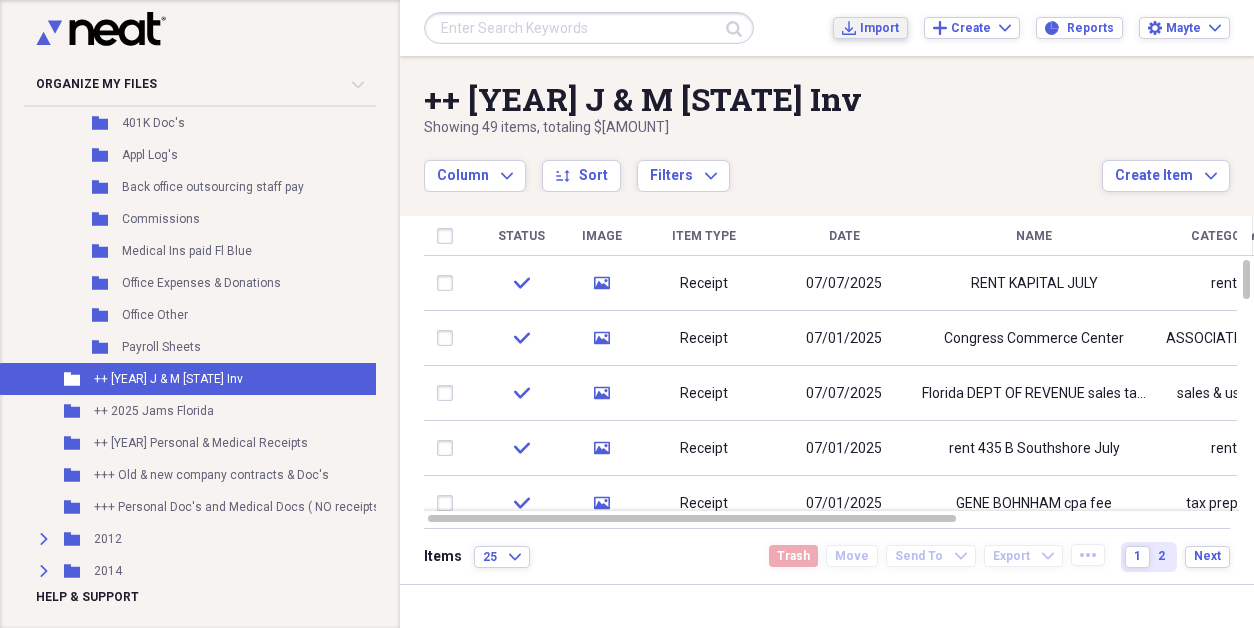 click on "Import" 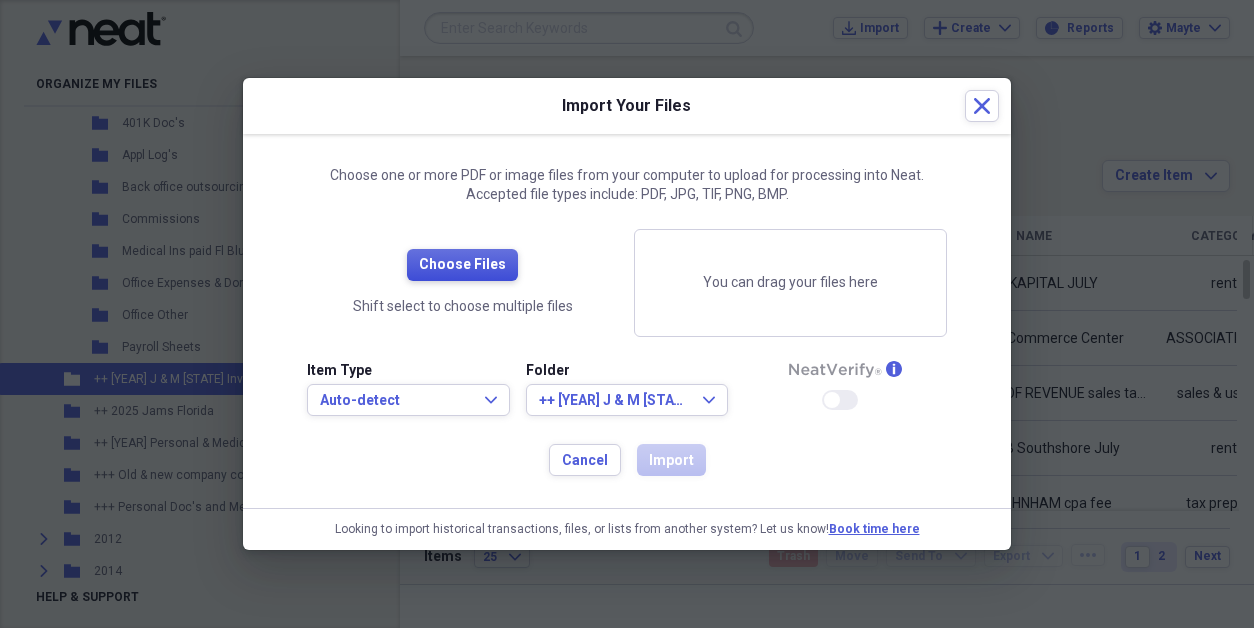 click on "Choose Files" at bounding box center [462, 265] 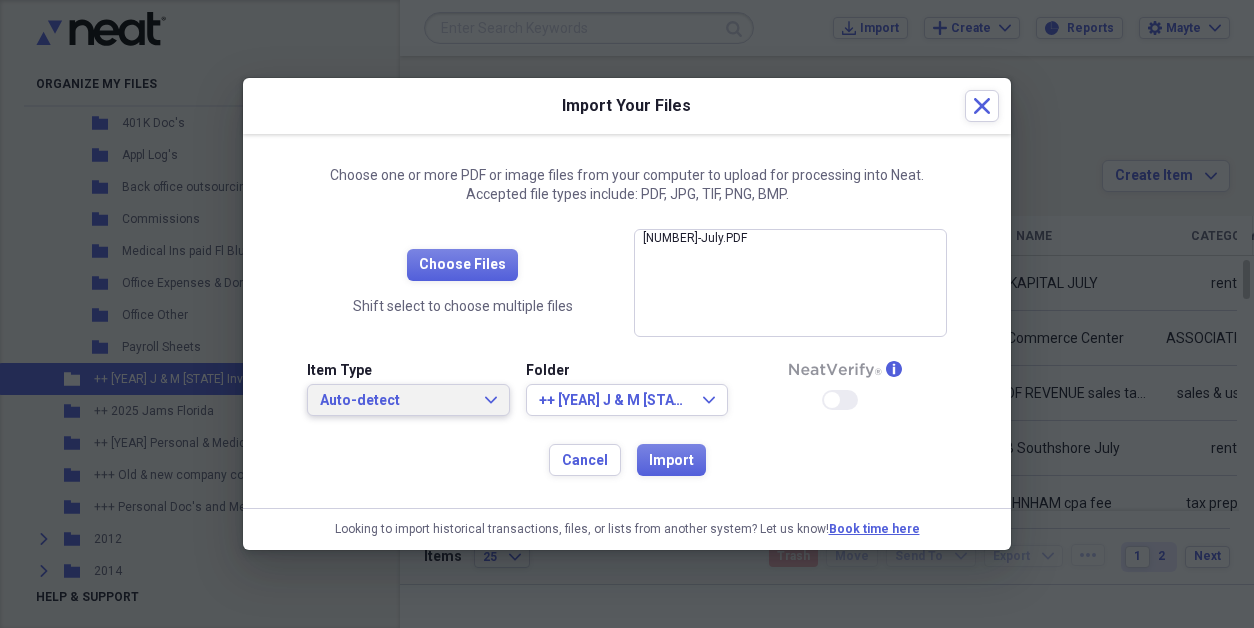 click on "Auto-detect" at bounding box center [396, 401] 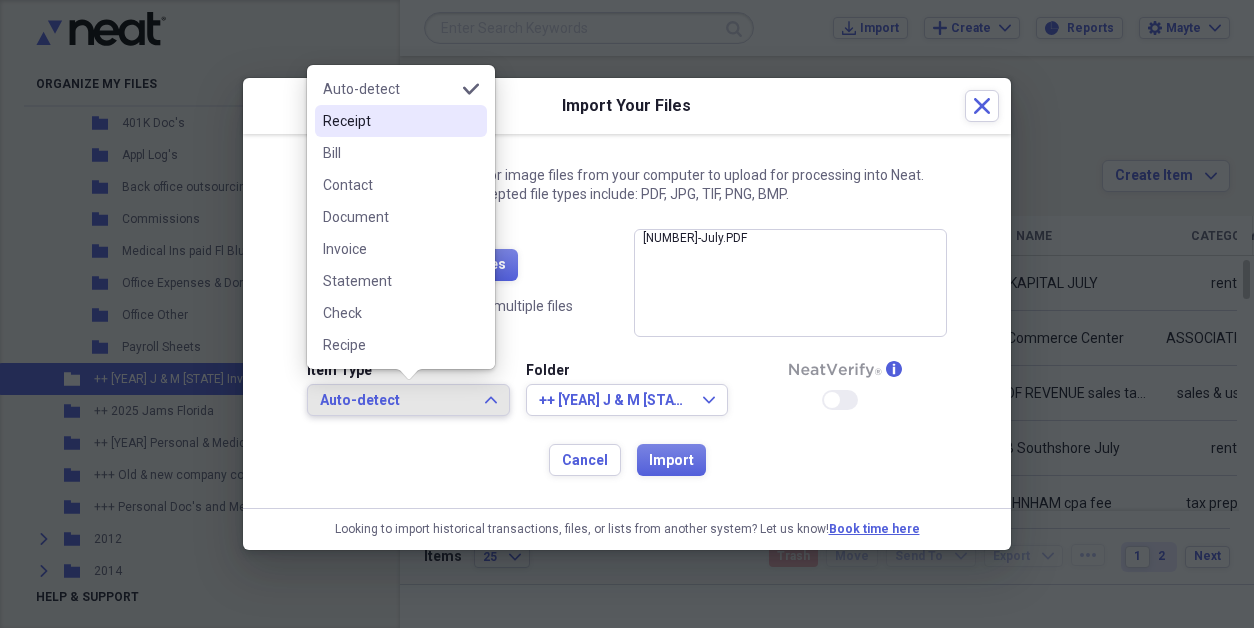 click on "Receipt" at bounding box center [401, 121] 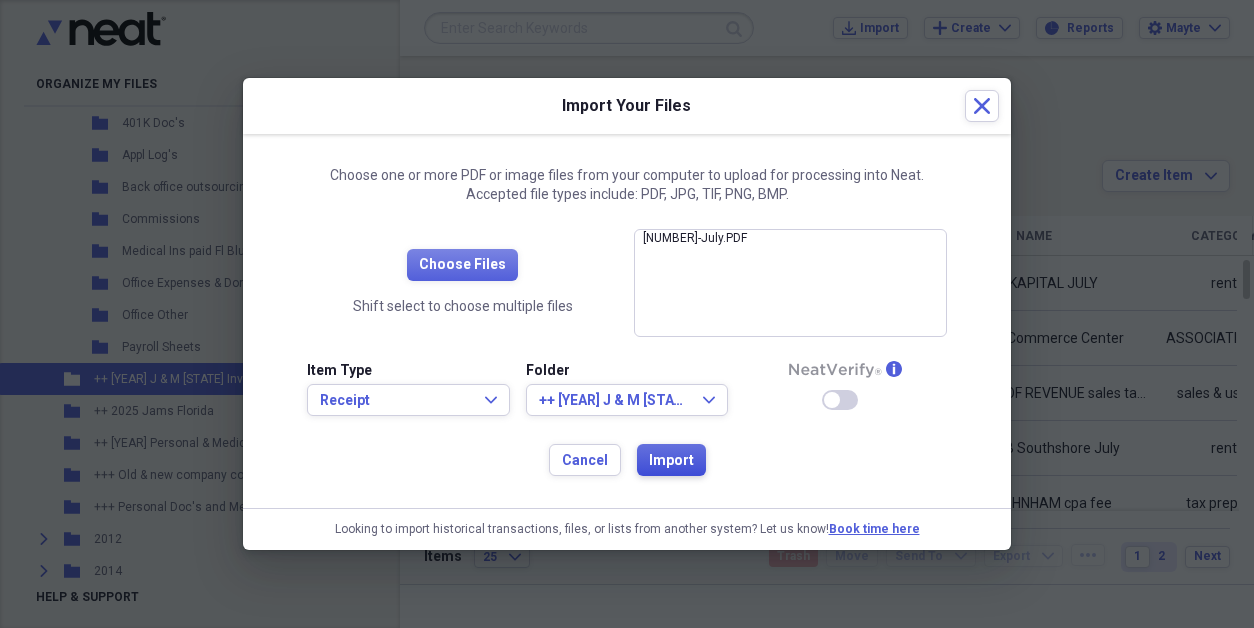 click on "Import" at bounding box center (671, 460) 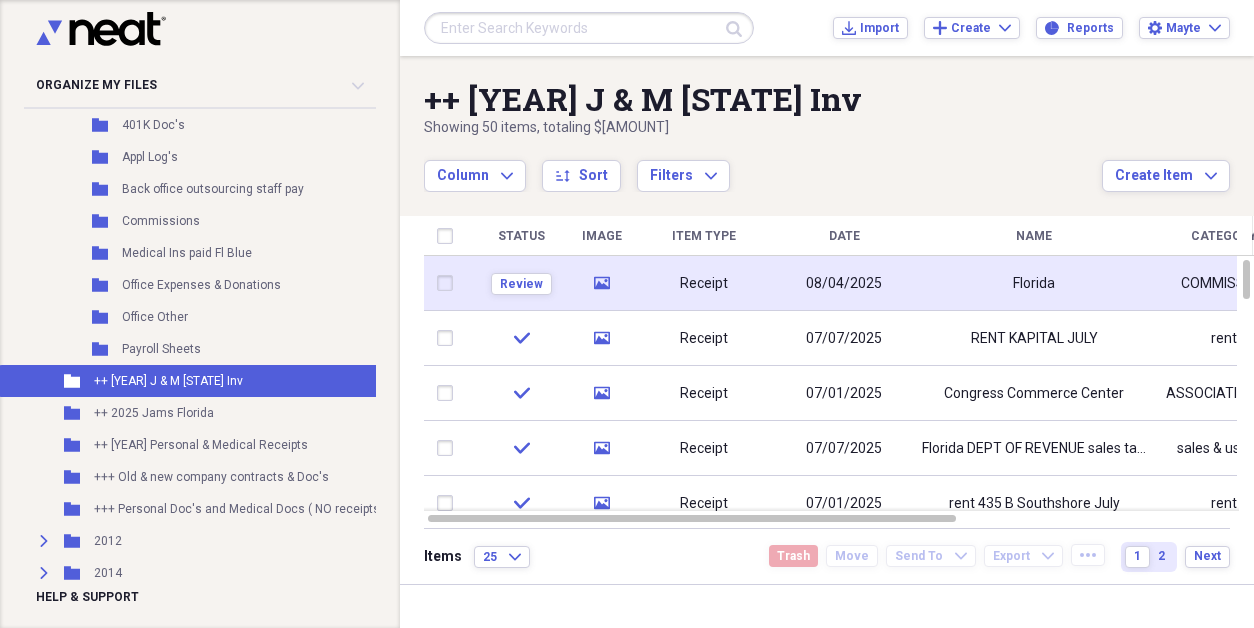 click on "Receipt" at bounding box center [704, 284] 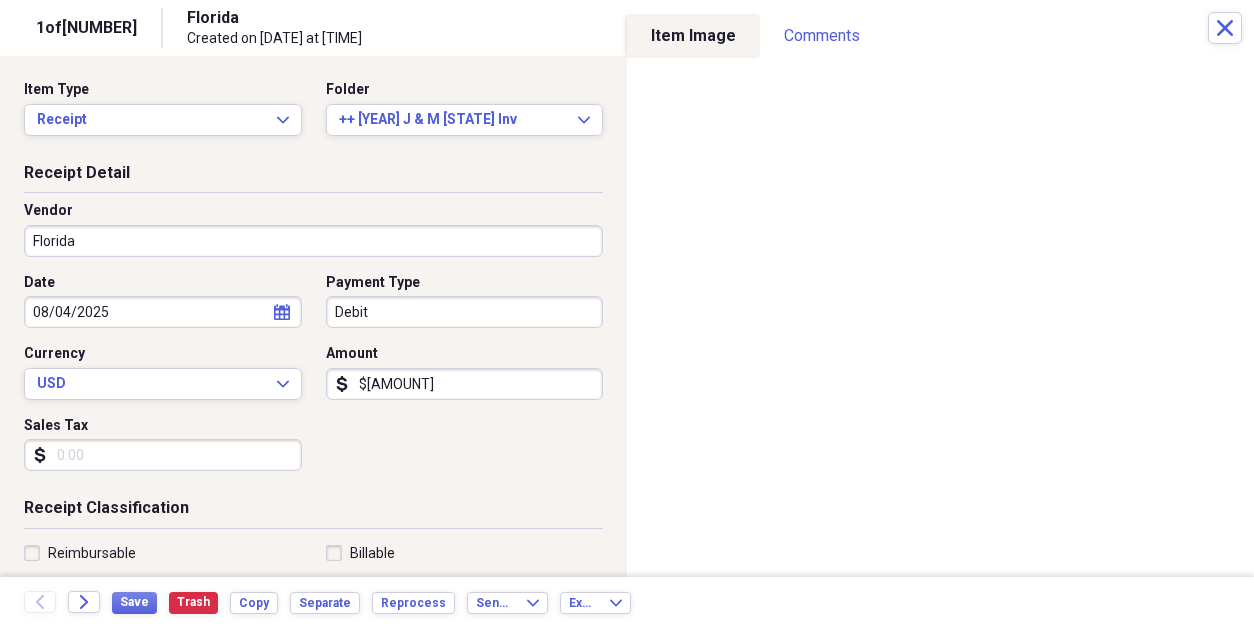 click on "Florida" at bounding box center (313, 241) 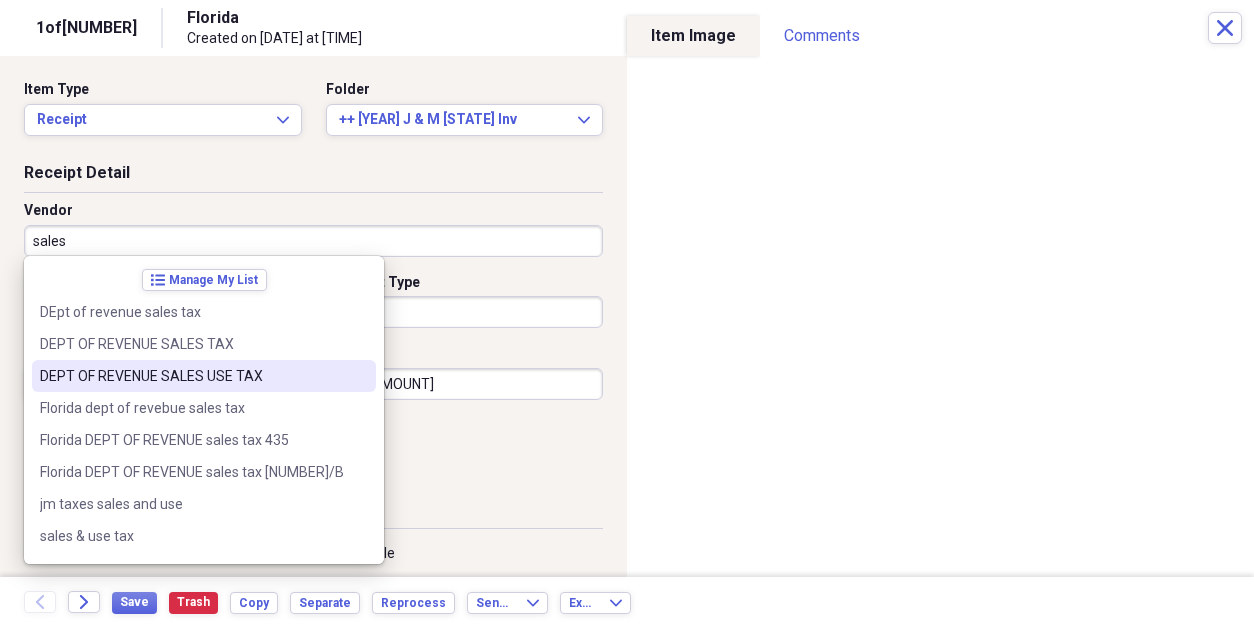 click on "DEPT OF REVENUE SALES USE TAX" at bounding box center (192, 376) 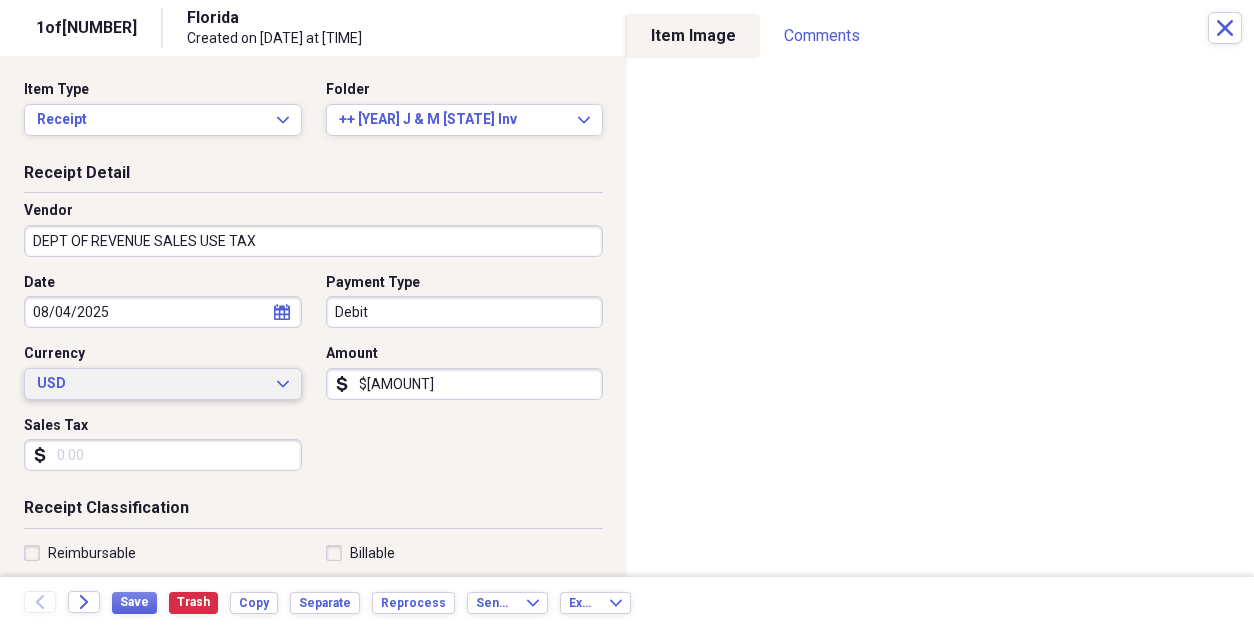 type on "sales use tax" 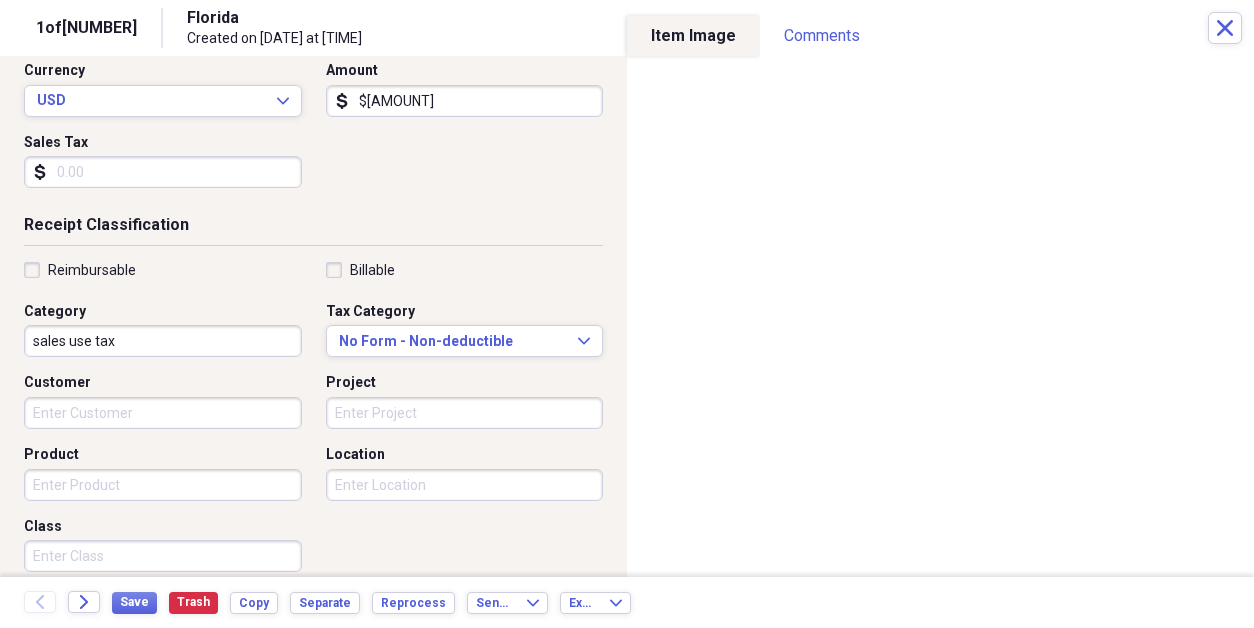 scroll, scrollTop: 300, scrollLeft: 0, axis: vertical 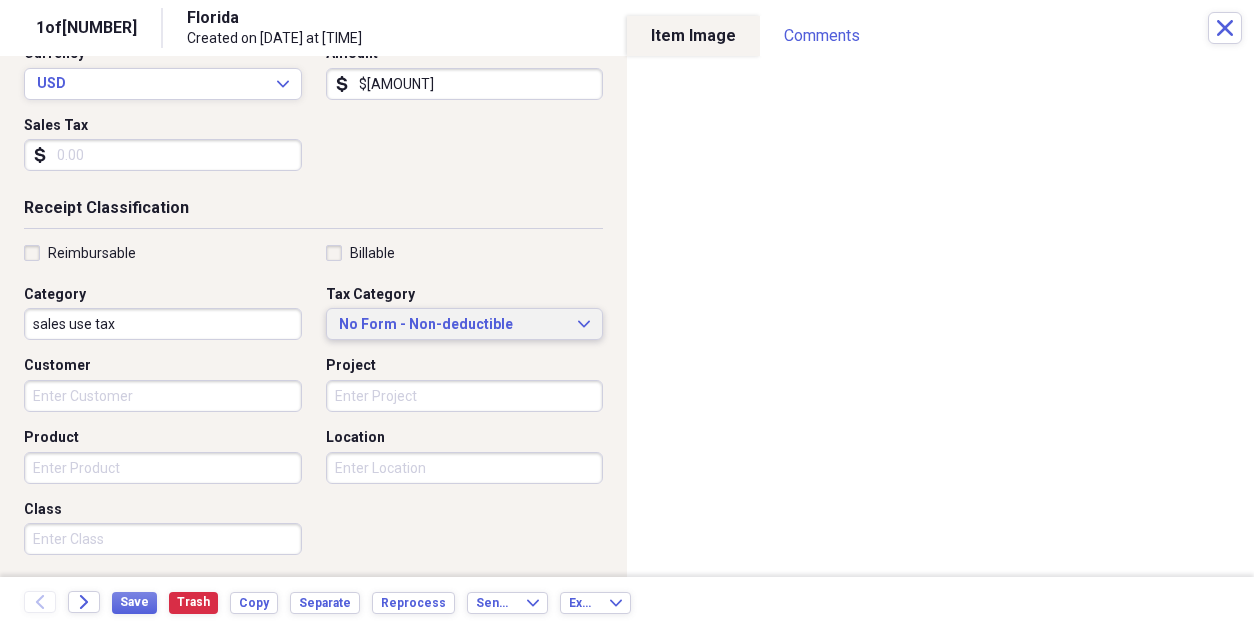 click on "No Form - Non-deductible" at bounding box center [453, 325] 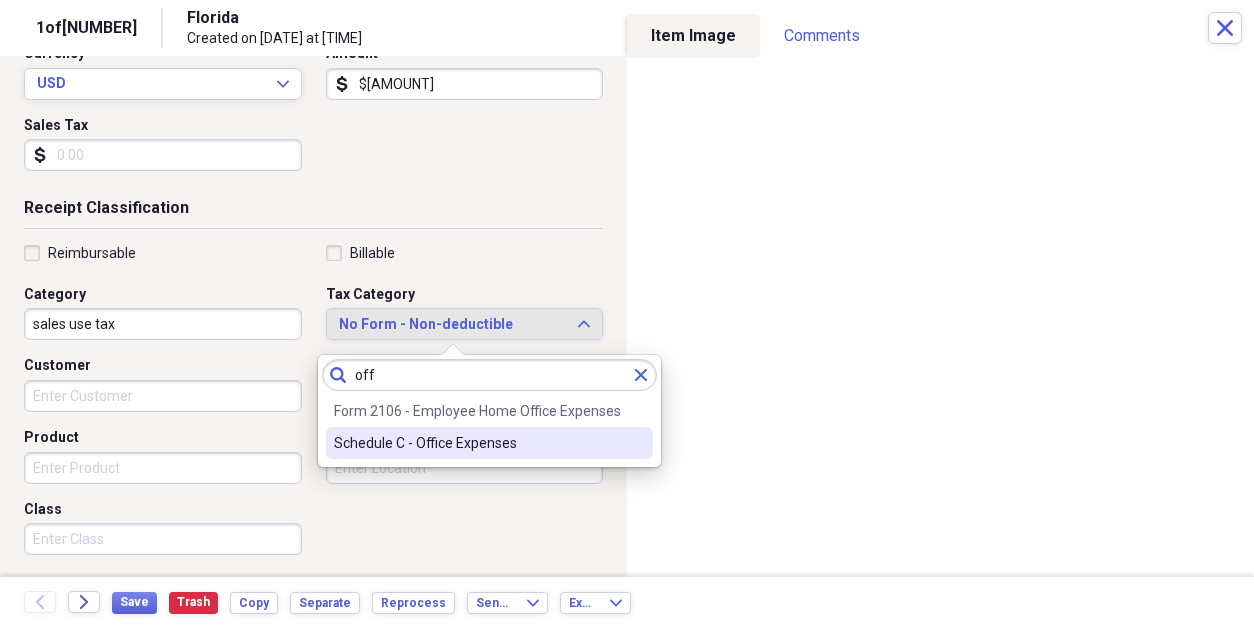 type on "off" 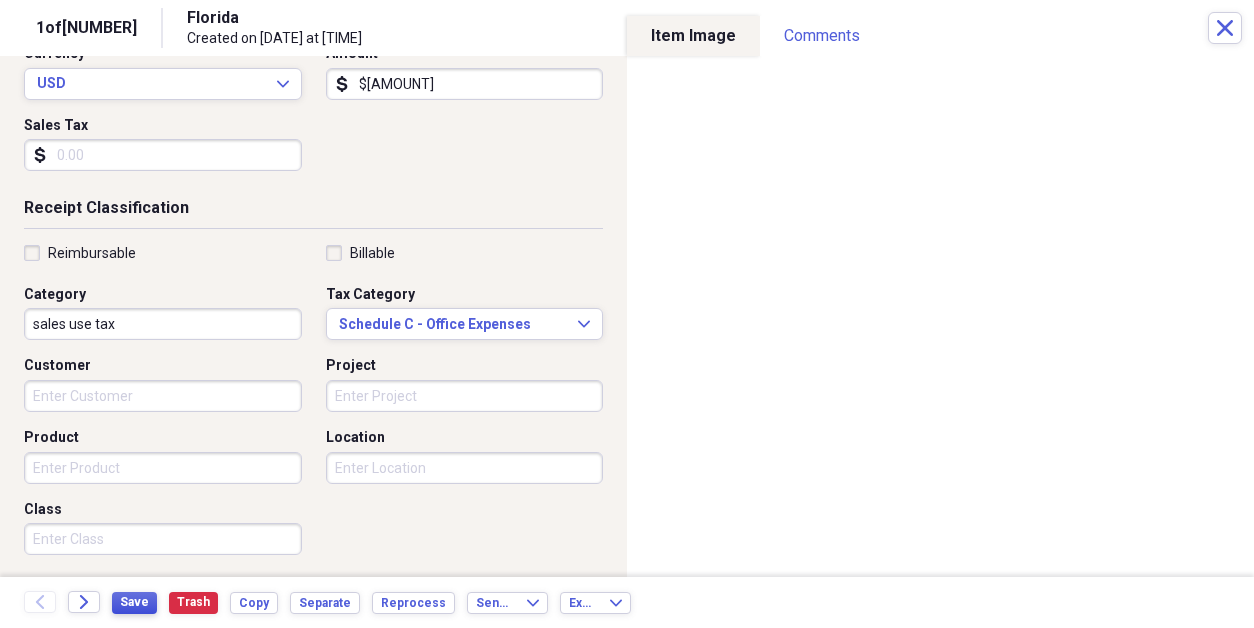 click on "Save" at bounding box center (134, 602) 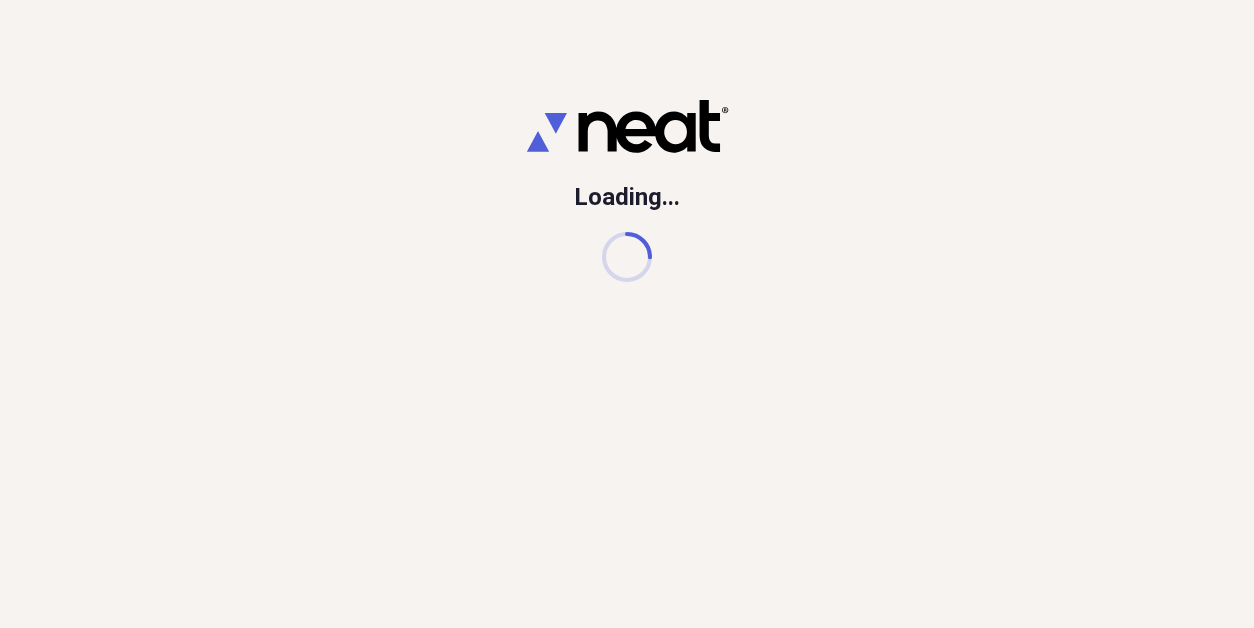scroll, scrollTop: 0, scrollLeft: 0, axis: both 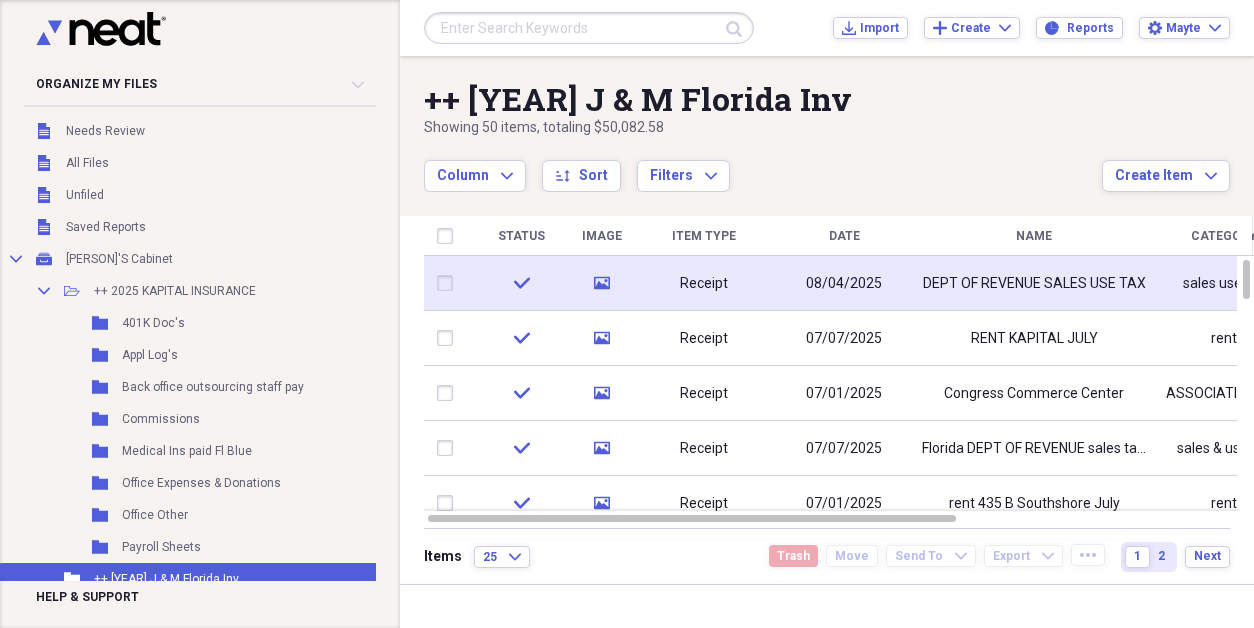 click on "DEPT OF REVENUE SALES USE TAX" at bounding box center (1034, 284) 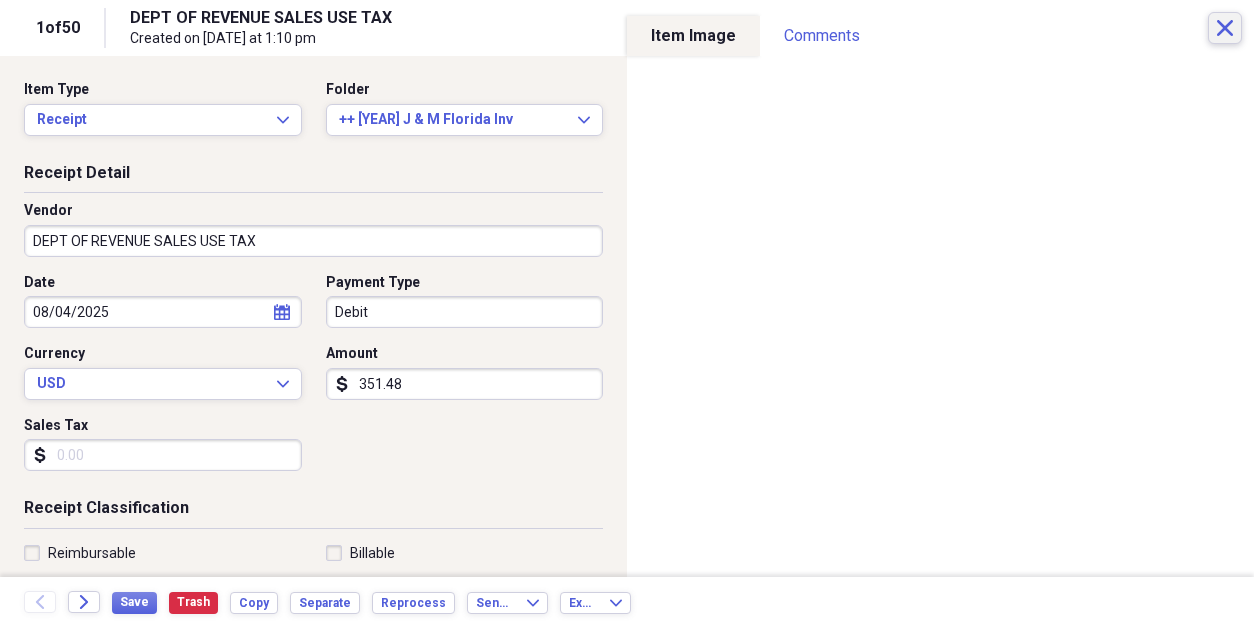 click on "Close" 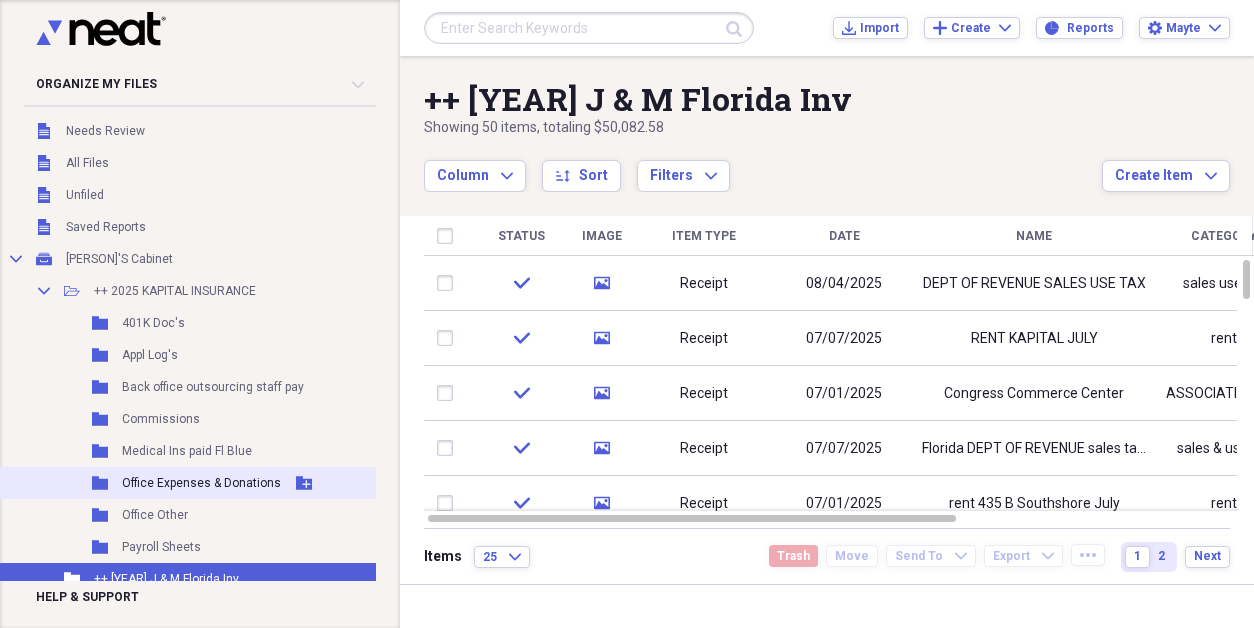click on "Folder Office Expenses & Donations Add Folder" at bounding box center (222, 483) 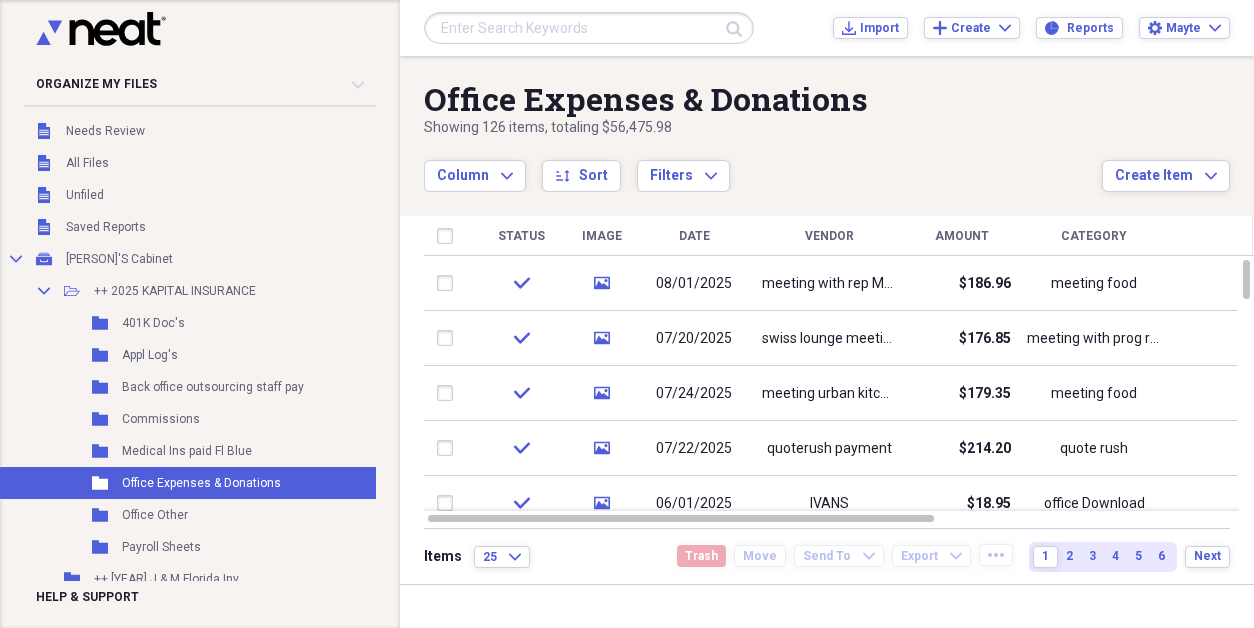 click on "Vendor" at bounding box center [829, 236] 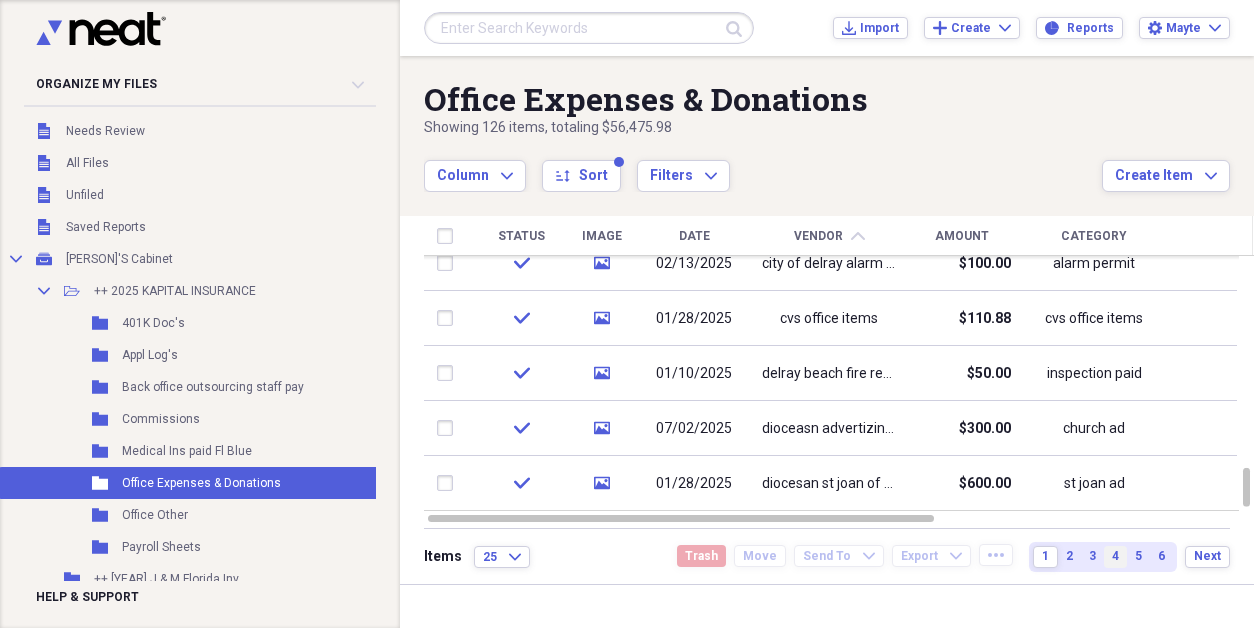 click on "4" at bounding box center (1115, 556) 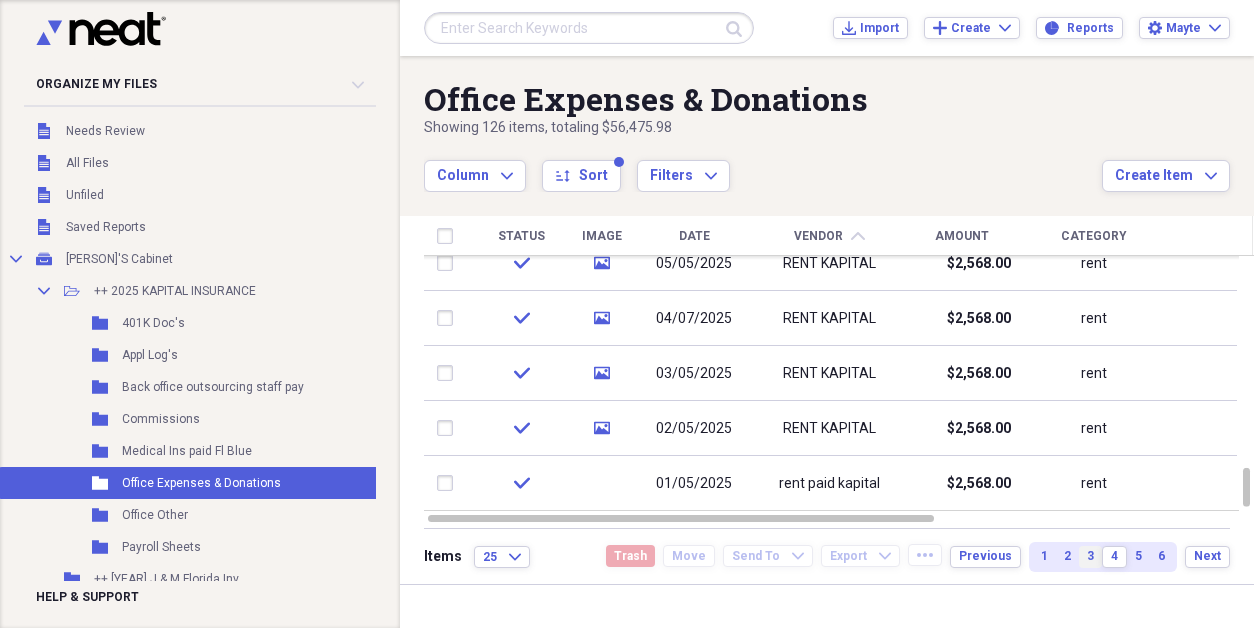 click on "3" at bounding box center (1090, 557) 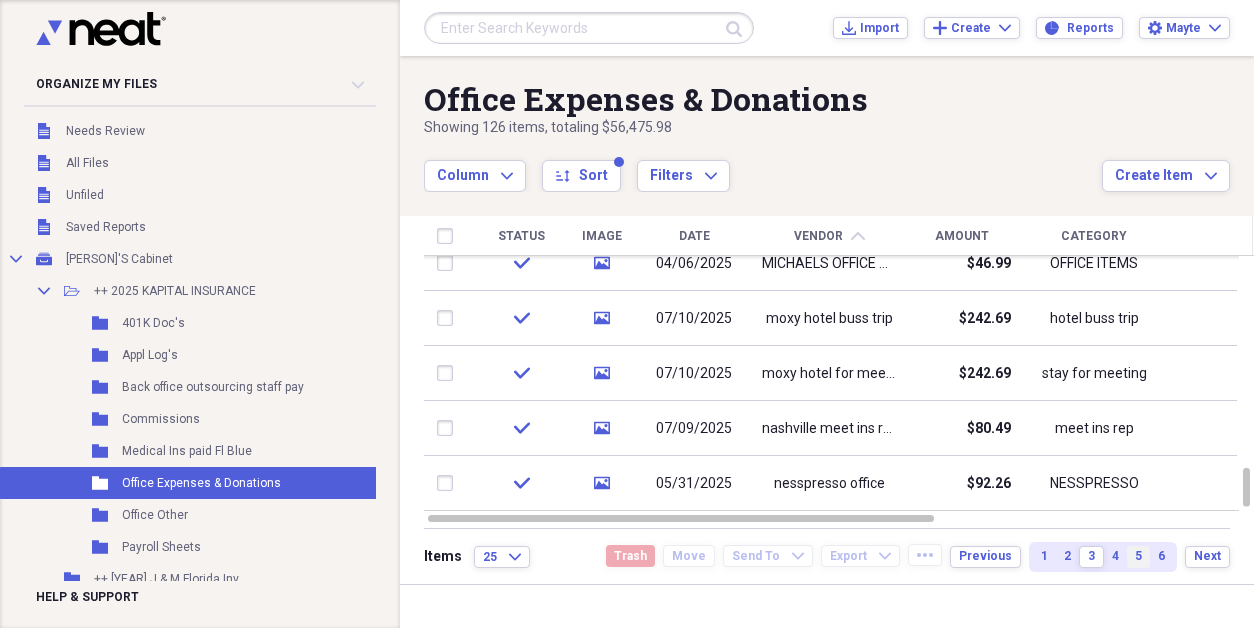 click on "5" at bounding box center (1138, 557) 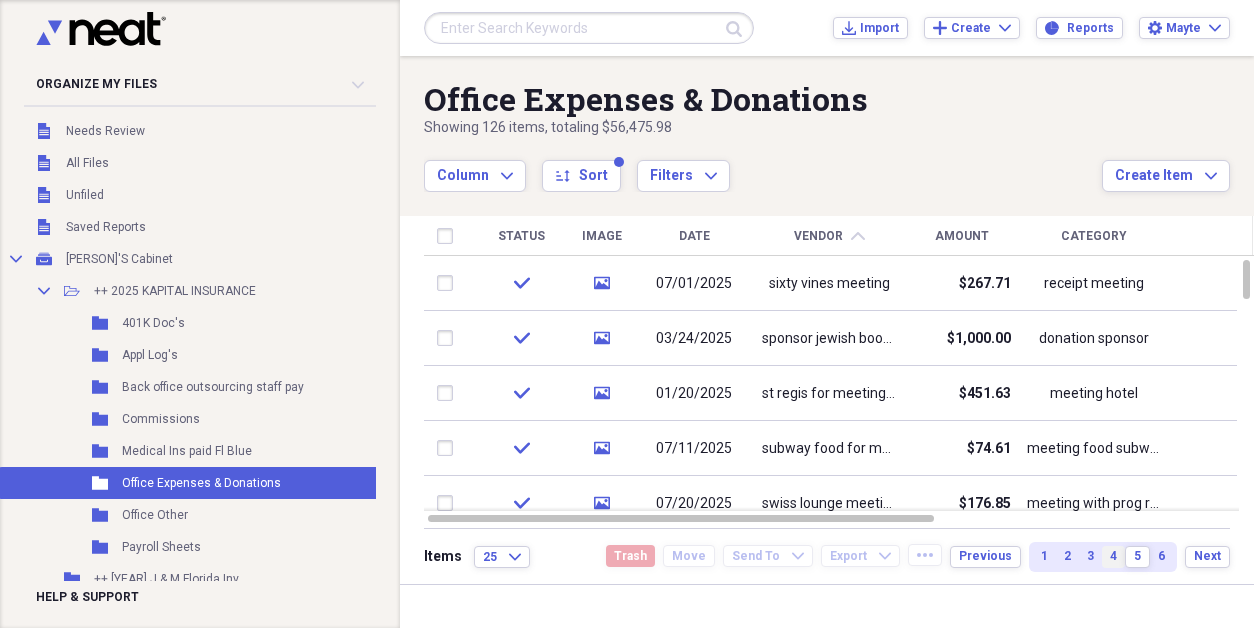 click on "4" at bounding box center (1113, 557) 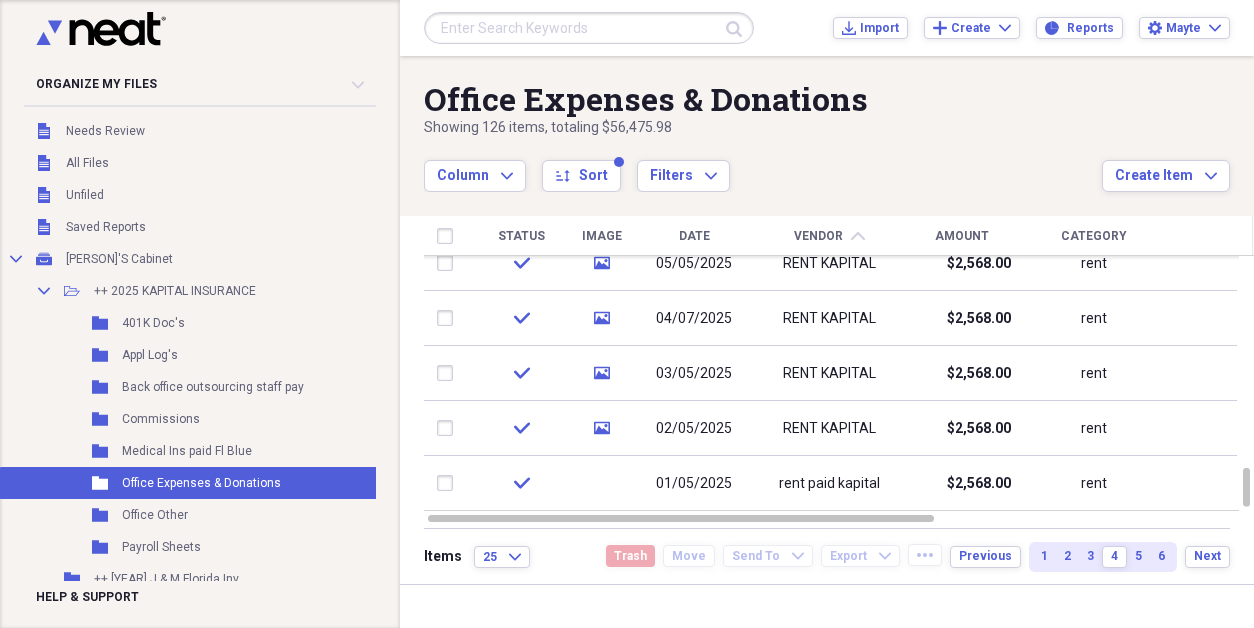 click on "Date" at bounding box center [694, 236] 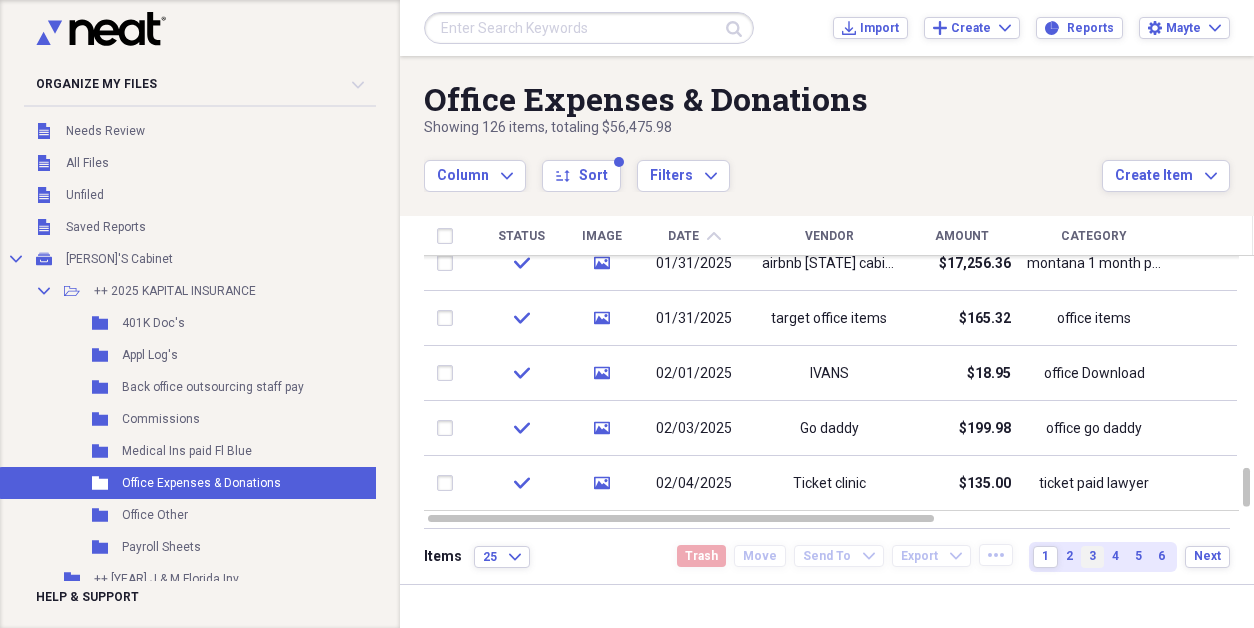 click on "3" at bounding box center (1092, 556) 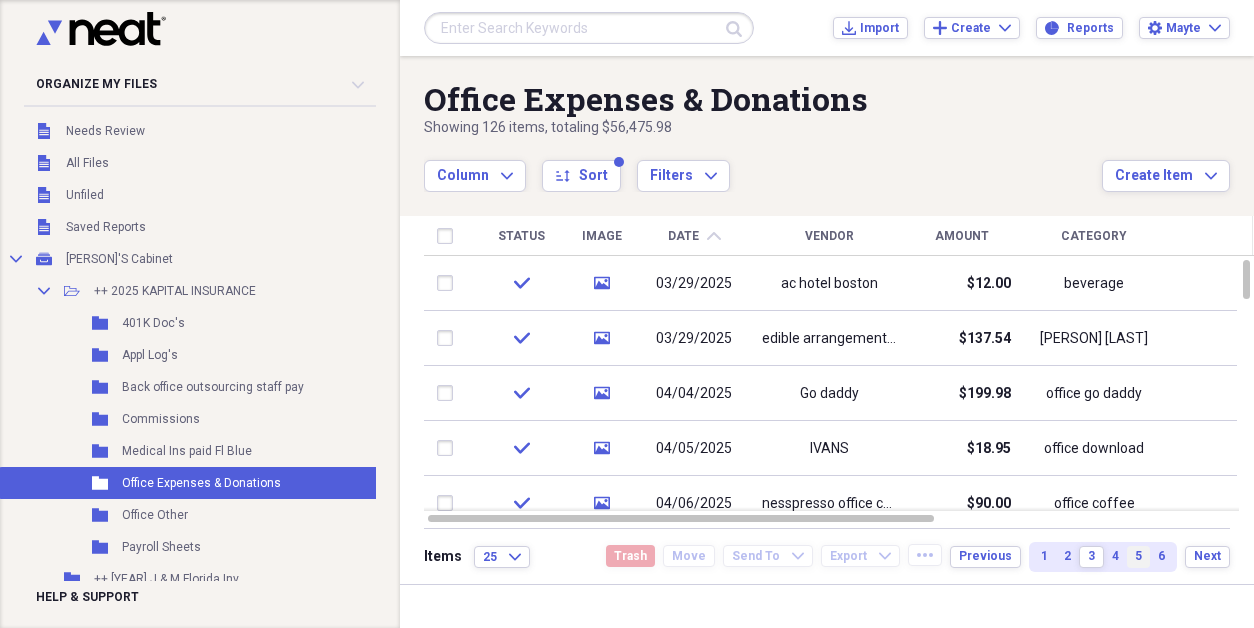 click on "5" at bounding box center [1138, 557] 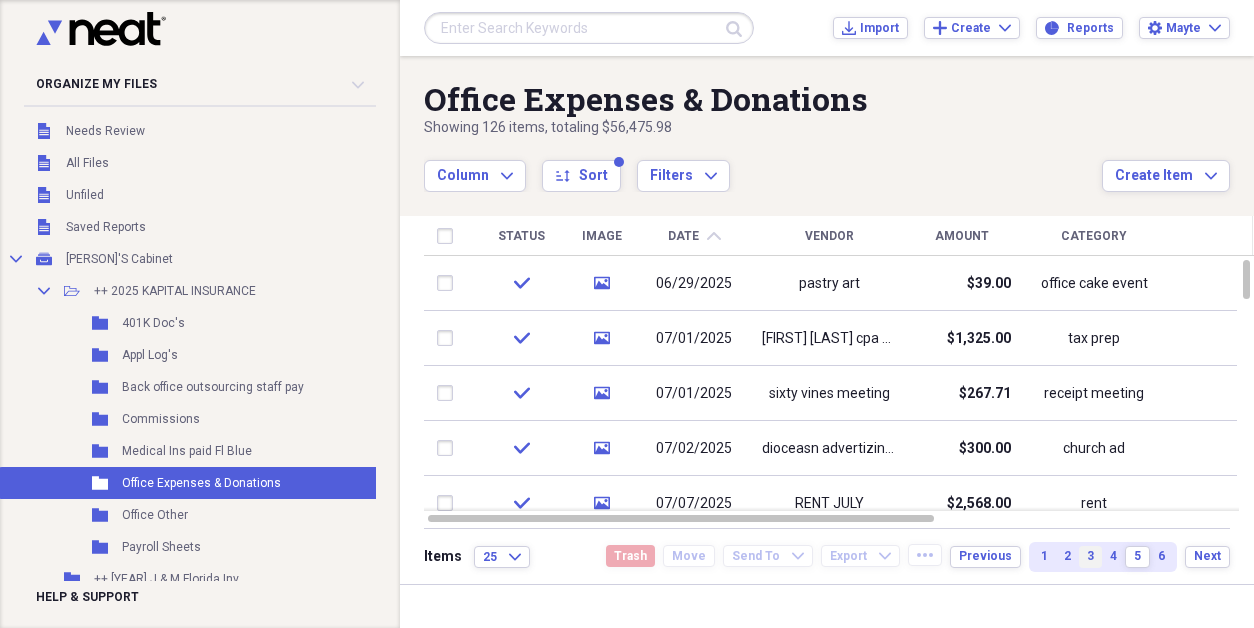 click on "3" at bounding box center (1090, 556) 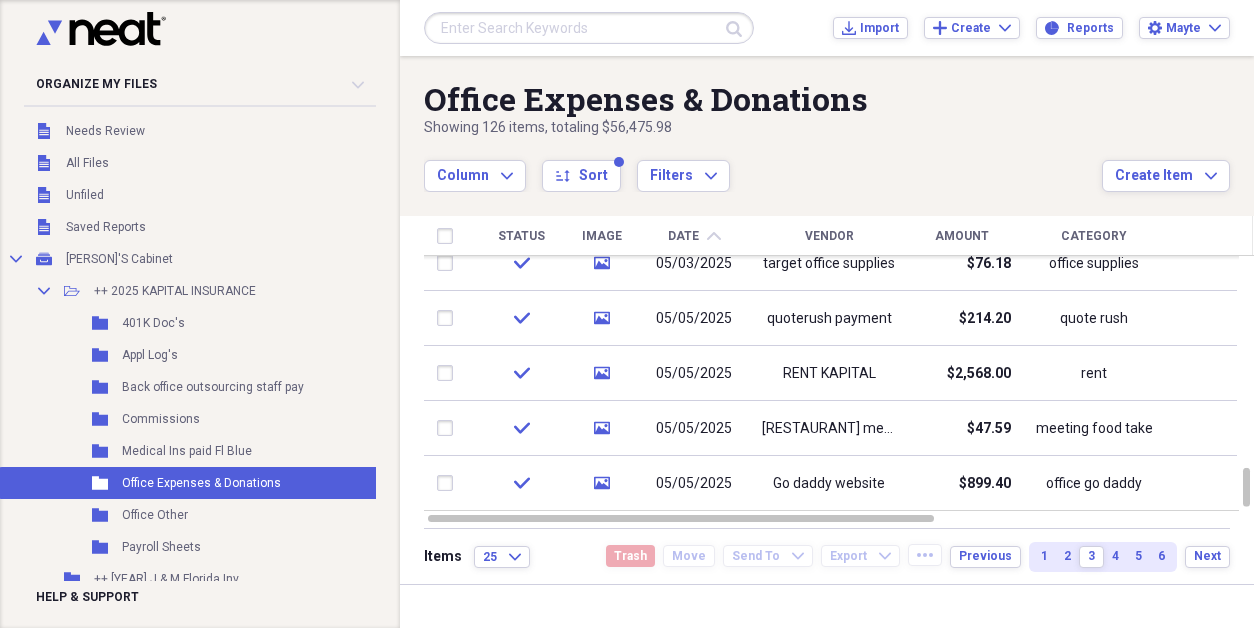 click on "1 2 3 4 5 6" at bounding box center (1103, 557) 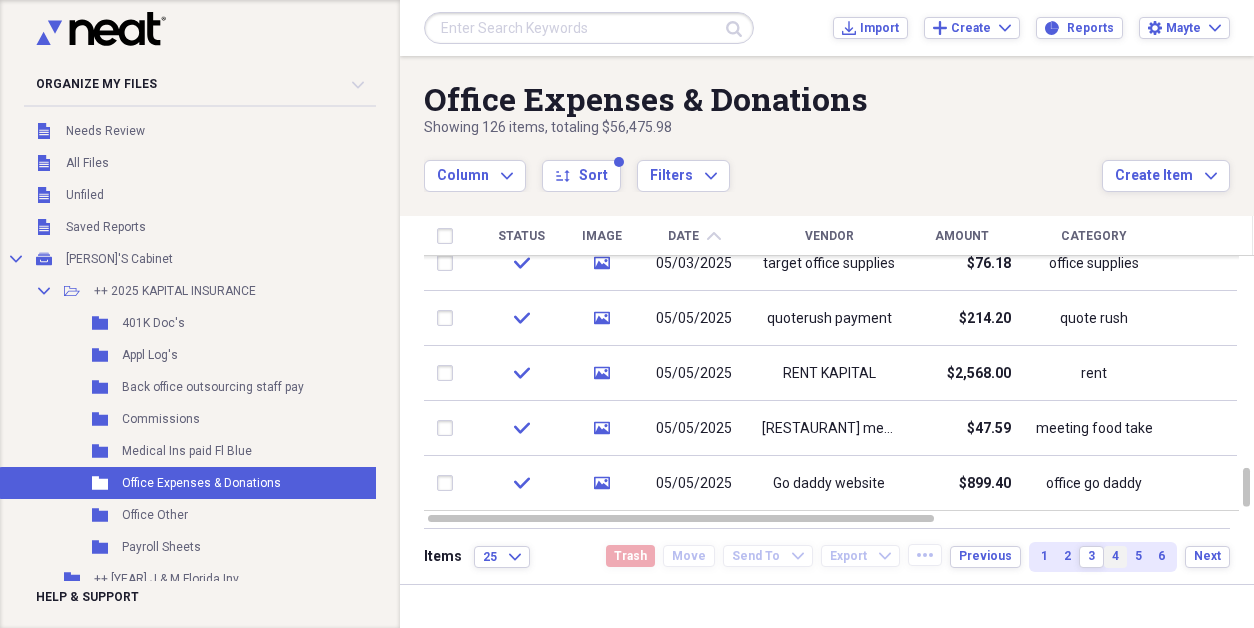 click on "4" at bounding box center (1115, 556) 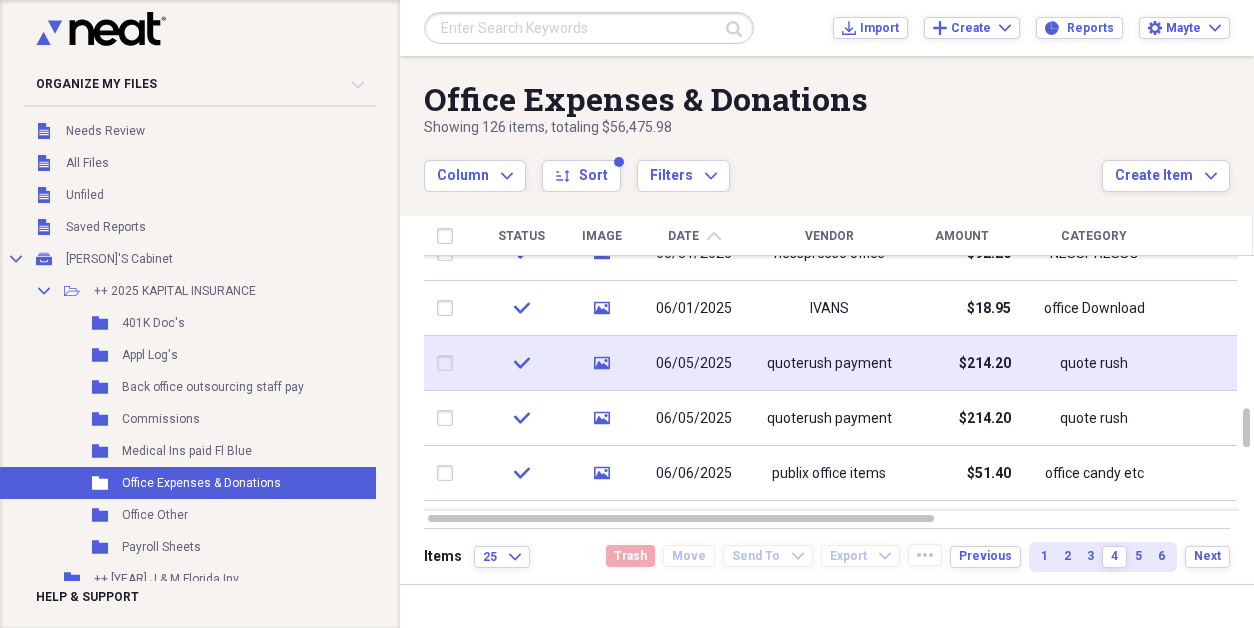 click at bounding box center (449, 363) 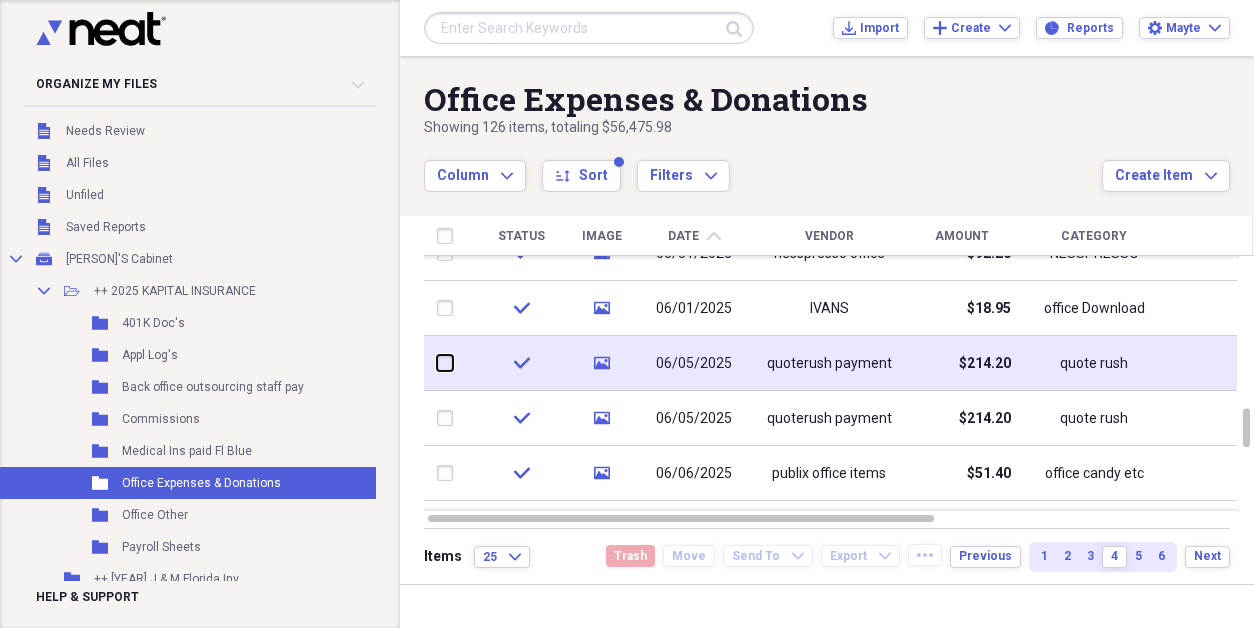 click at bounding box center [437, 363] 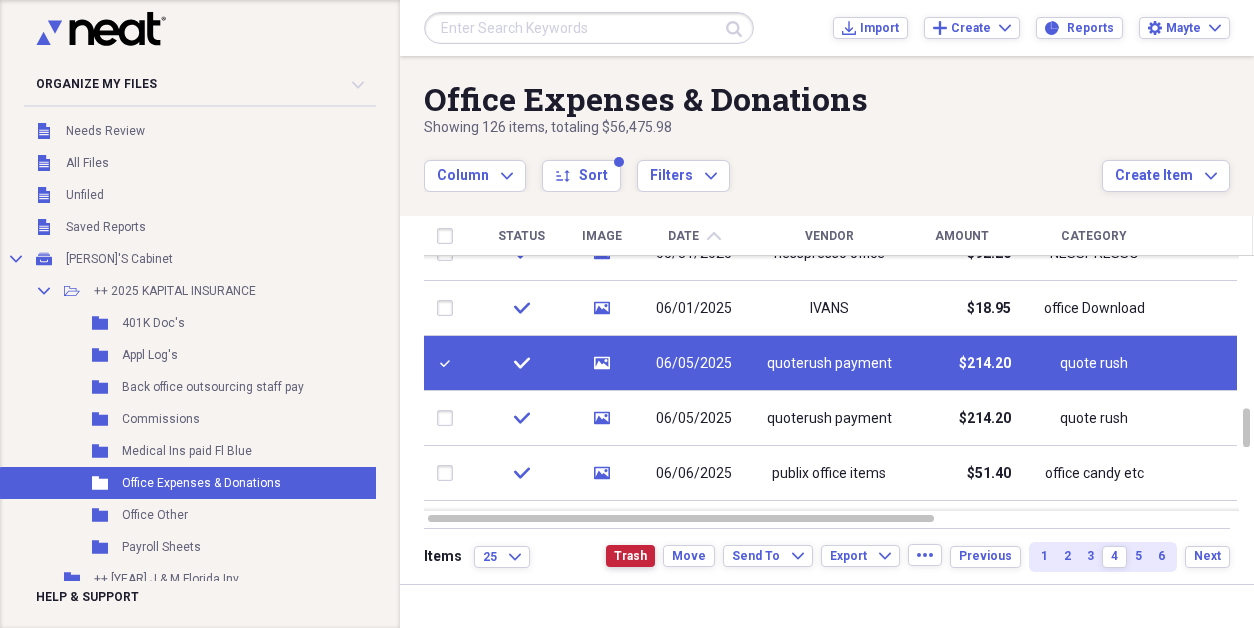 click on "Trash" at bounding box center [630, 556] 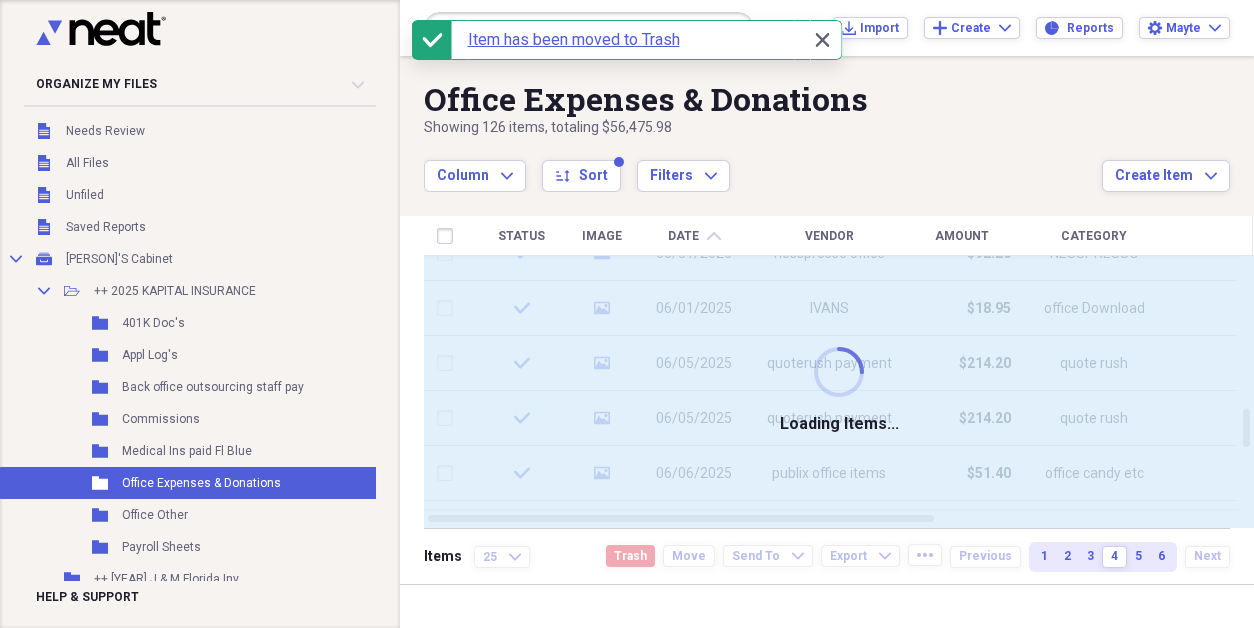checkbox on "false" 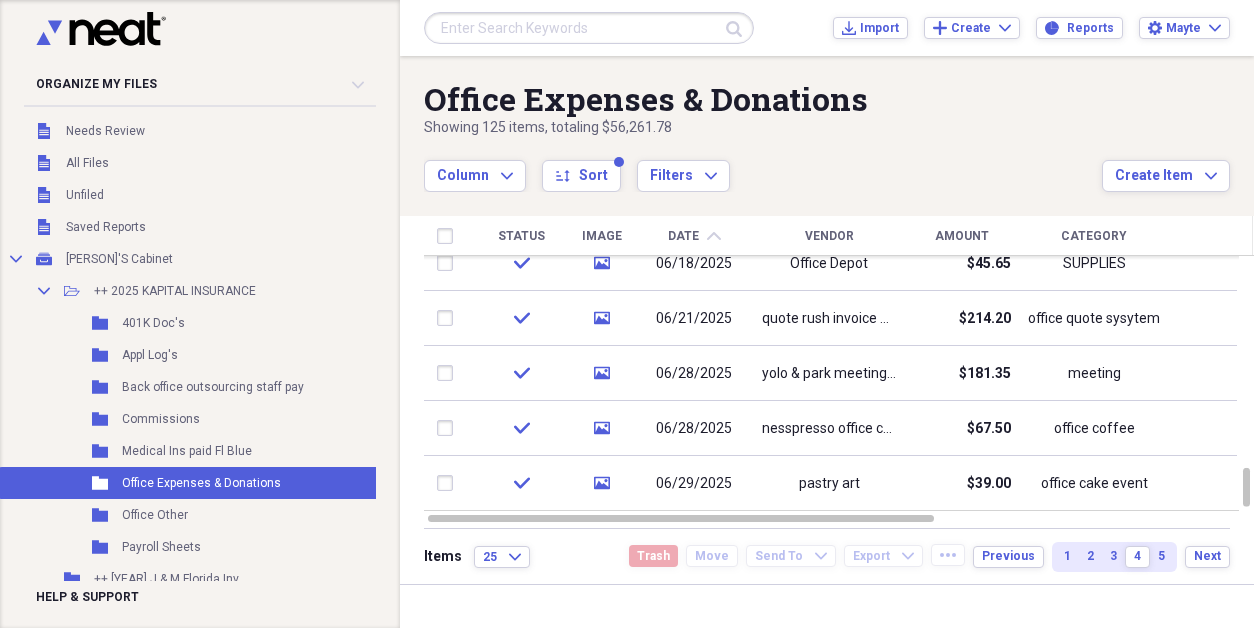 click on "Vendor" at bounding box center (829, 236) 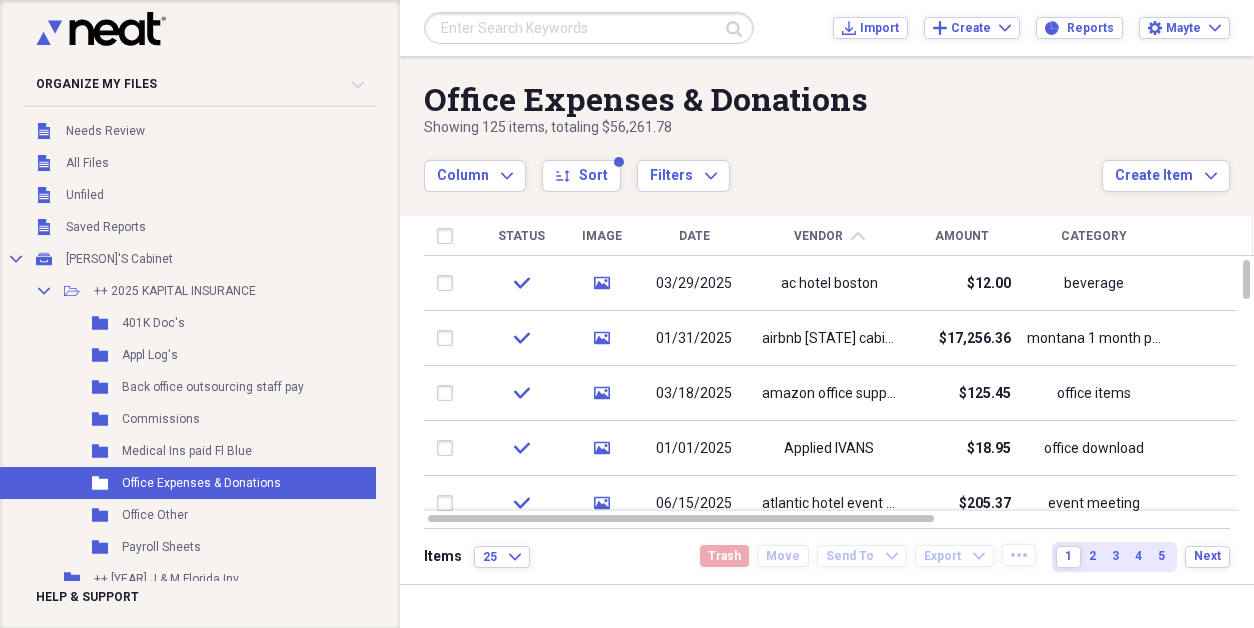click on "1 2 3 4 5" at bounding box center (1114, 557) 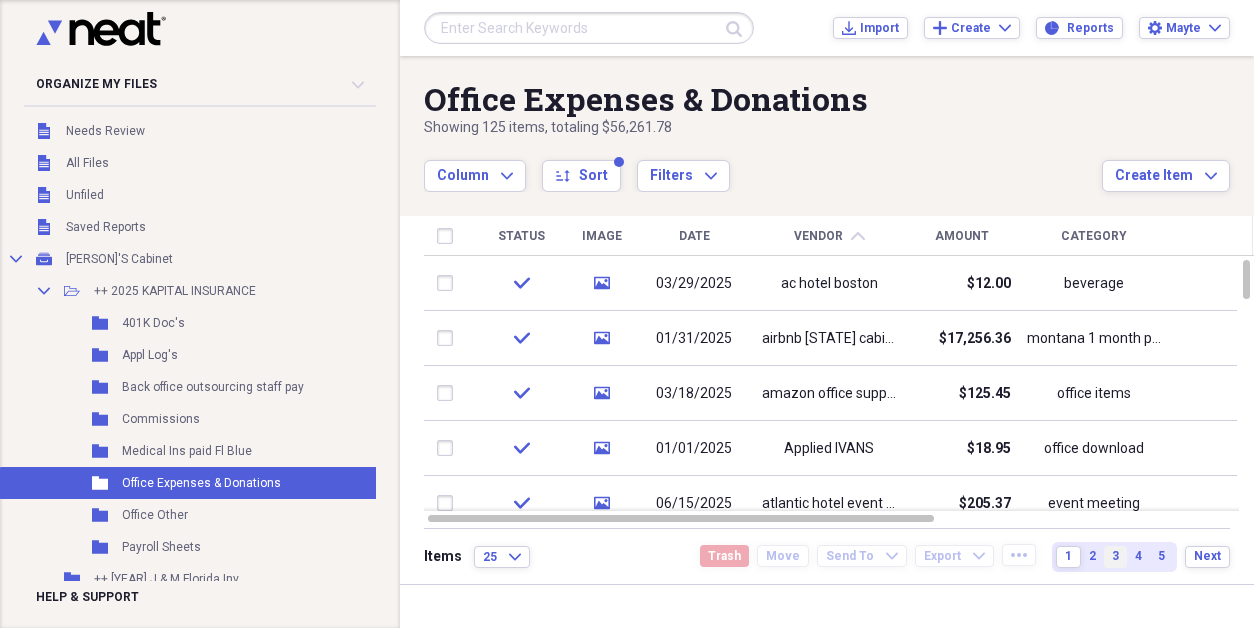 click on "3" at bounding box center [1115, 557] 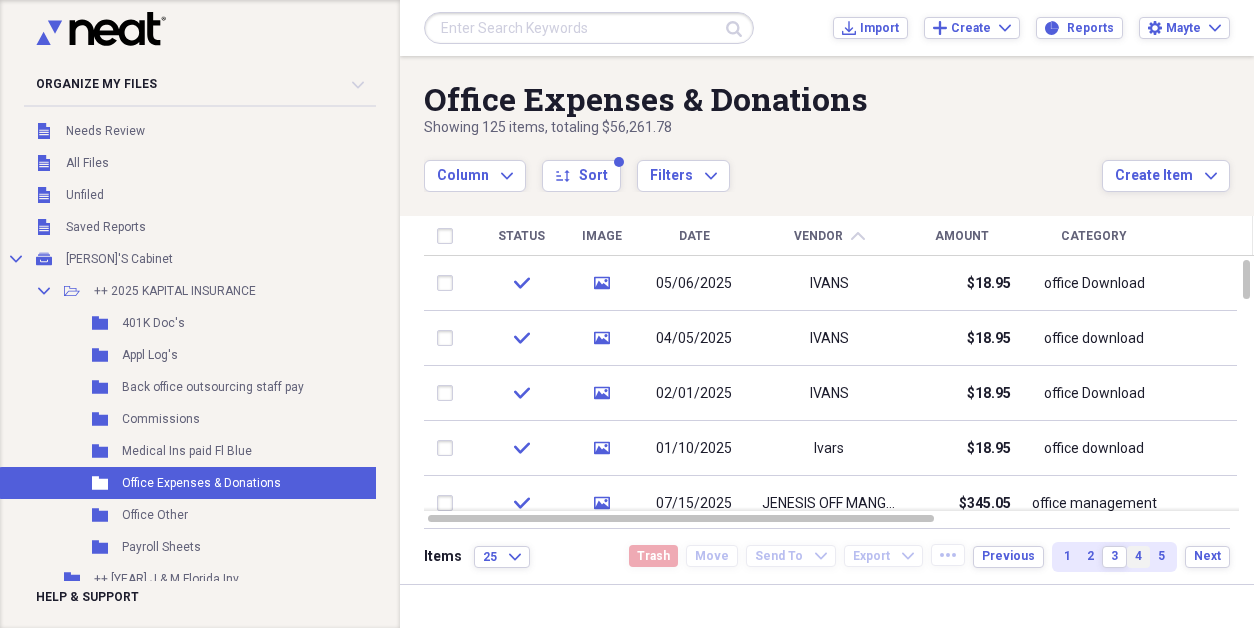 click on "4" at bounding box center (1138, 557) 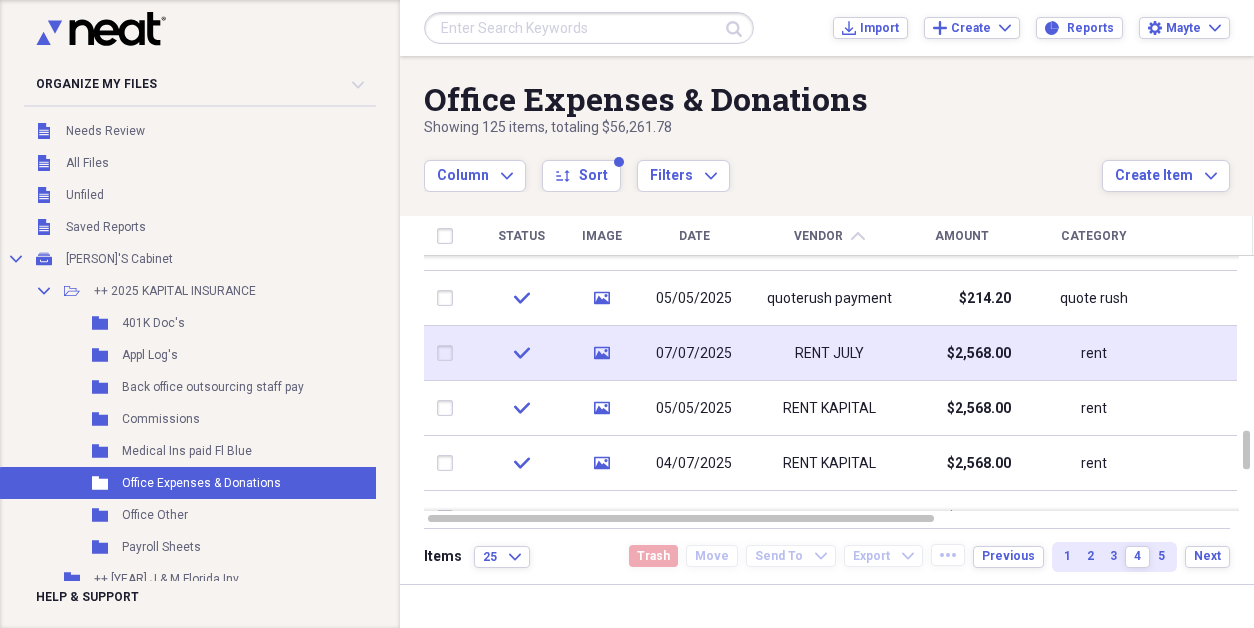 click on "RENT JULY" at bounding box center (829, 353) 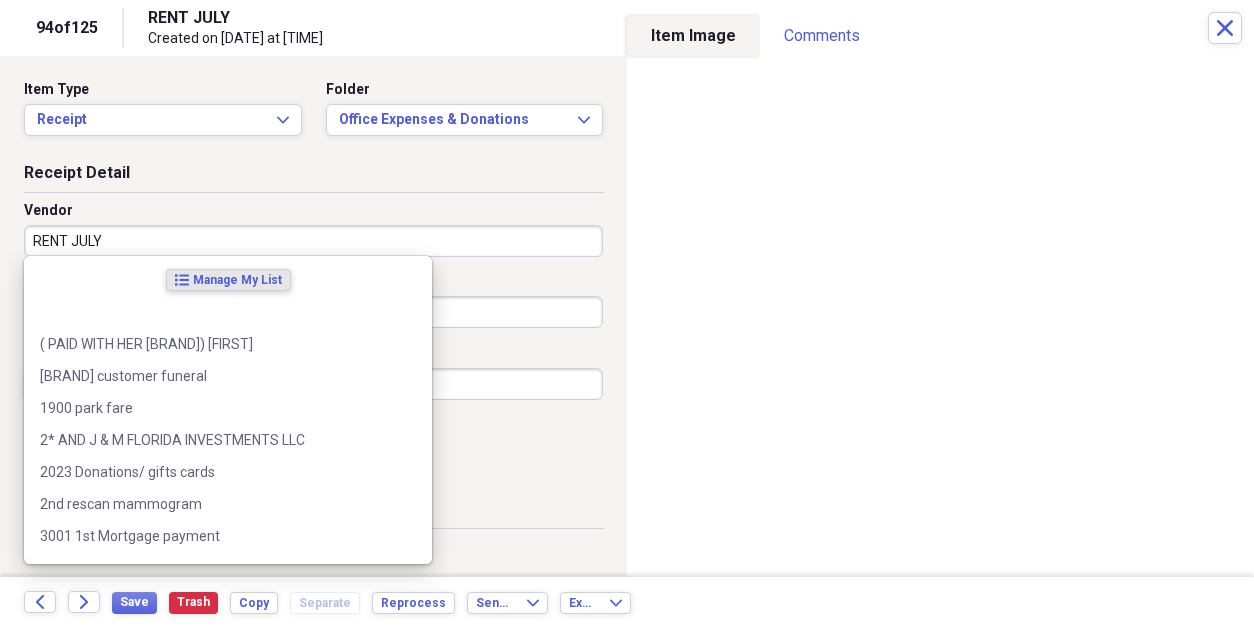 click on "RENT JULY" at bounding box center [313, 241] 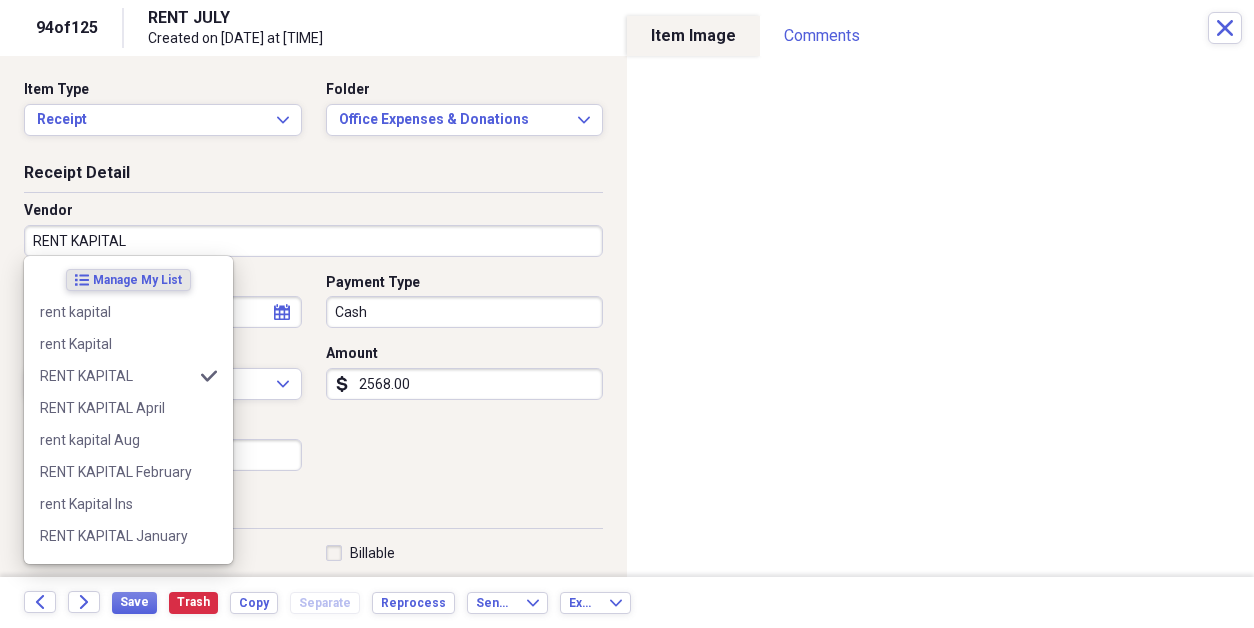 type on "RENT KAPITAL" 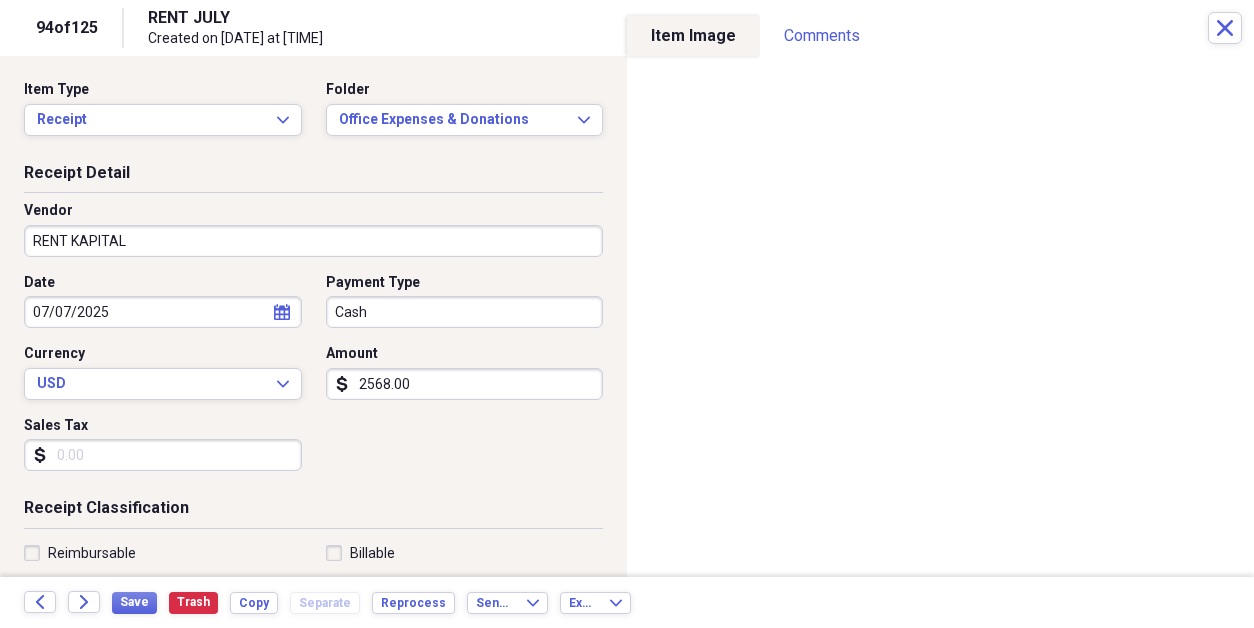 click on "Receipt Detail" at bounding box center [313, 177] 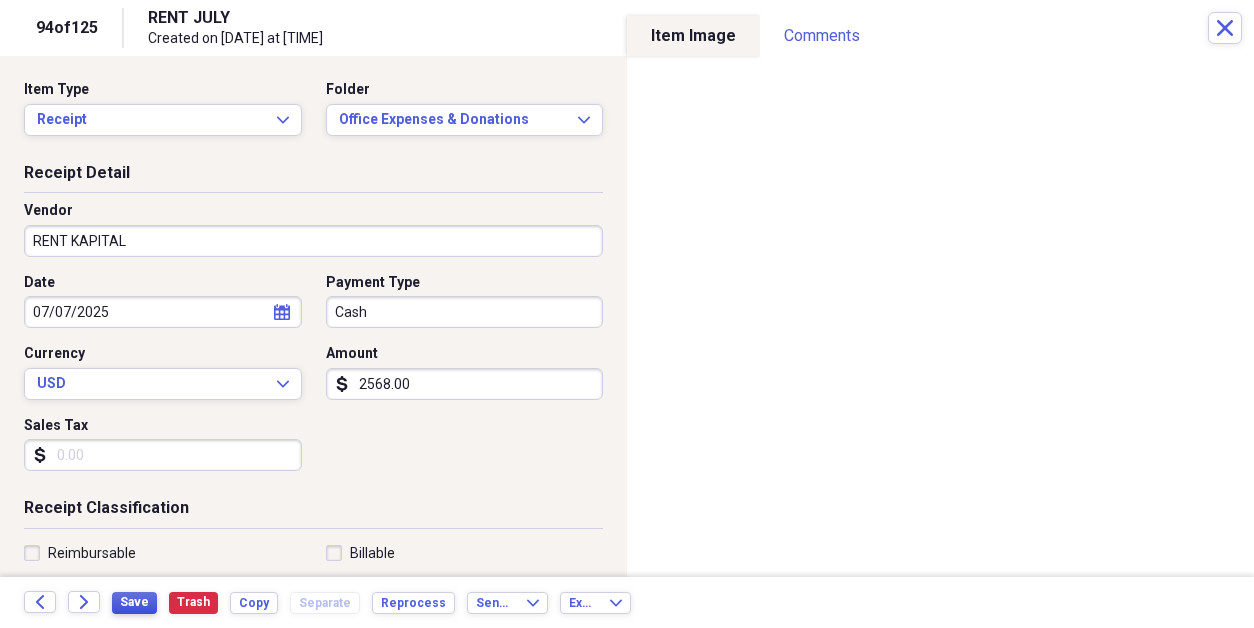 click on "Save" at bounding box center [134, 602] 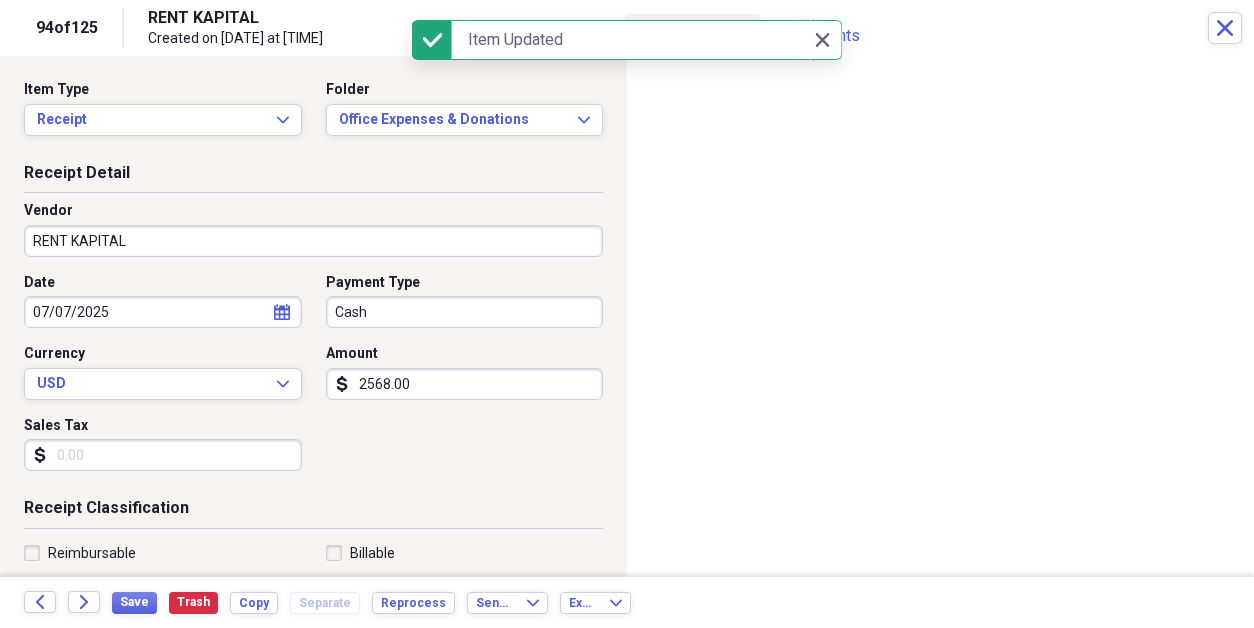 click on "[NUMBER]  of  [NUMBER] RENT KAPITAL Created on [DATE] at [TIME] Close" at bounding box center (627, 28) 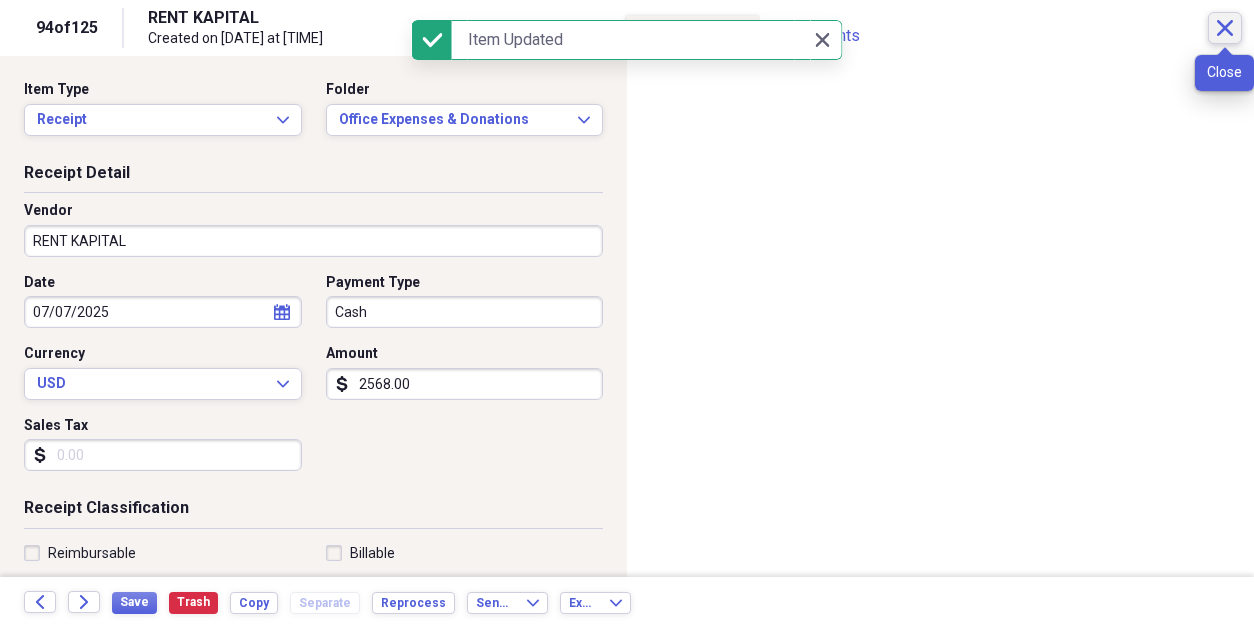 click on "Close" 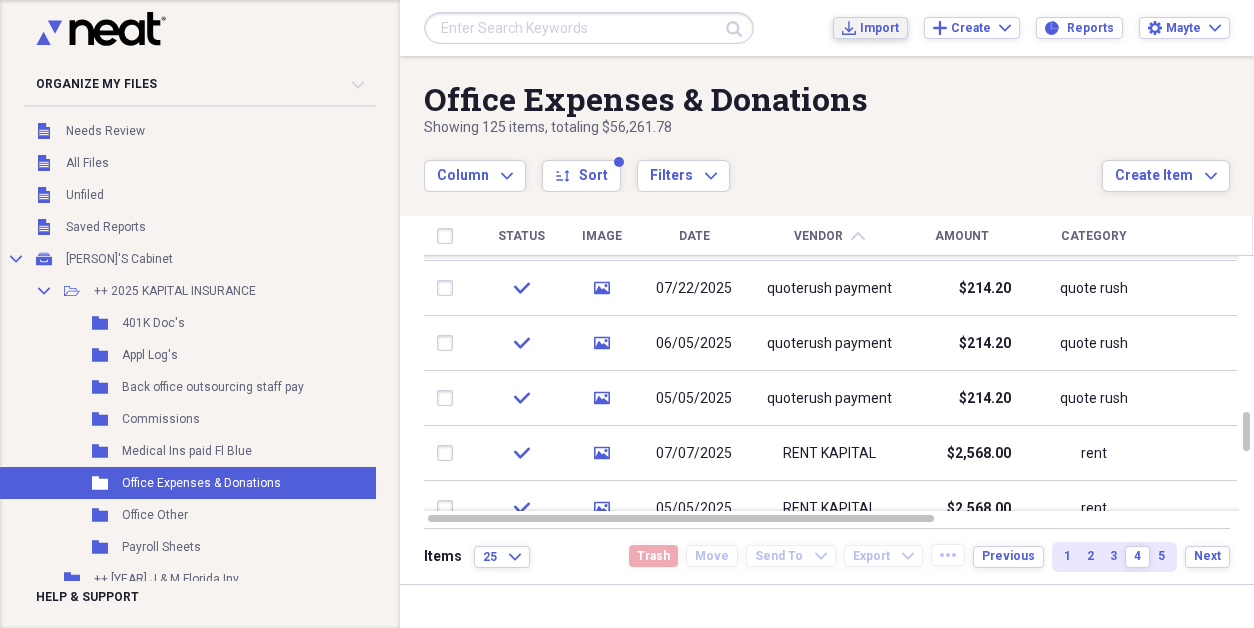 click on "Import" at bounding box center [879, 28] 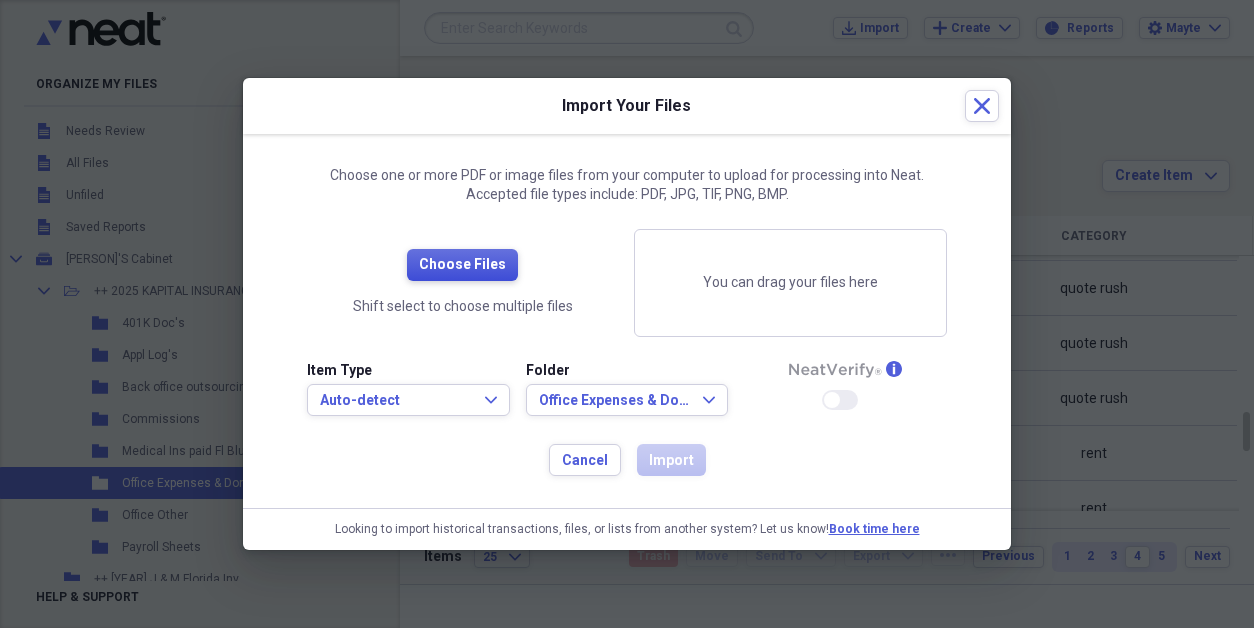 click on "Choose Files" at bounding box center (462, 265) 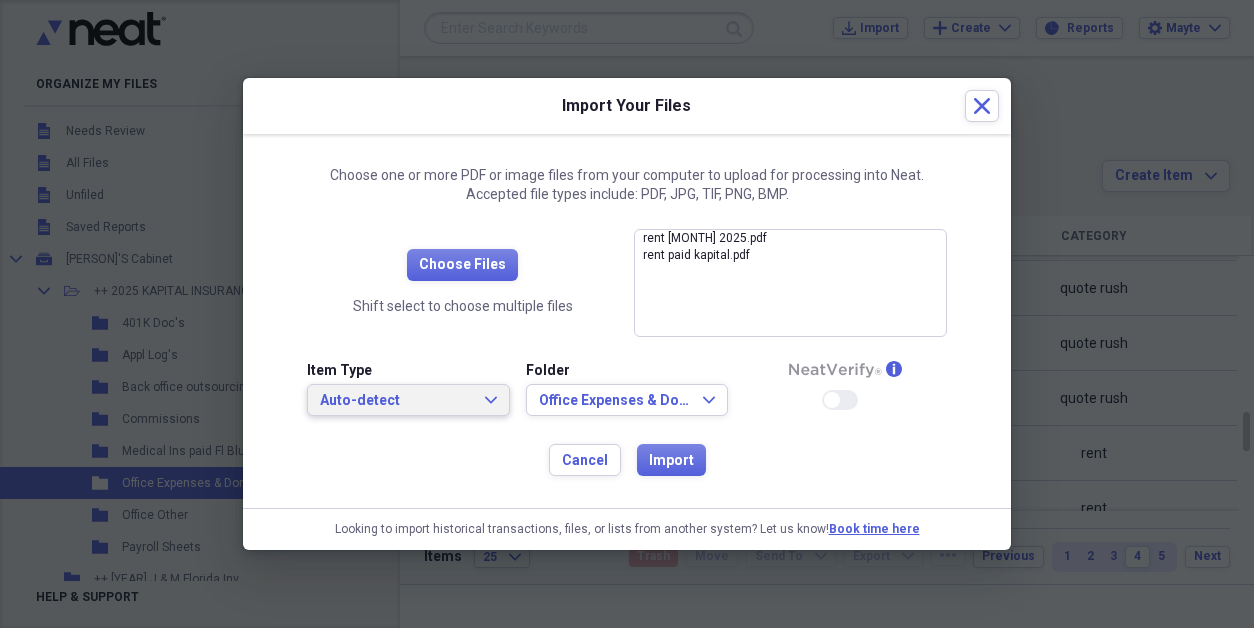 click on "Auto-detect" at bounding box center (396, 401) 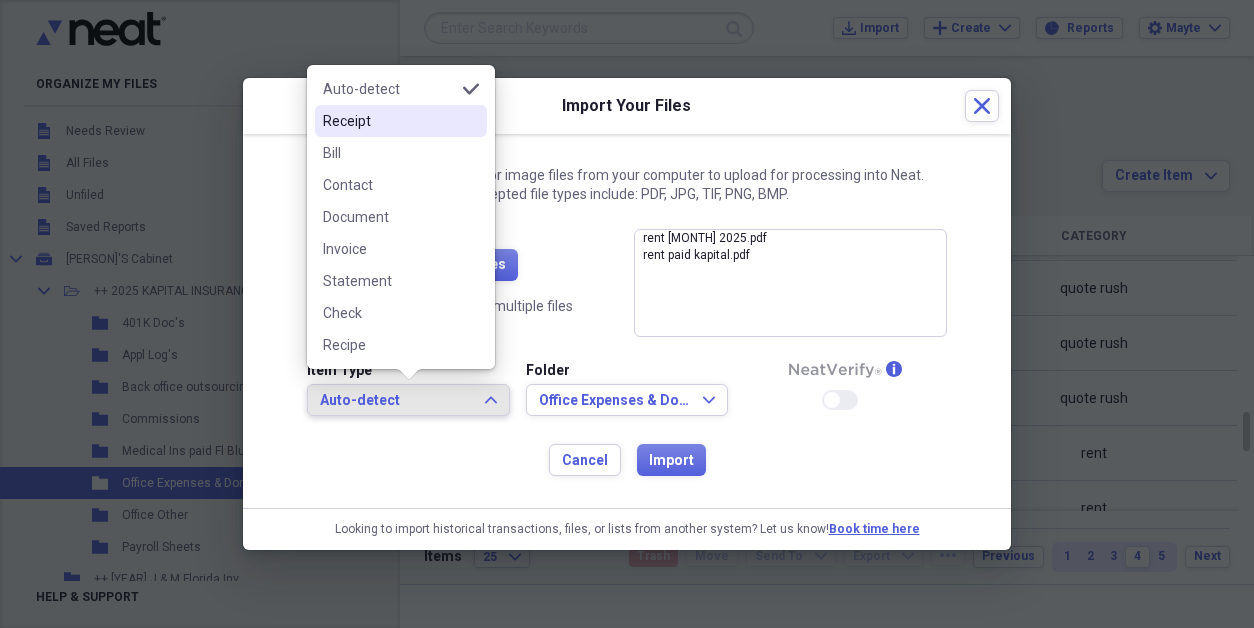 click on "Receipt" at bounding box center [389, 121] 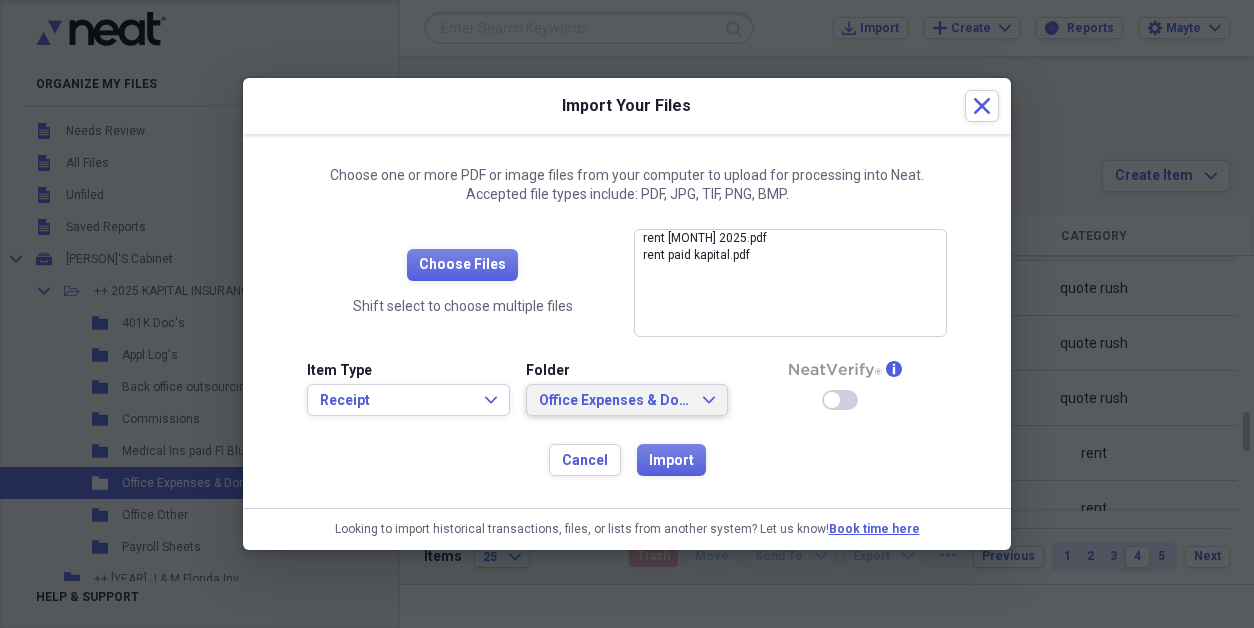 click on "Office Expenses & Donations Expand" at bounding box center (627, 400) 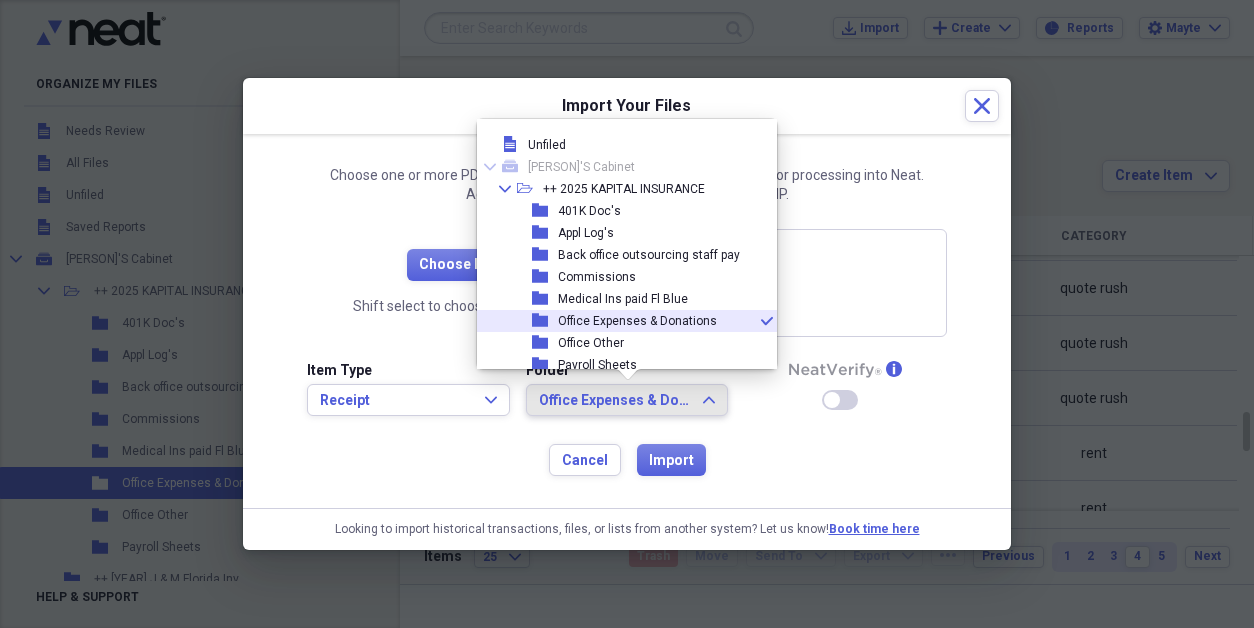 scroll, scrollTop: 77, scrollLeft: 0, axis: vertical 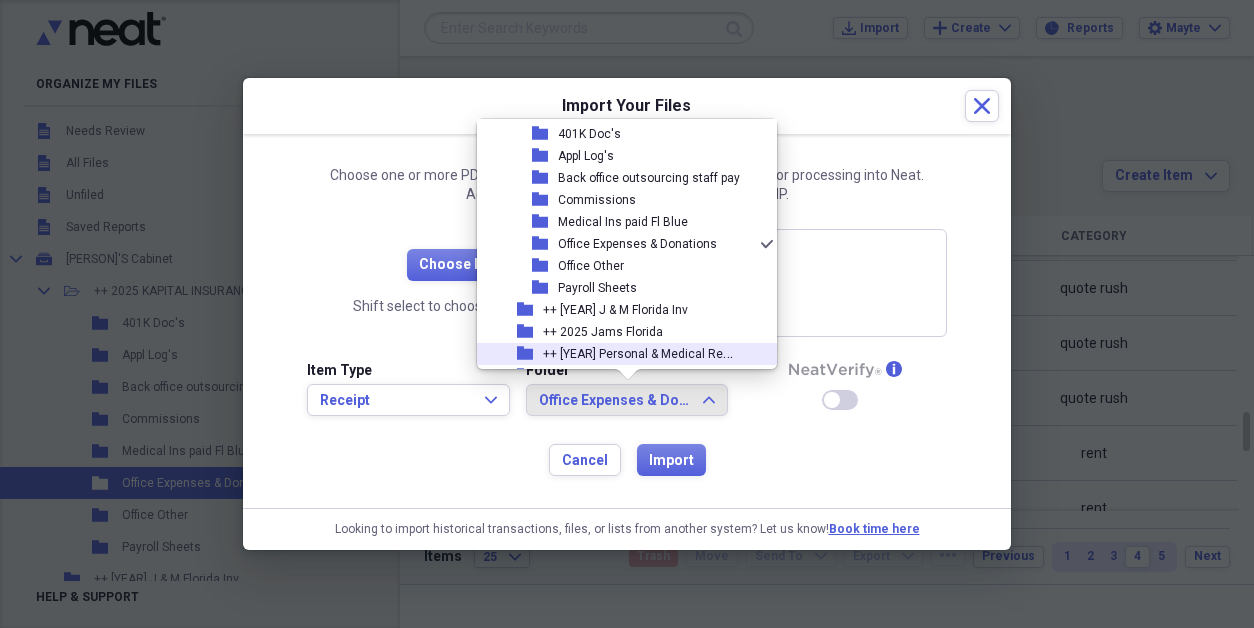 click on "Choose one or more PDF or image files from your computer to upload for processing into Neat. Accepted file types include: PDF, JPG, TIF, PNG, BMP. Choose Files Shift select to choose multiple files rent [MONTH] [YEAR].pdf close rent paid [COMPANY].pdf close Item Type Receipt Expand Folder Office Expenses & Donations Expand info Enable Neat Verify Cancel Import" at bounding box center (627, 321) 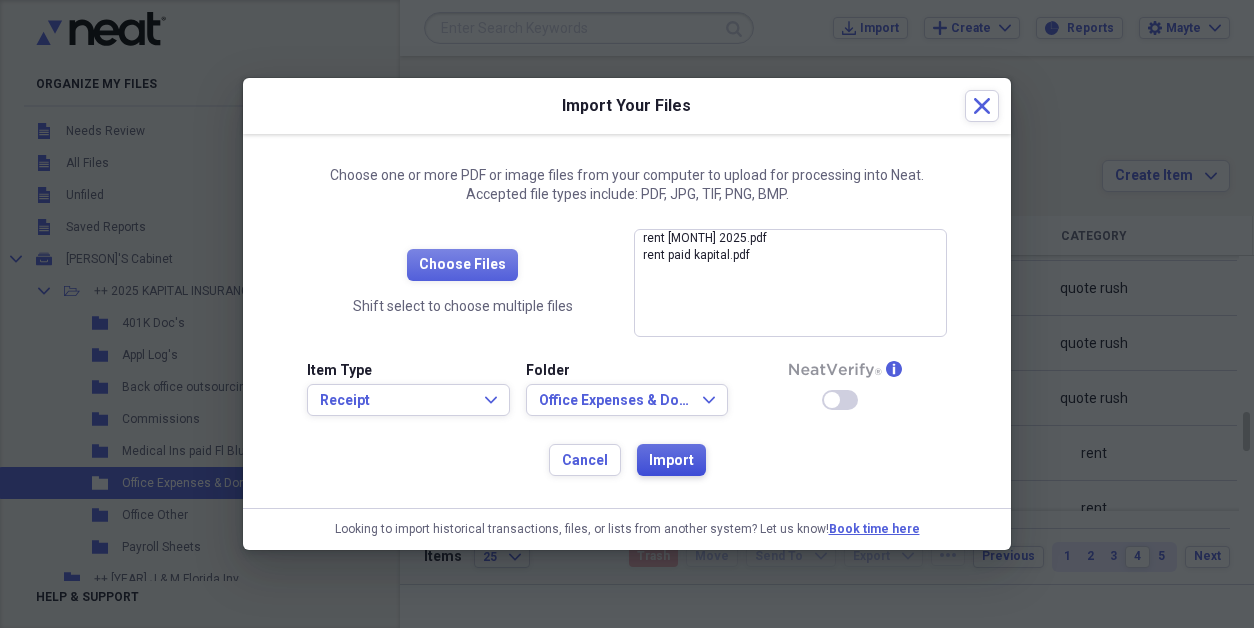 click on "Import" at bounding box center (671, 460) 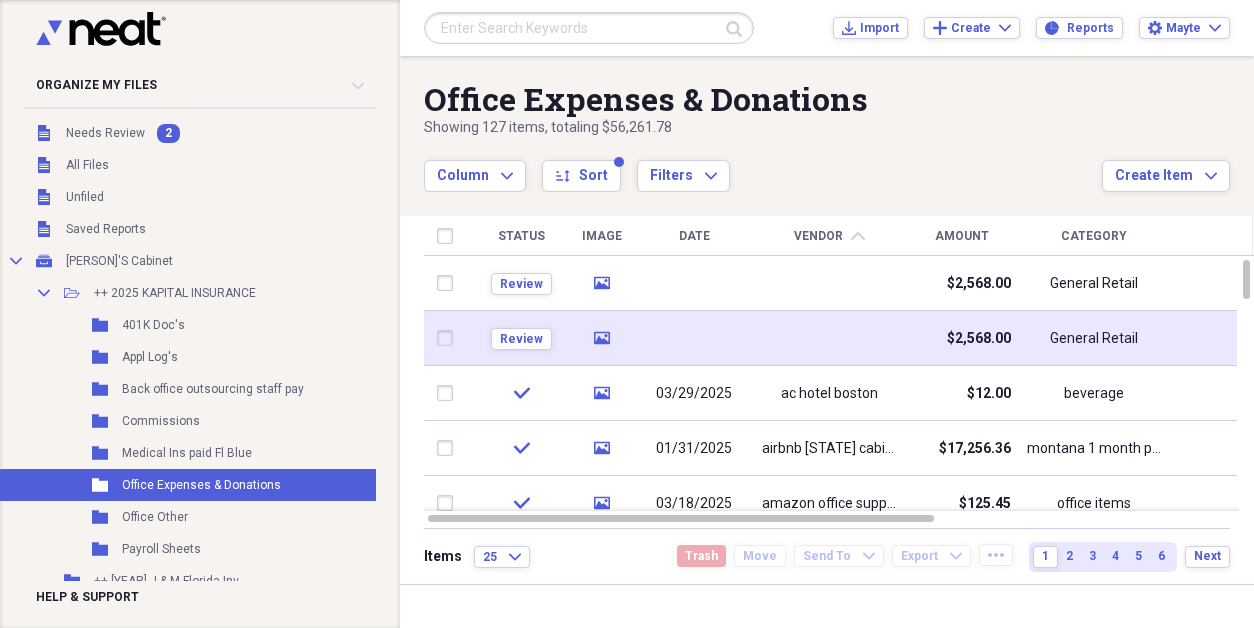 click at bounding box center [694, 338] 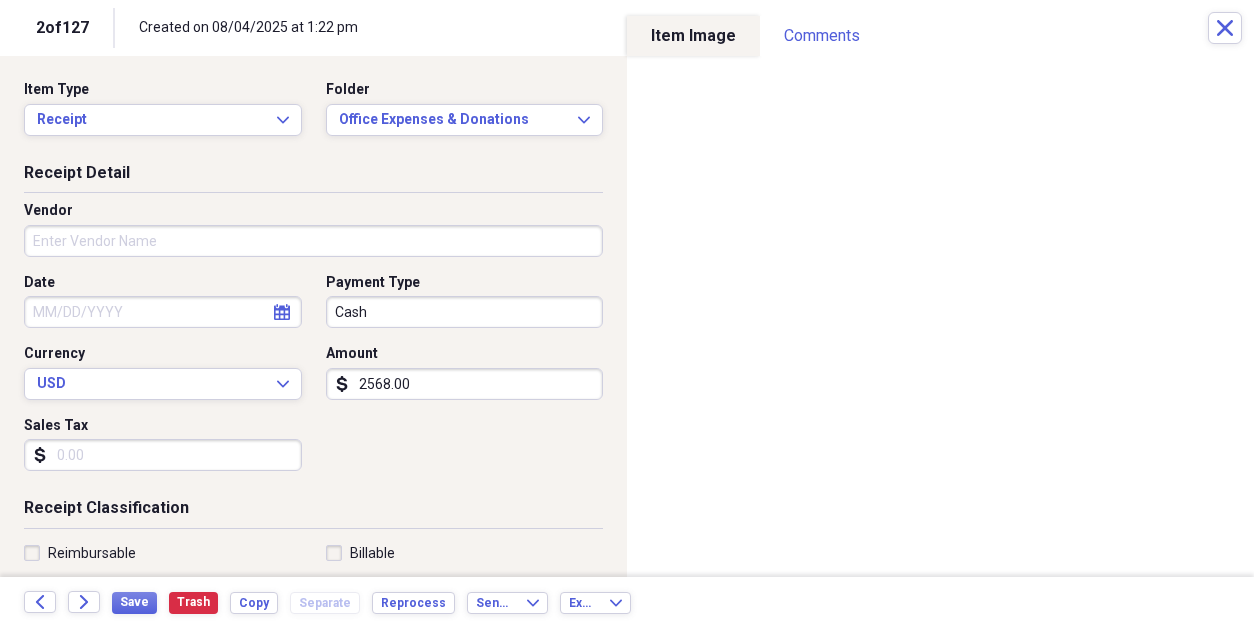click on "Vendor" at bounding box center [313, 241] 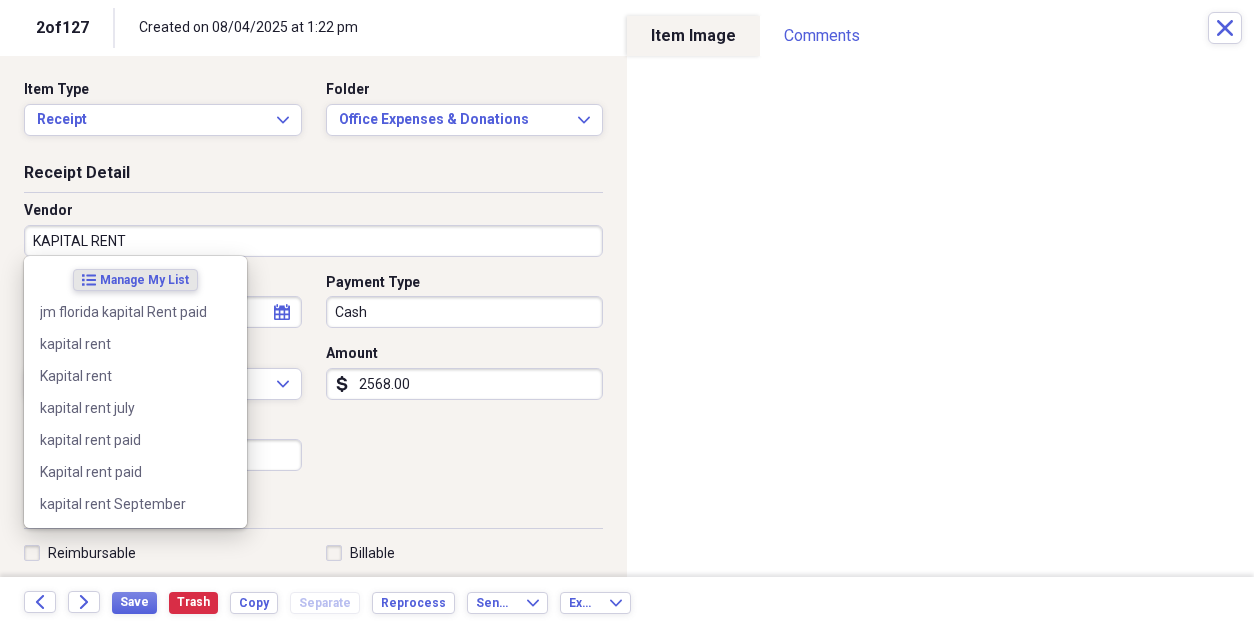 type on "KAPITAL RENT" 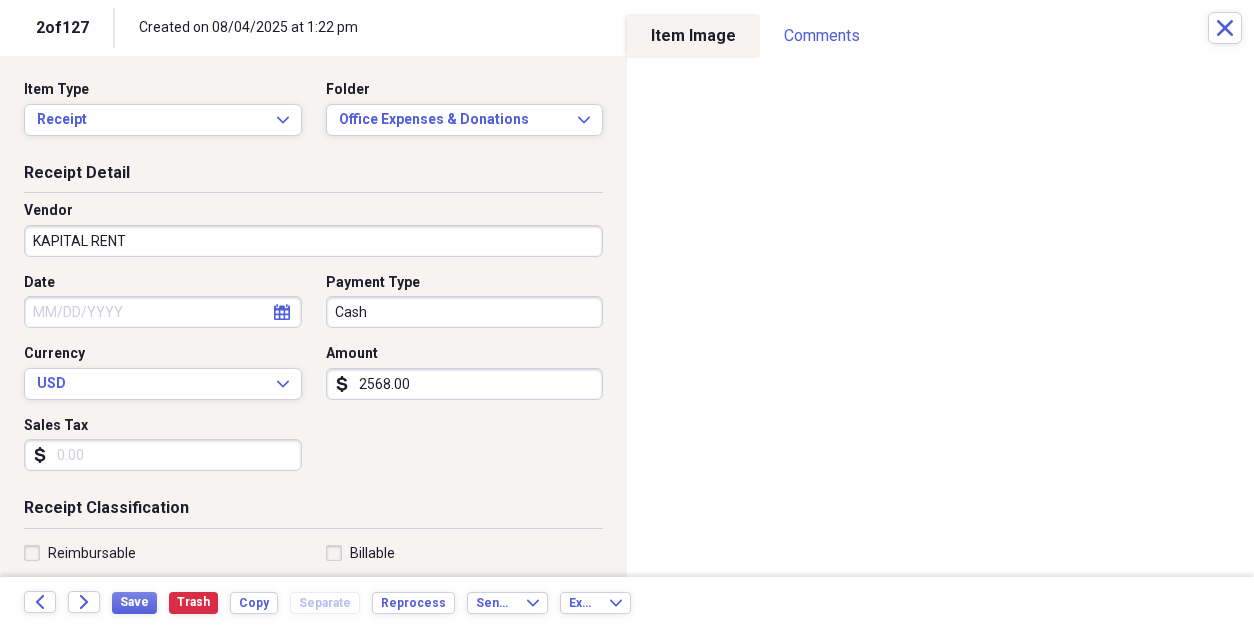 select on "7" 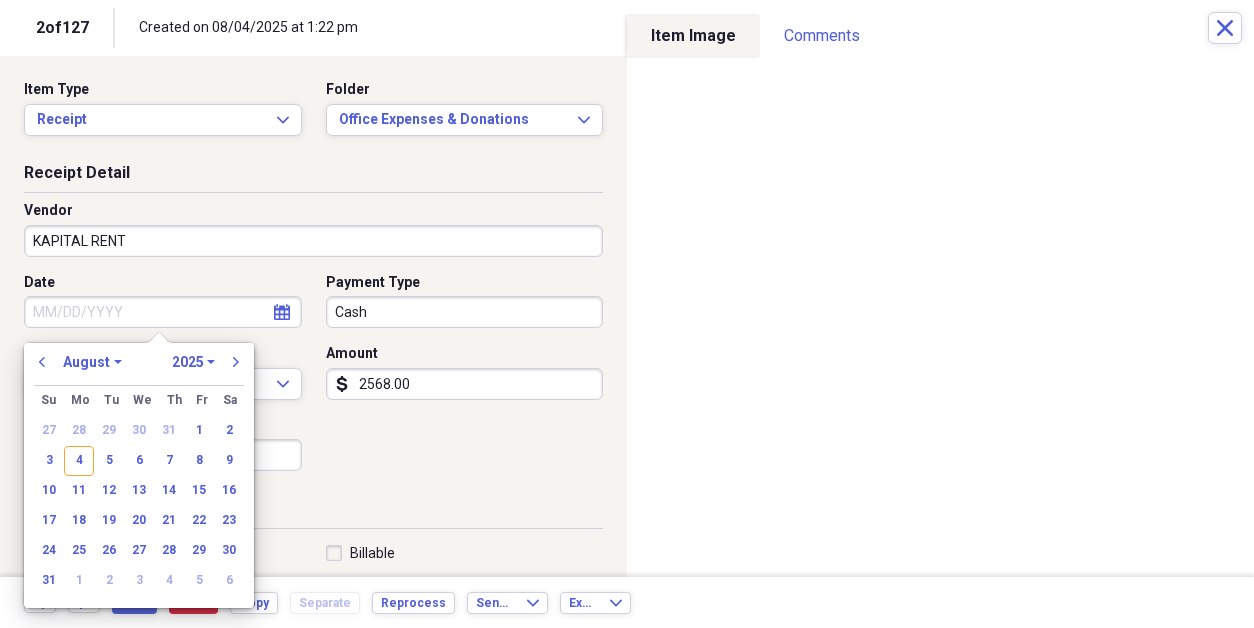 click on "Date" at bounding box center (163, 312) 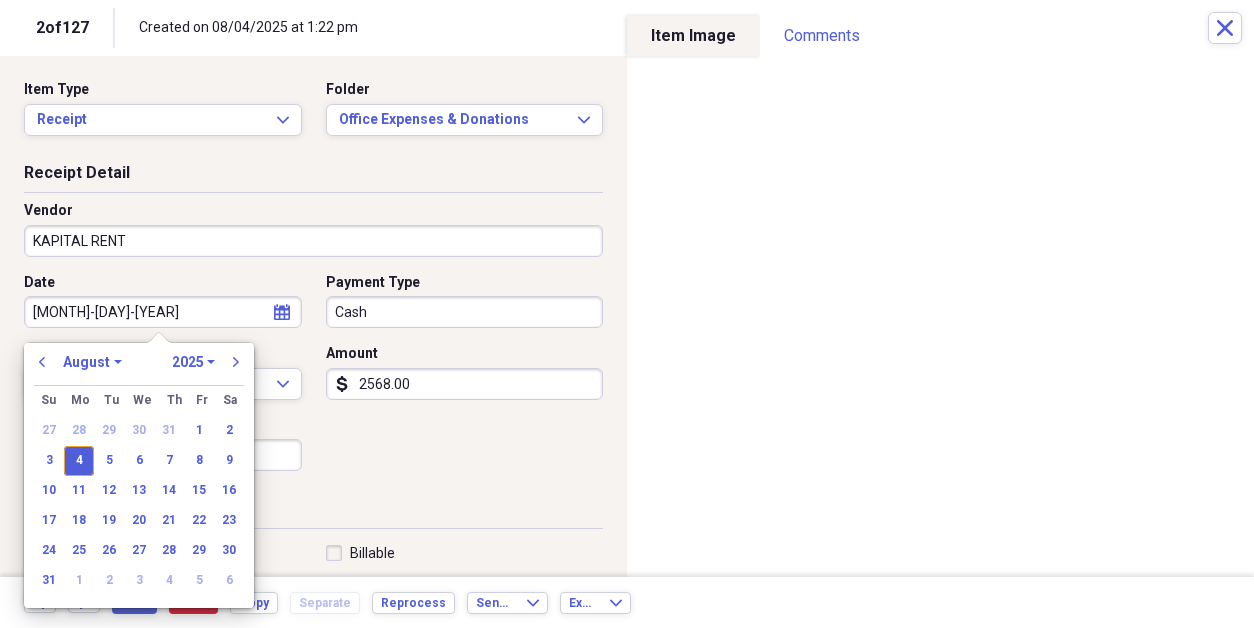 type on "08/04/2025" 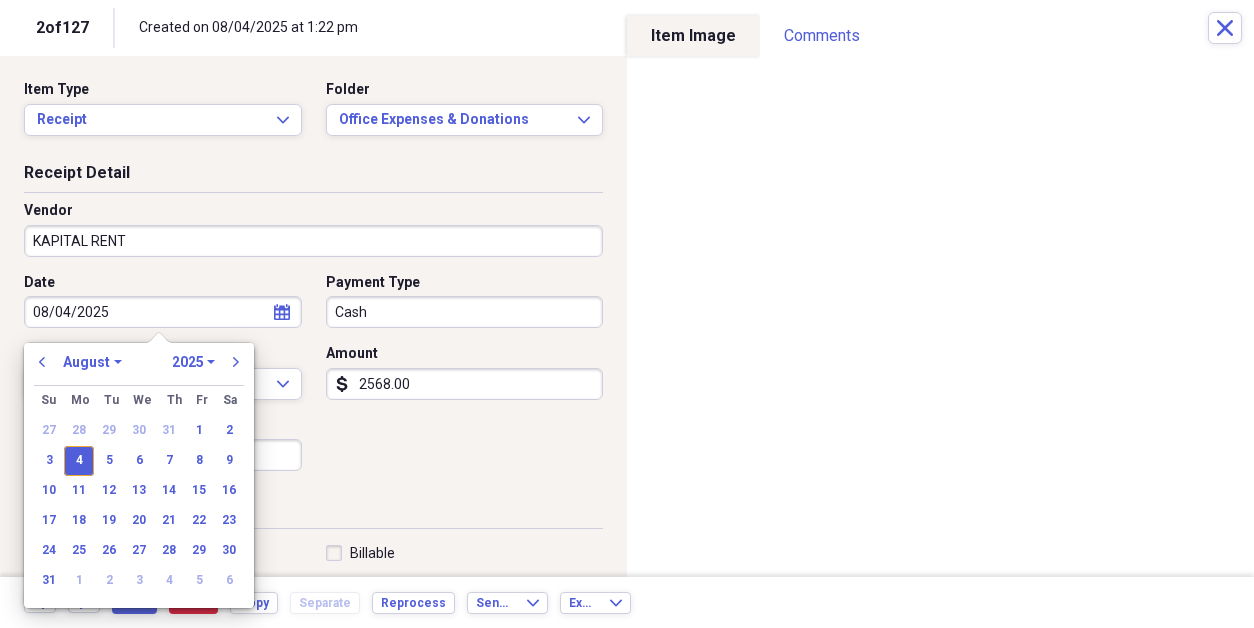 click on "Date [DATE] calendar Calendar Payment Type Cash Currency USD Expand Amount dollar-sign 2568.00 Sales Tax dollar-sign" at bounding box center [313, 380] 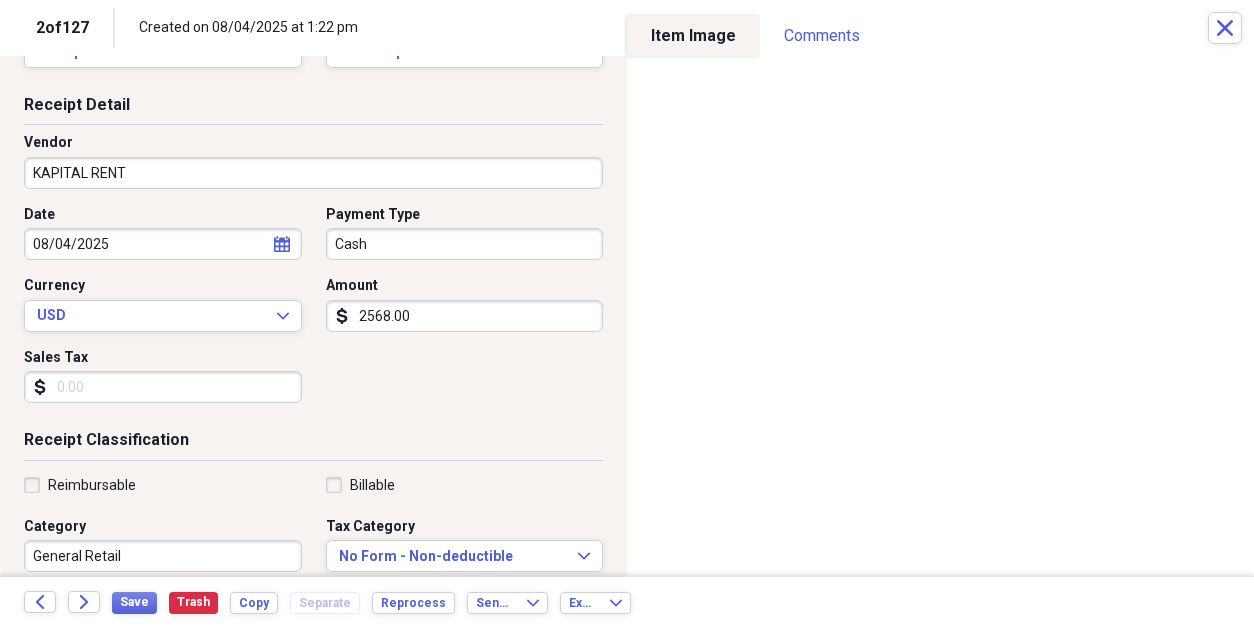 scroll, scrollTop: 100, scrollLeft: 0, axis: vertical 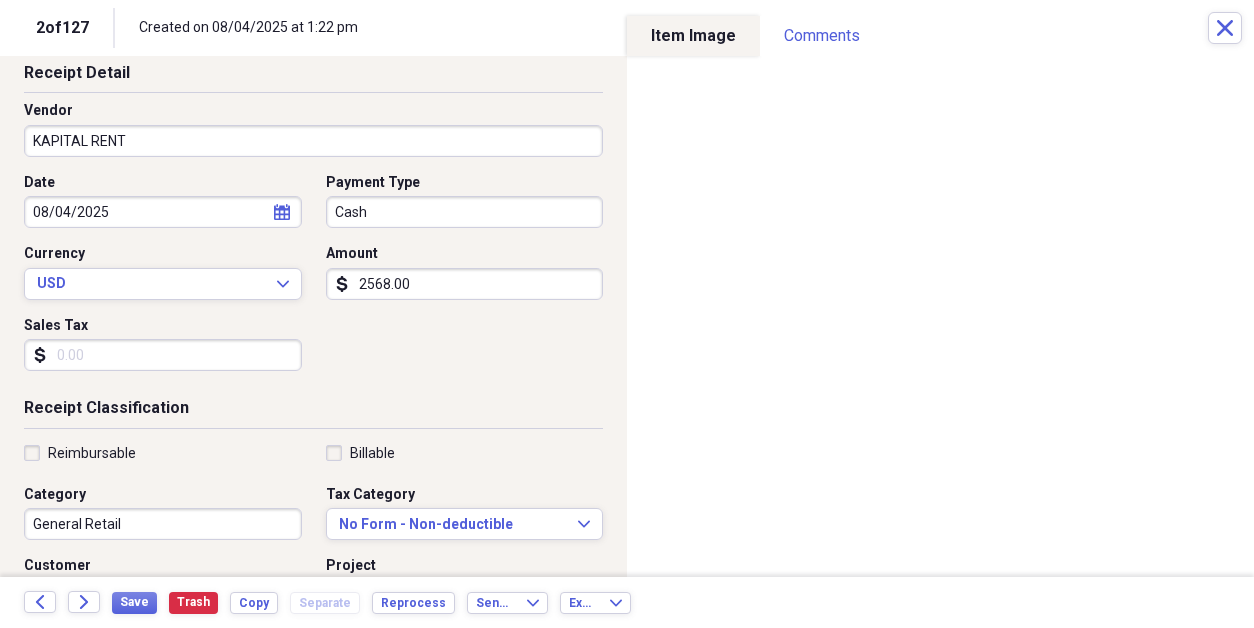 click on "General Retail" at bounding box center (163, 524) 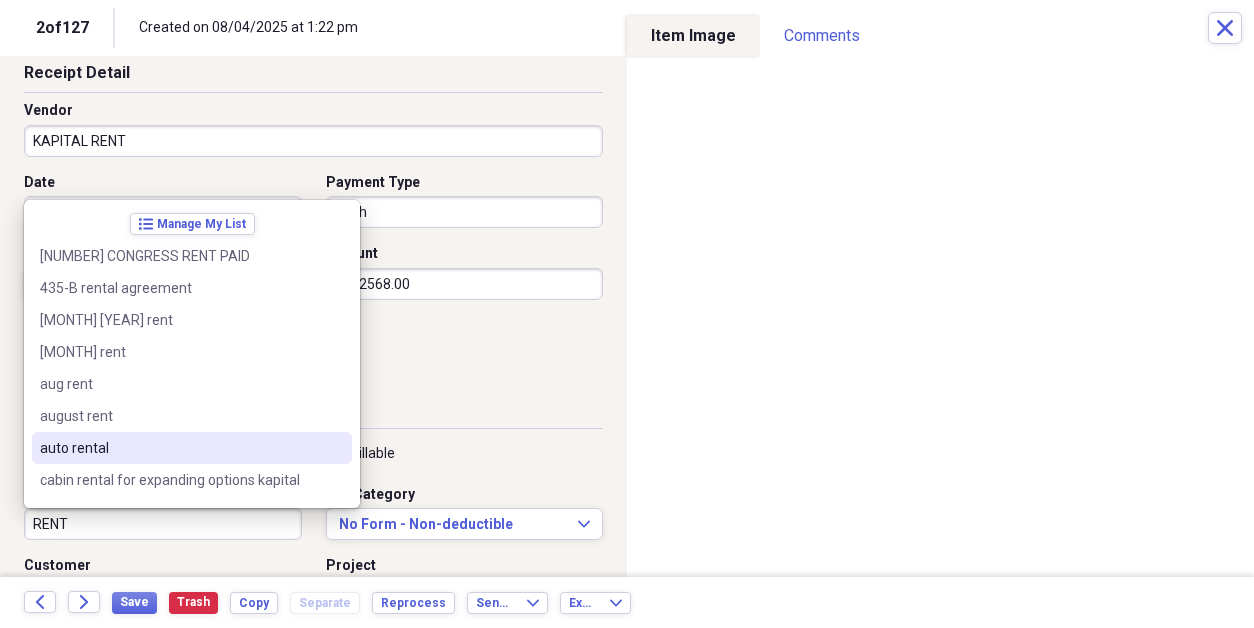 type on "RENT" 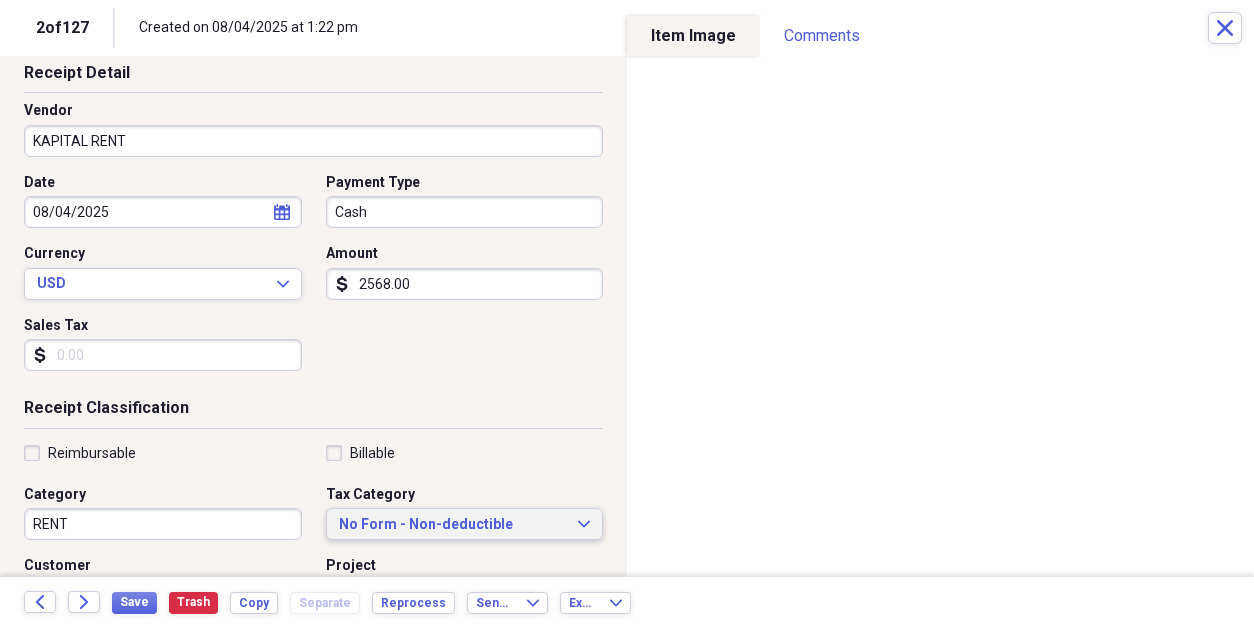 click on "No Form - Non-deductible" at bounding box center (453, 525) 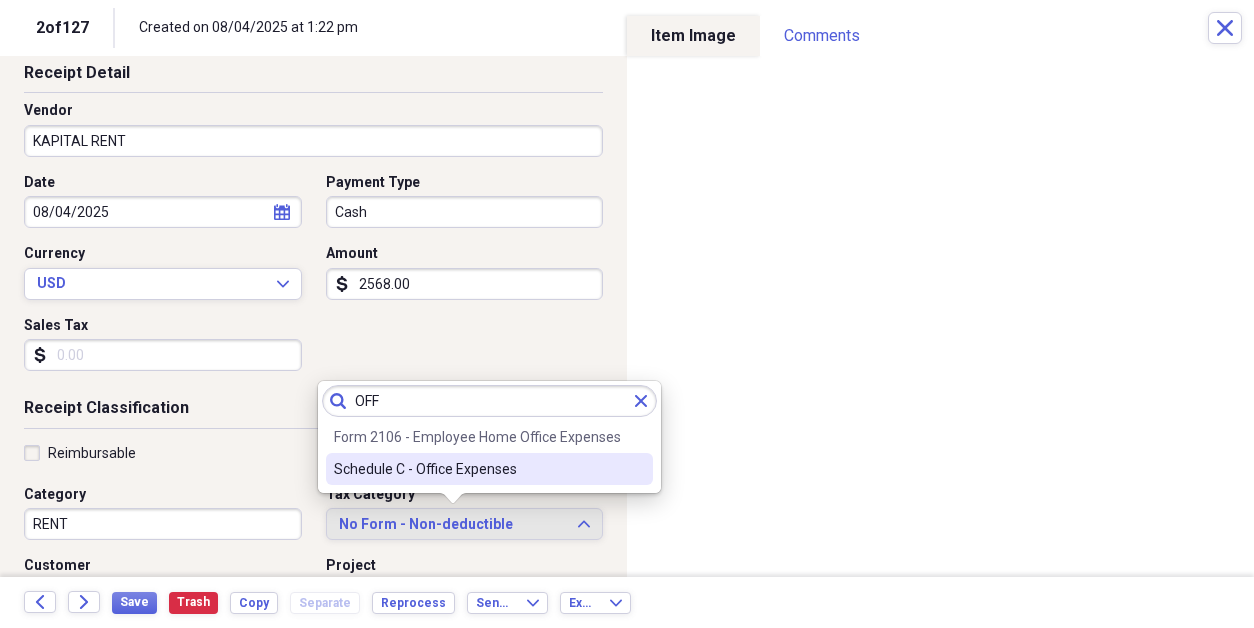 type on "OFF" 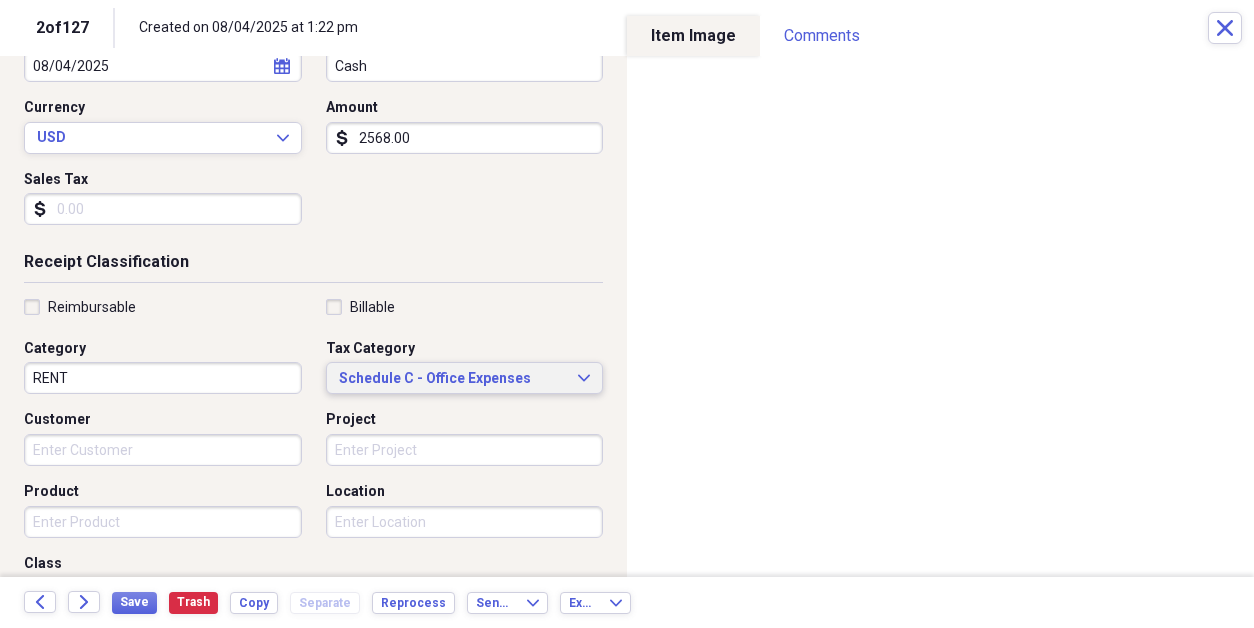 scroll, scrollTop: 400, scrollLeft: 0, axis: vertical 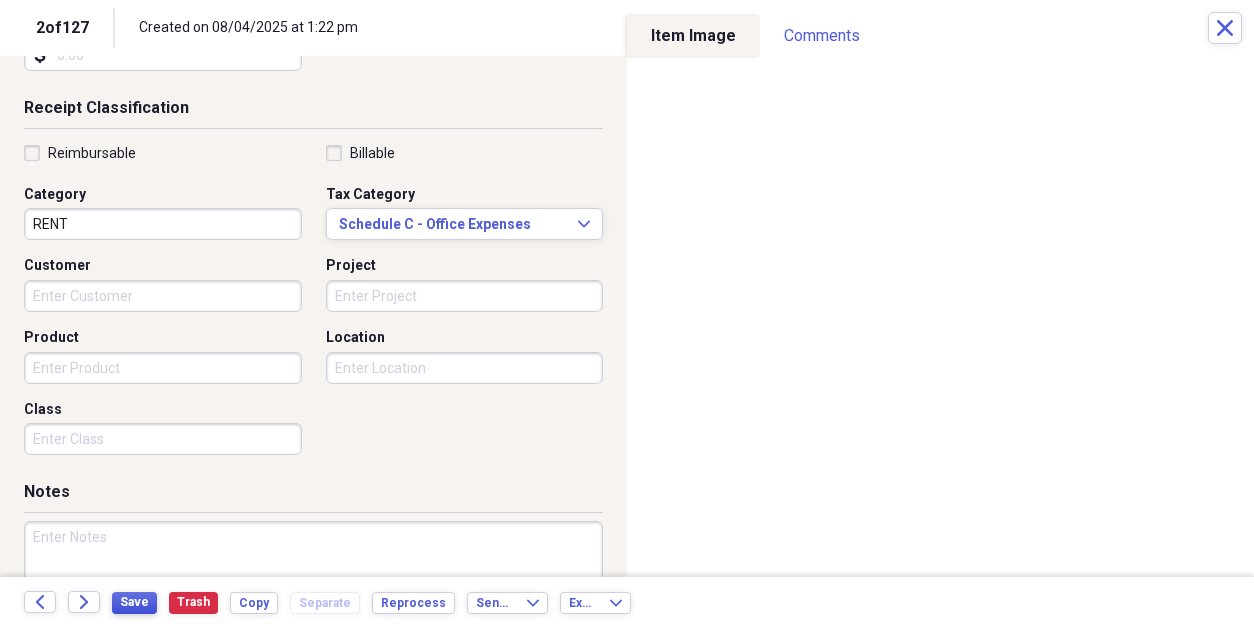 click on "Save" at bounding box center (134, 602) 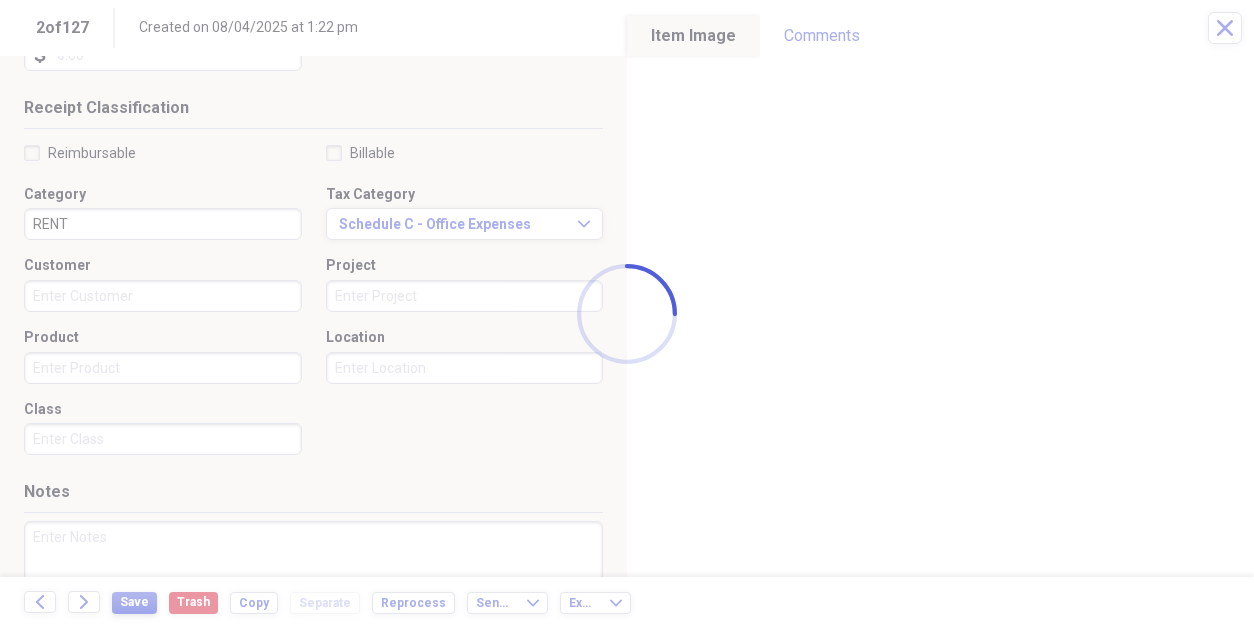 type on "KAPITAL RENT" 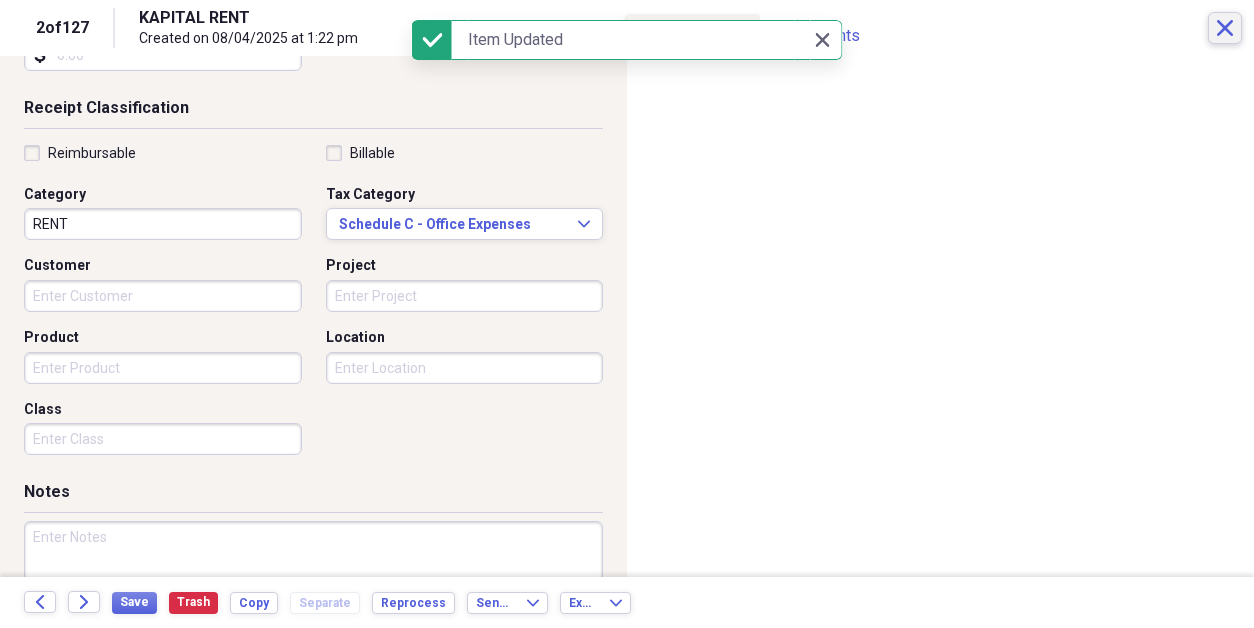 click on "Close" at bounding box center [1225, 28] 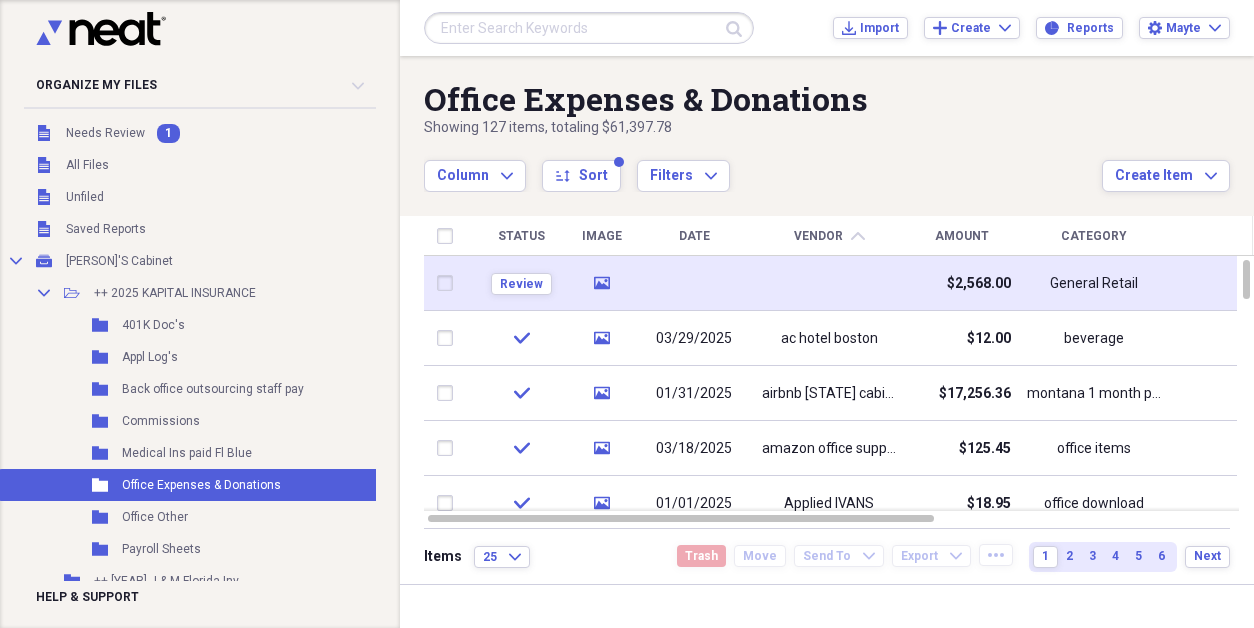 click at bounding box center (694, 283) 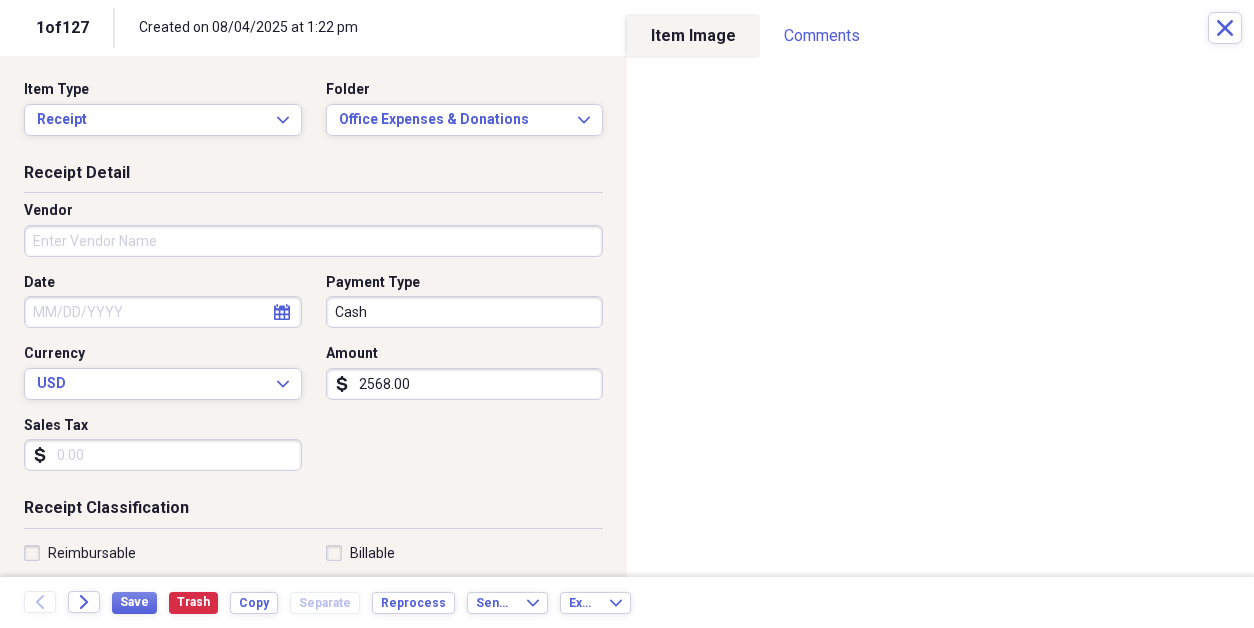click on "Vendor" at bounding box center [313, 241] 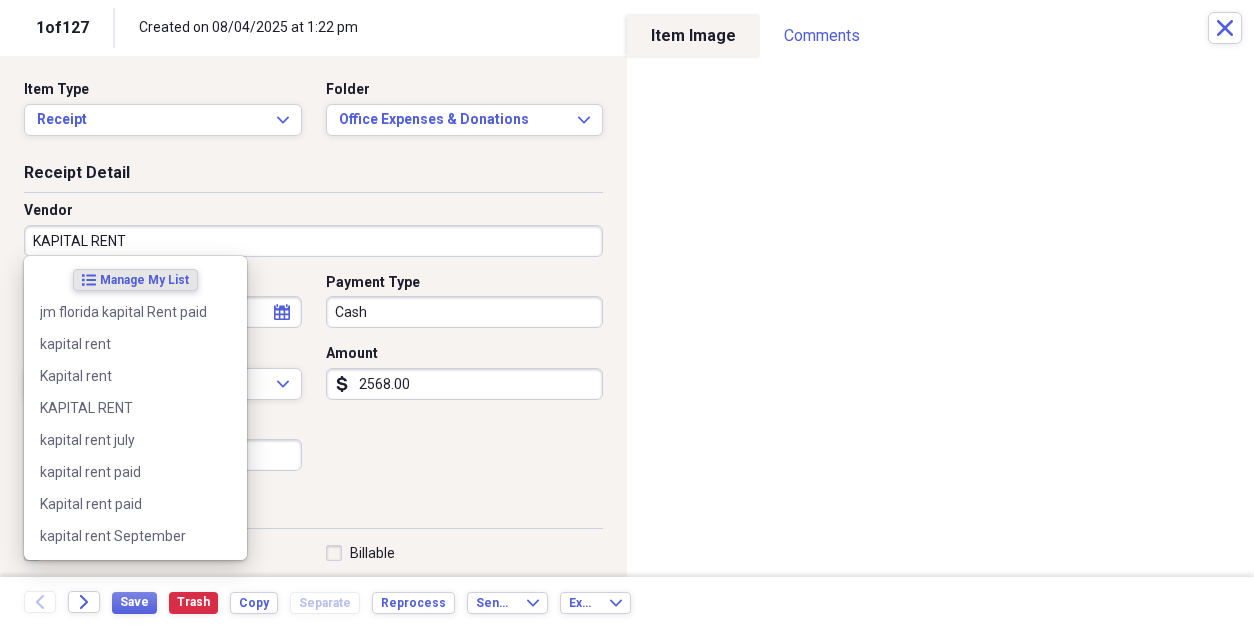 type on "KAPITAL RENT" 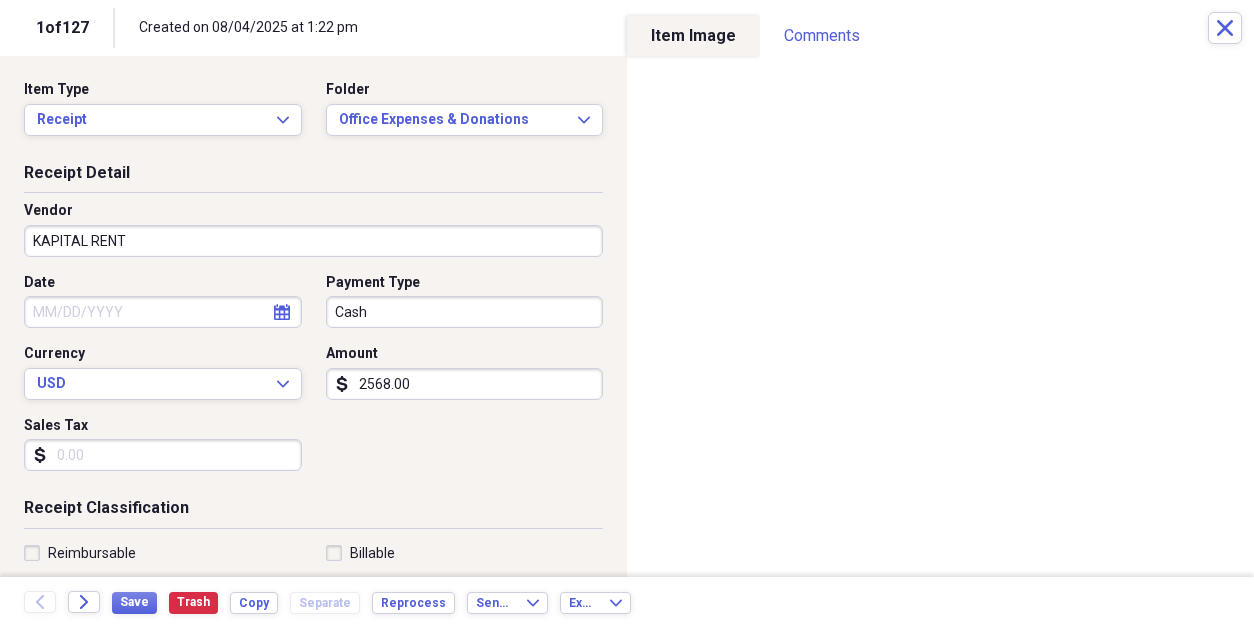 drag, startPoint x: 432, startPoint y: 463, endPoint x: 102, endPoint y: 323, distance: 358.46896 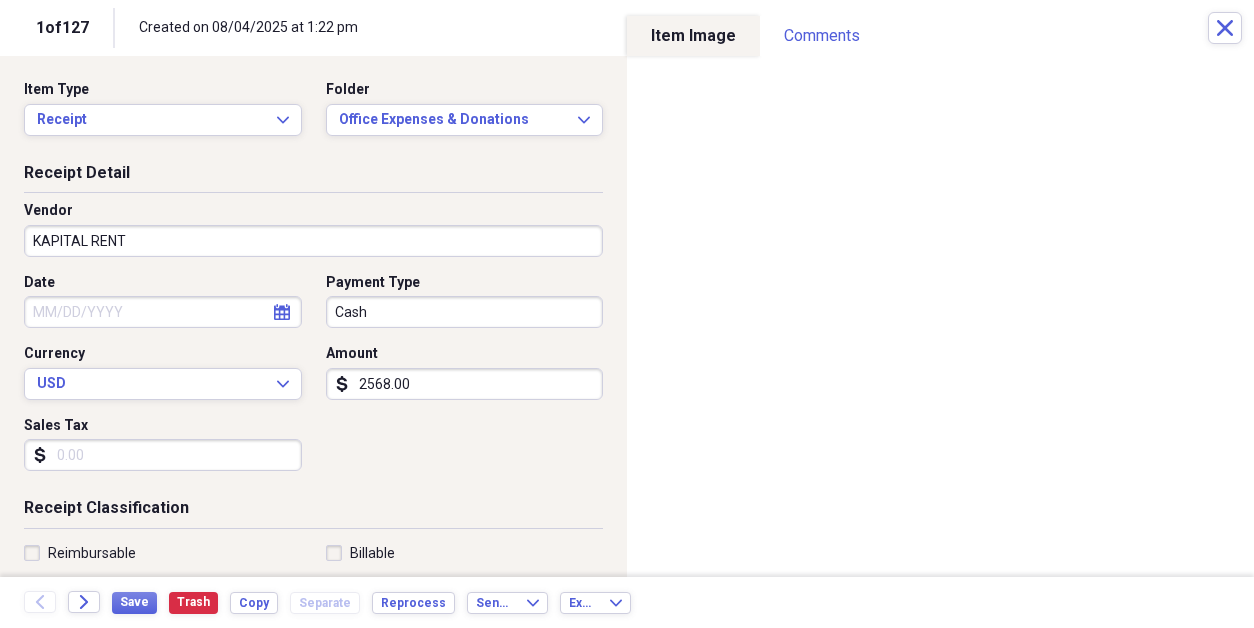 select on "7" 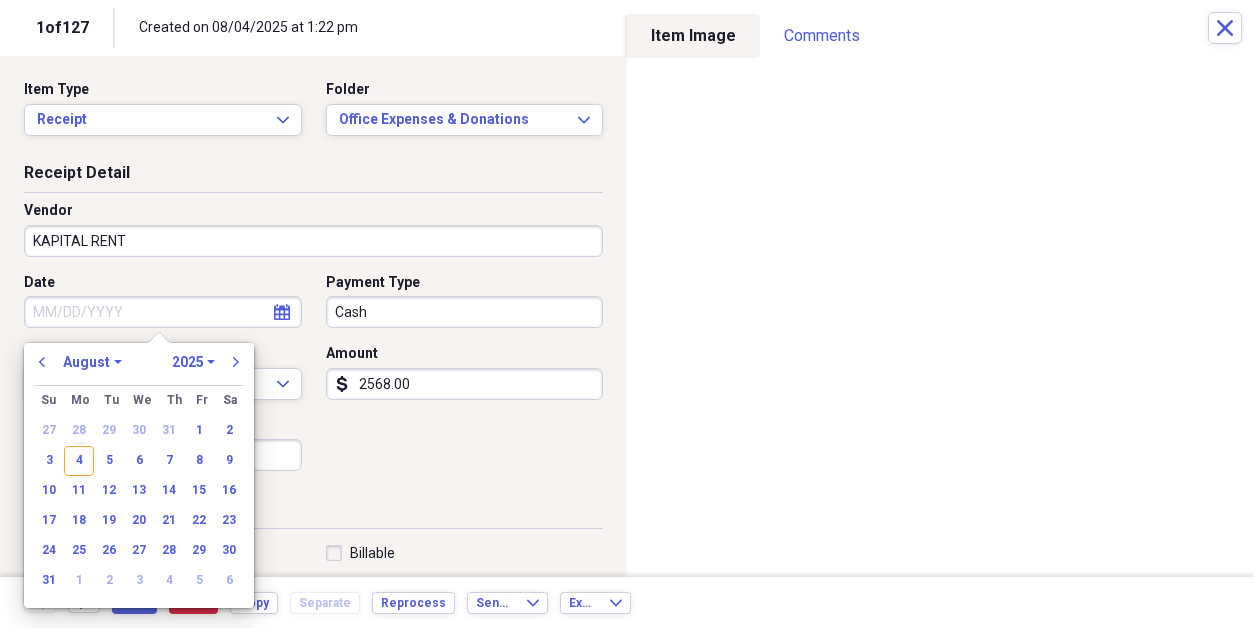 click on "Date" at bounding box center (163, 312) 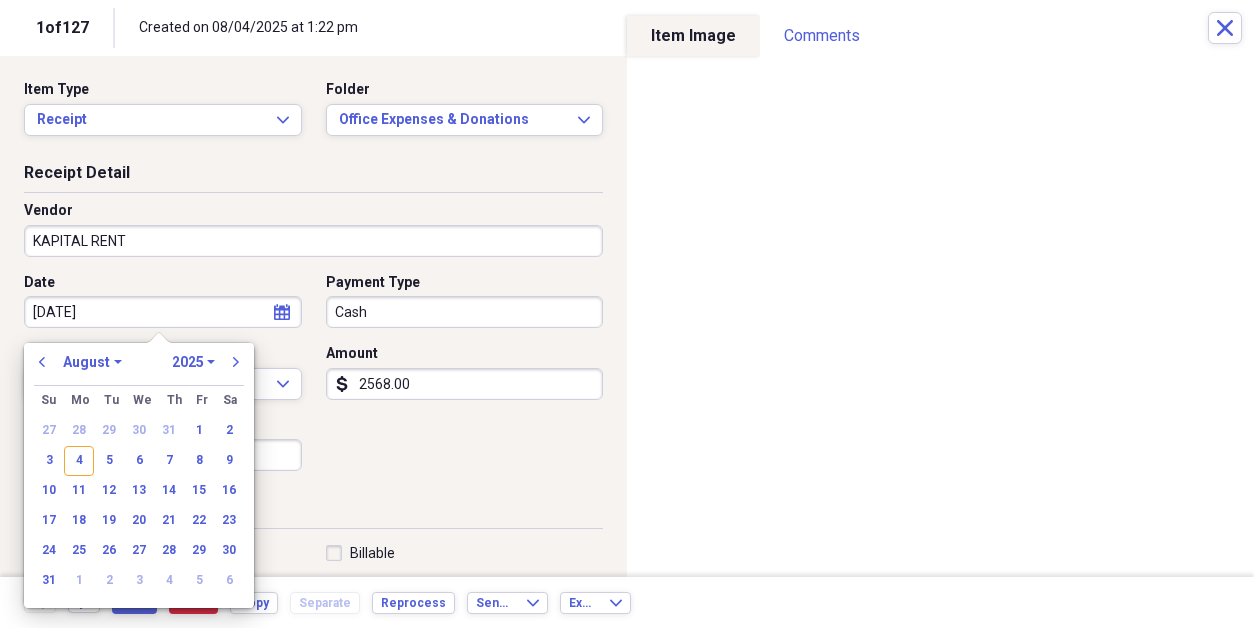 type on "[MONTH]-[DAY]-[YEAR]" 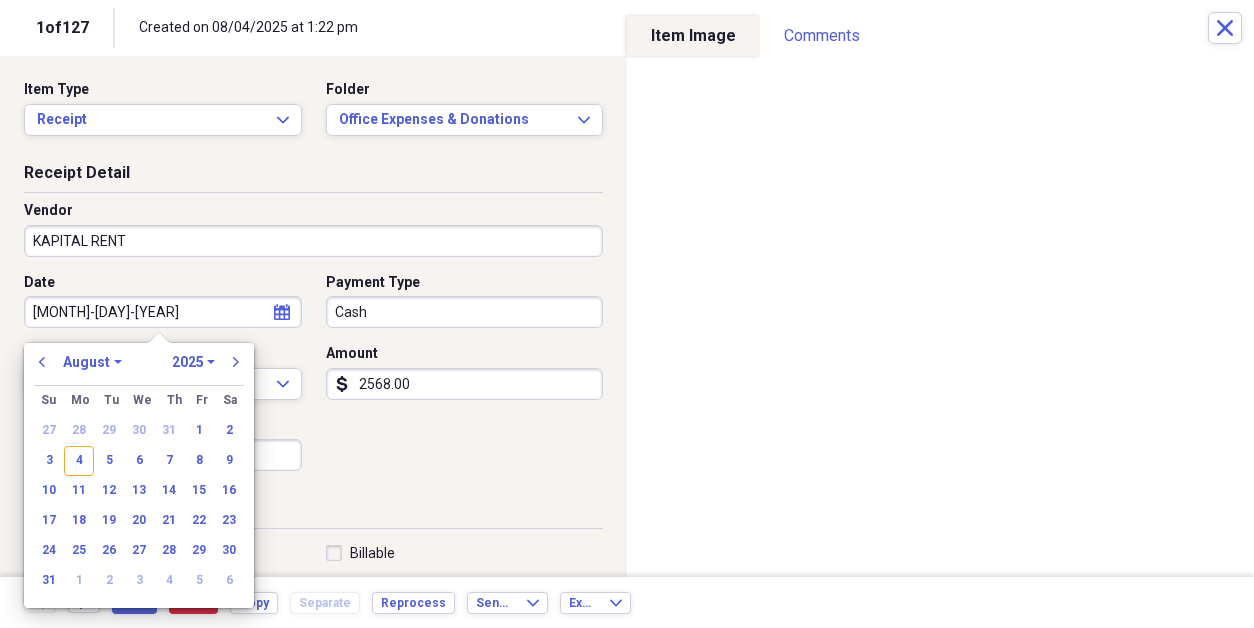 select on "5" 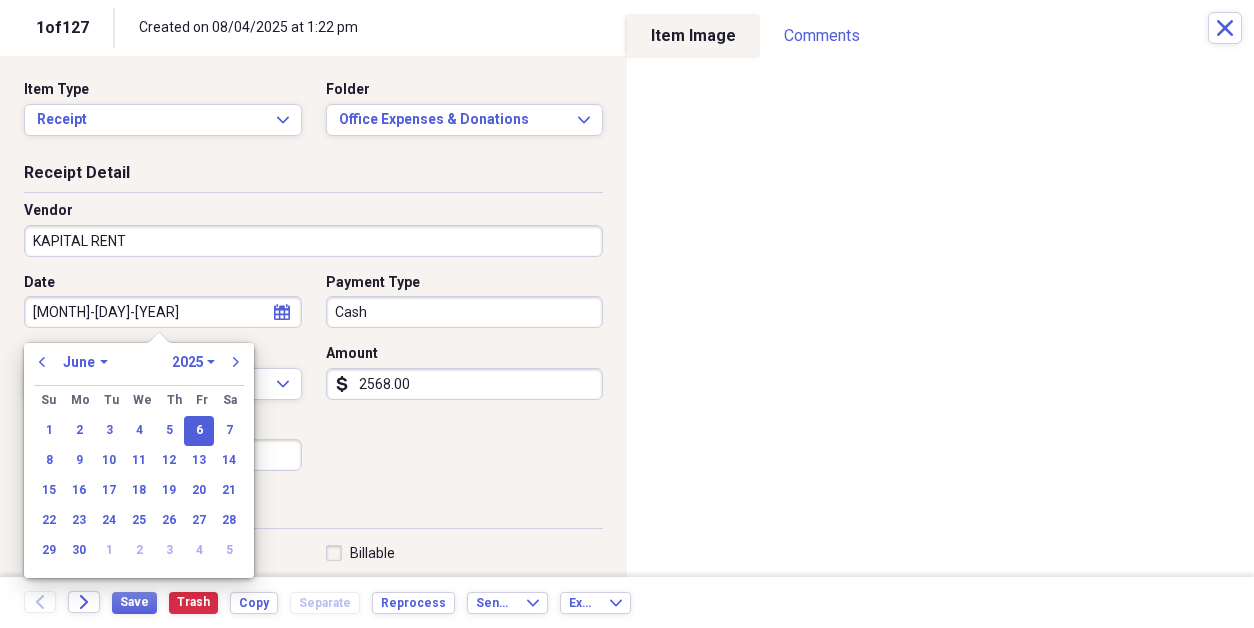 type on "06/06/2025" 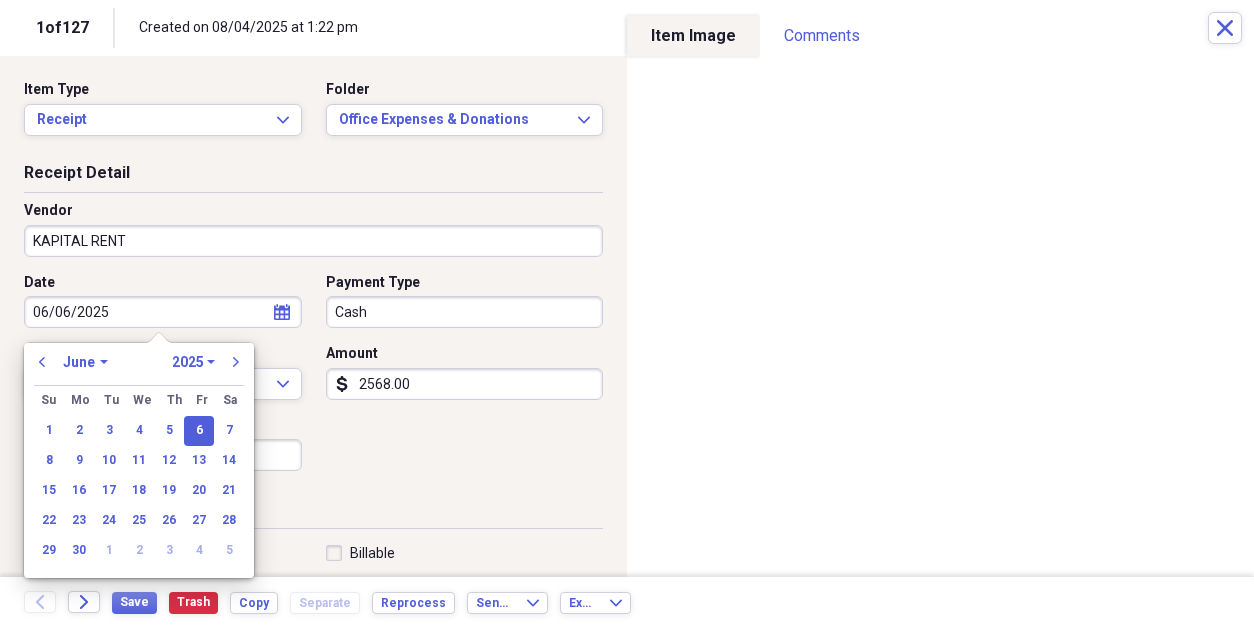 click on "Date [MONTH]/[DAY]/[YEAR] calendar Calendar Payment Type Cash Currency USD Expand Amount dollar-sign [NUMBER] Sales Tax dollar-sign" at bounding box center (313, 380) 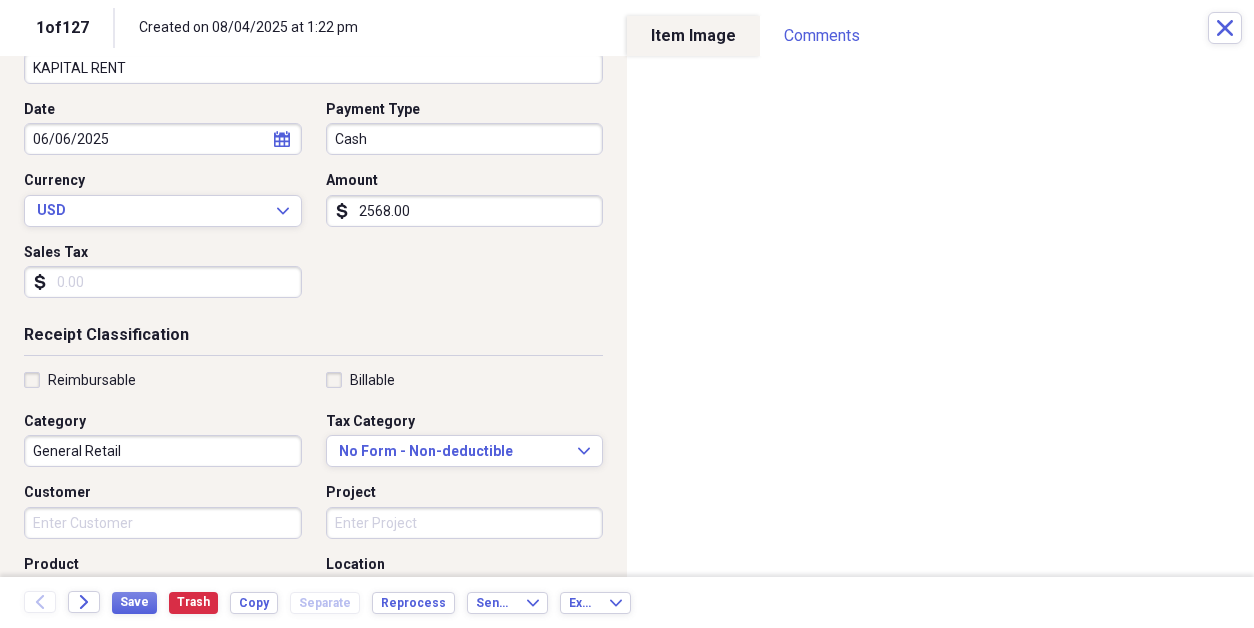 scroll, scrollTop: 300, scrollLeft: 0, axis: vertical 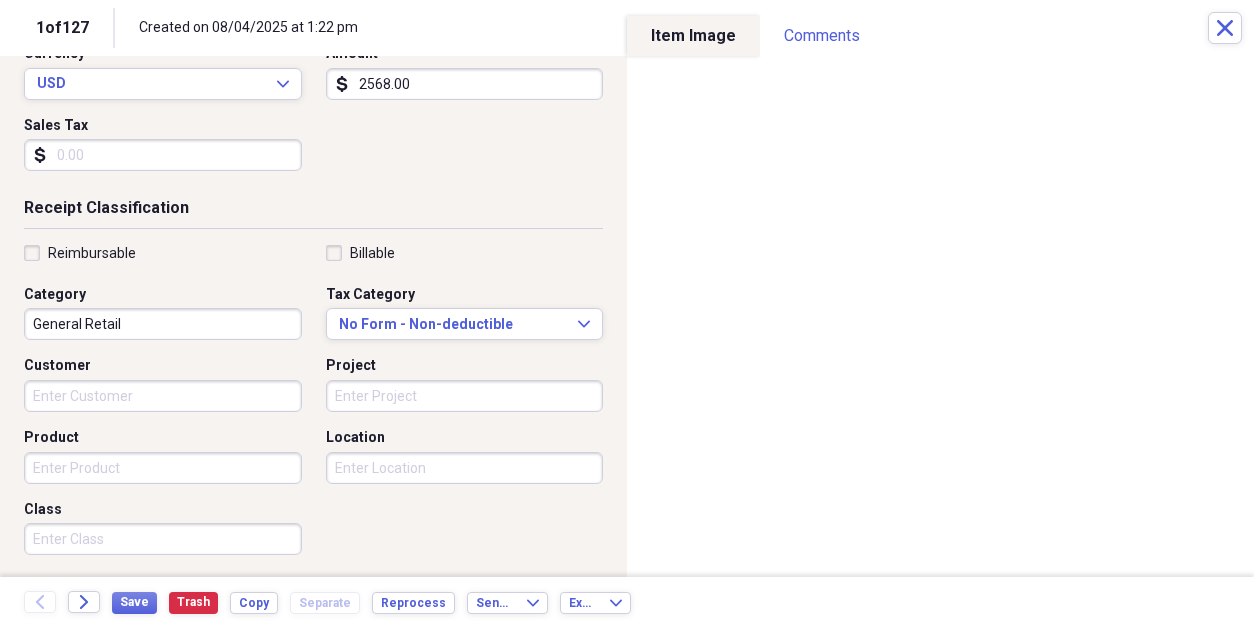 click on "Organize My Files Collapse Unfiled Needs Review Unfiled All Files Unfiled Unfiled Unfiled Saved Reports Collapse My Cabinet [FIRST]'s Cabinet Add Folder Collapse Open Folder ++ [YEAR] KAPITAL INSURANCE Add Folder Folder 401K Doc's Add Folder Folder Appl Log's Add Folder Folder Back office outsourcing staff pay Add Folder Folder Commissions Add Folder Folder Medical Ins paid Fl Blue Add Folder Folder Office Expenses & Donations Add Folder Folder Office Other Add Folder Folder Payroll Sheets Add Folder Folder ++ [YEAR] J & M Florida Inv Add Folder Folder ++ [YEAR] Jams Florida Add Folder Folder ++ [YEAR] Personal & Medical Receipts Add Folder Folder +++ Old & new company contracts & Doc's Add Folder Folder +++ Personal Doc's and Medical Docs ( NO receipts) Add Folder Expand Folder [YEAR] Add Folder Expand Folder [YEAR] Add Folder Expand Folder [YEAR] Add Folder Expand Folder [YEAR] Add Folder Expand Folder [YEAR] Add Folder Expand Folder [YEAR] Add Folder Expand Folder [YEAR] Add Folder Expand Folder [YEAR]" at bounding box center [627, 314] 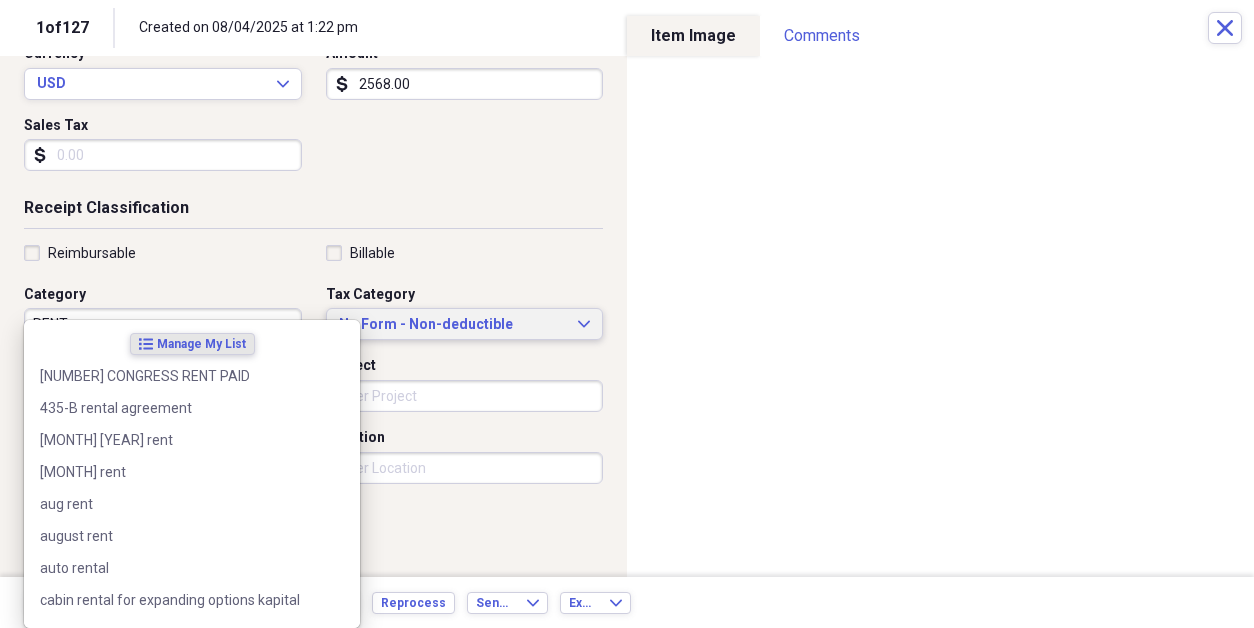 type on "RENT" 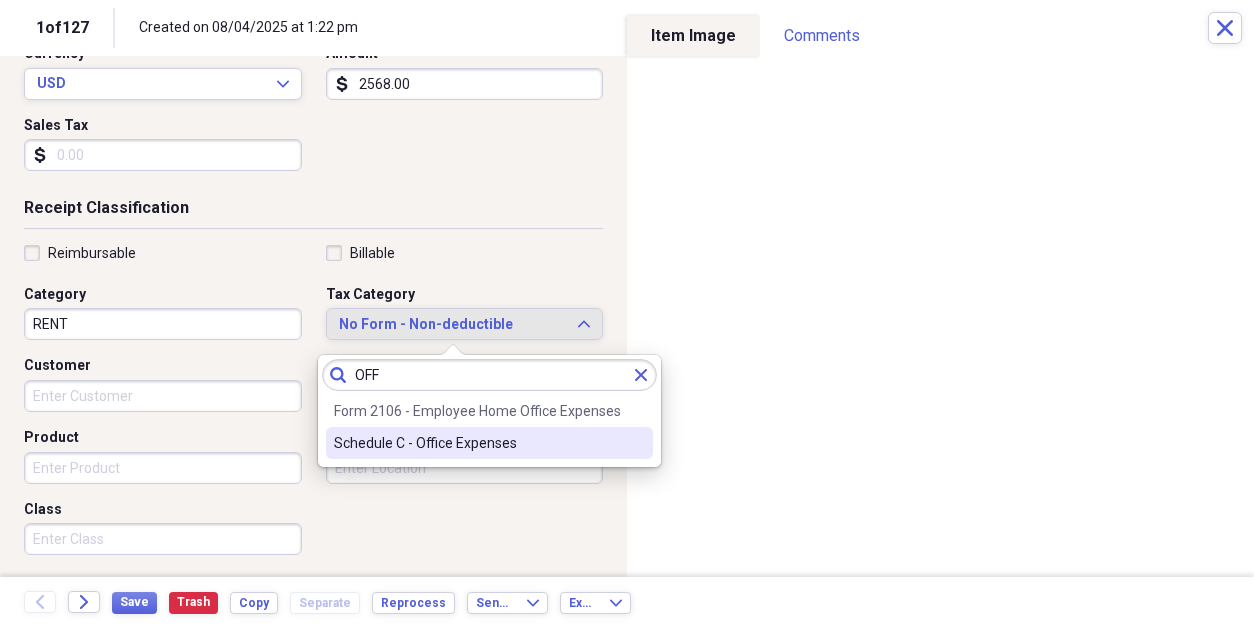 type on "OFF" 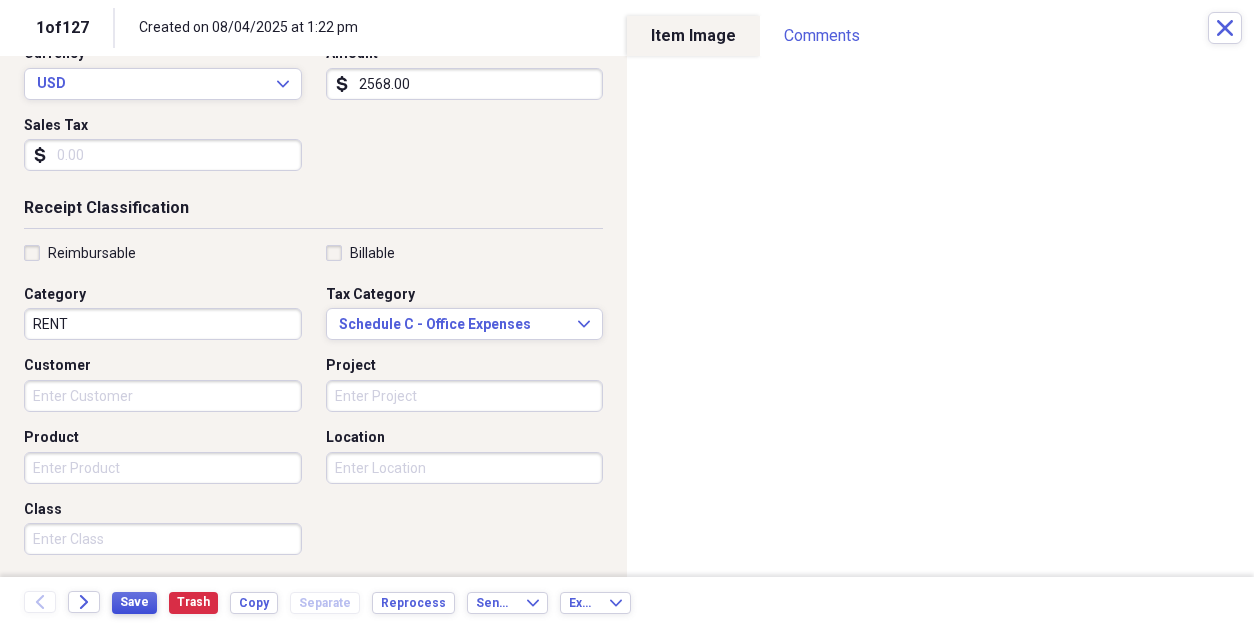 click on "Save" at bounding box center (134, 602) 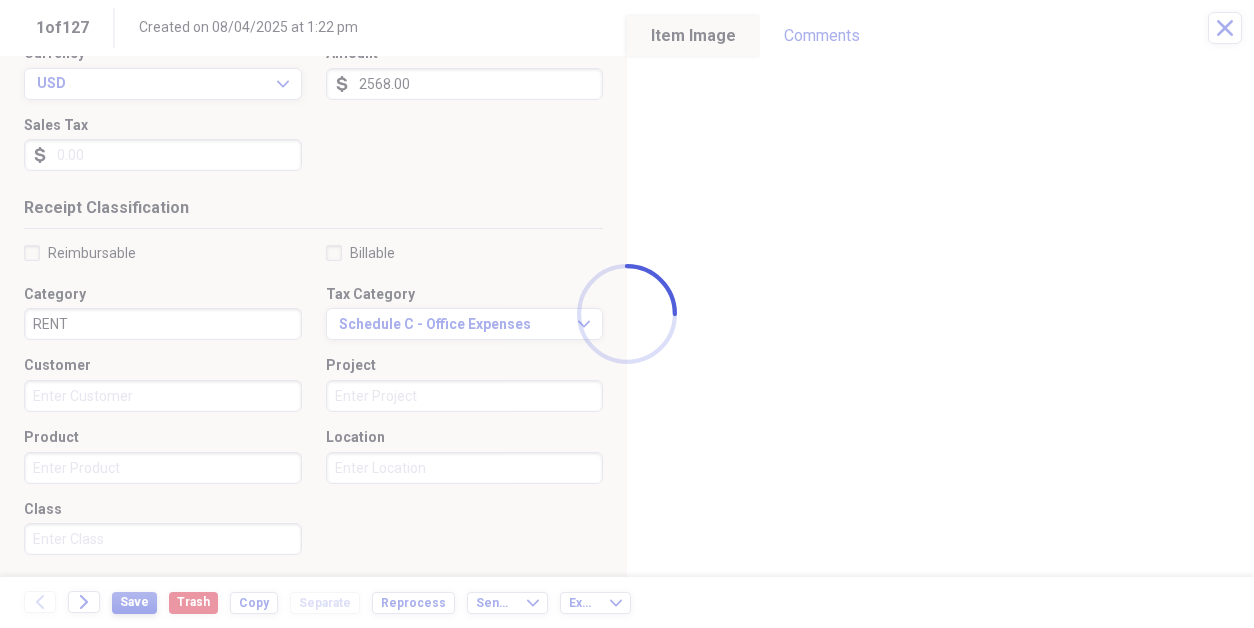 type on "KAPITAL RENT" 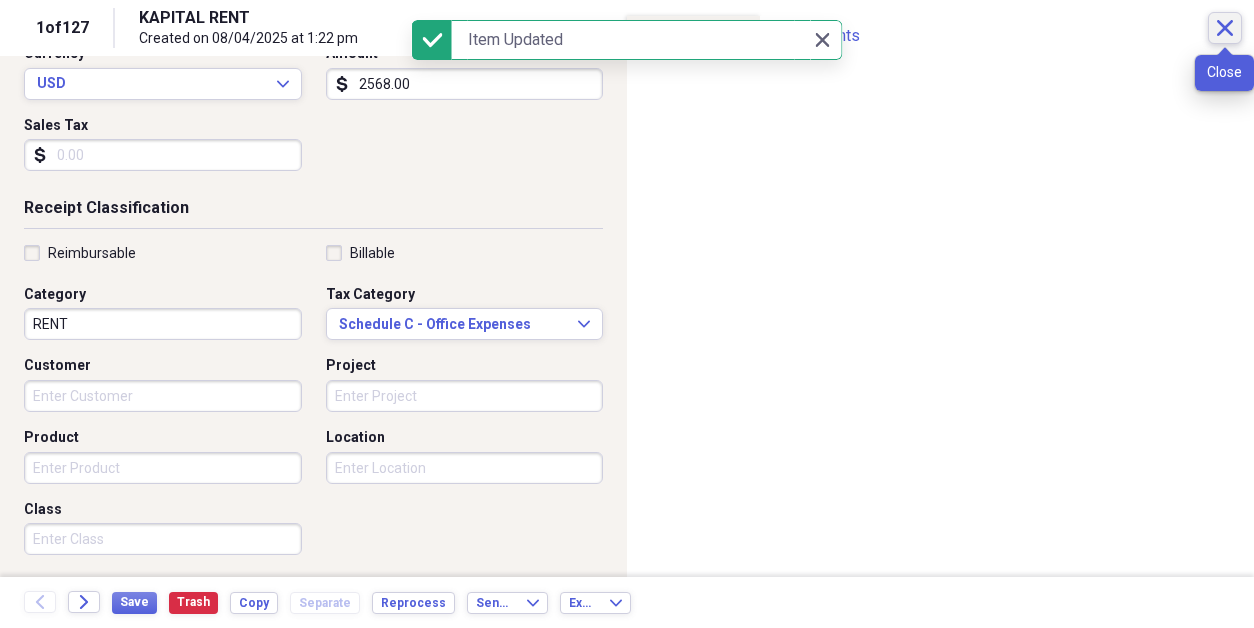 click on "Close" 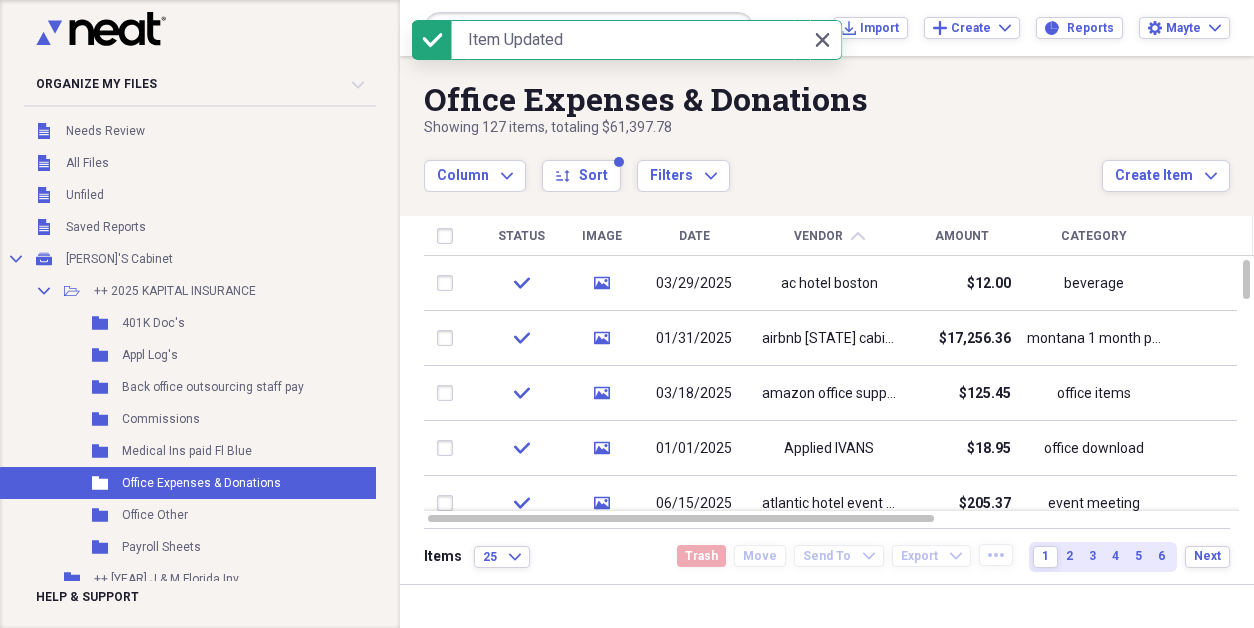 click on "Vendor chevron-up" at bounding box center (829, 236) 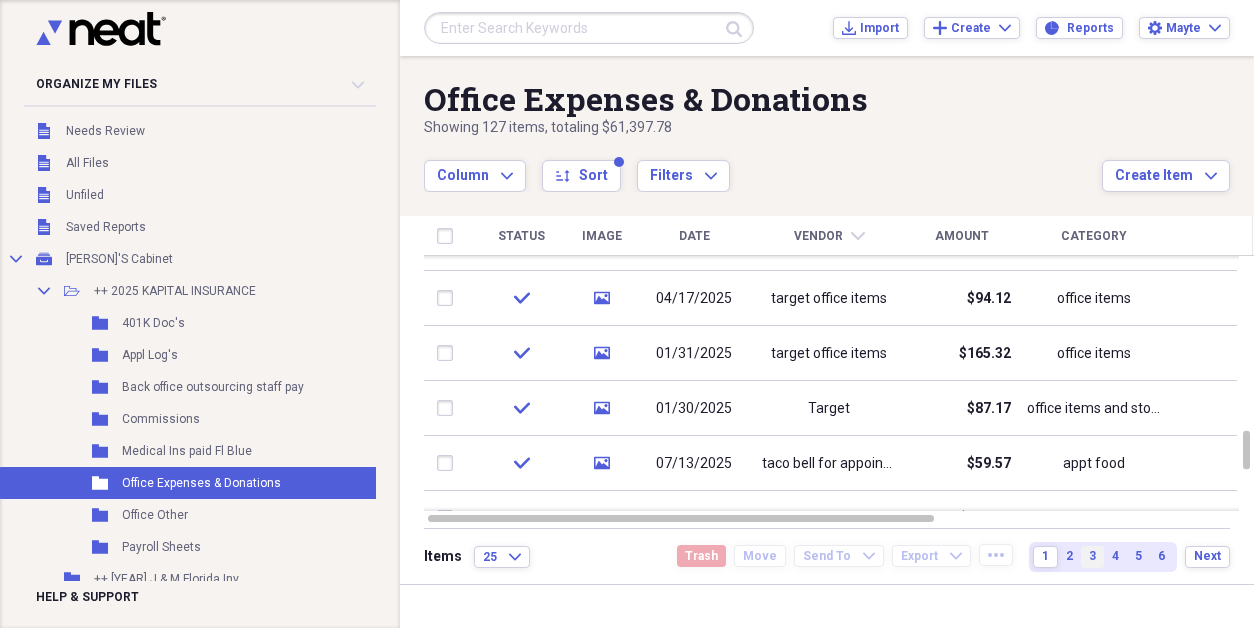 click on "3" at bounding box center [1092, 556] 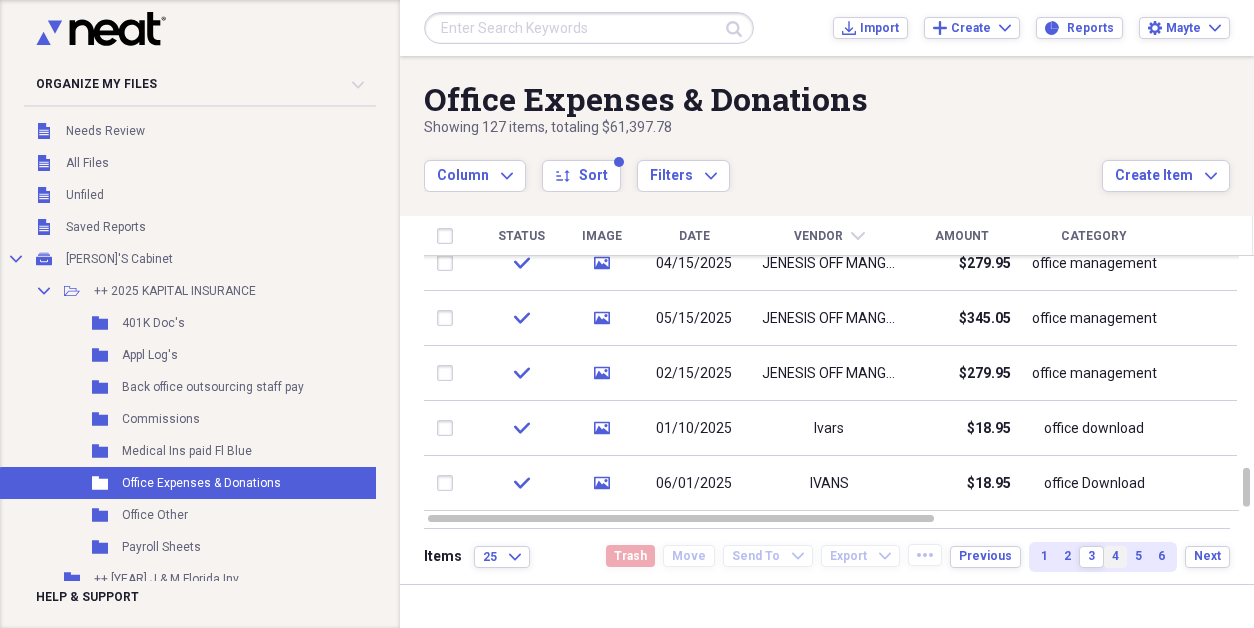 click on "4" at bounding box center (1115, 557) 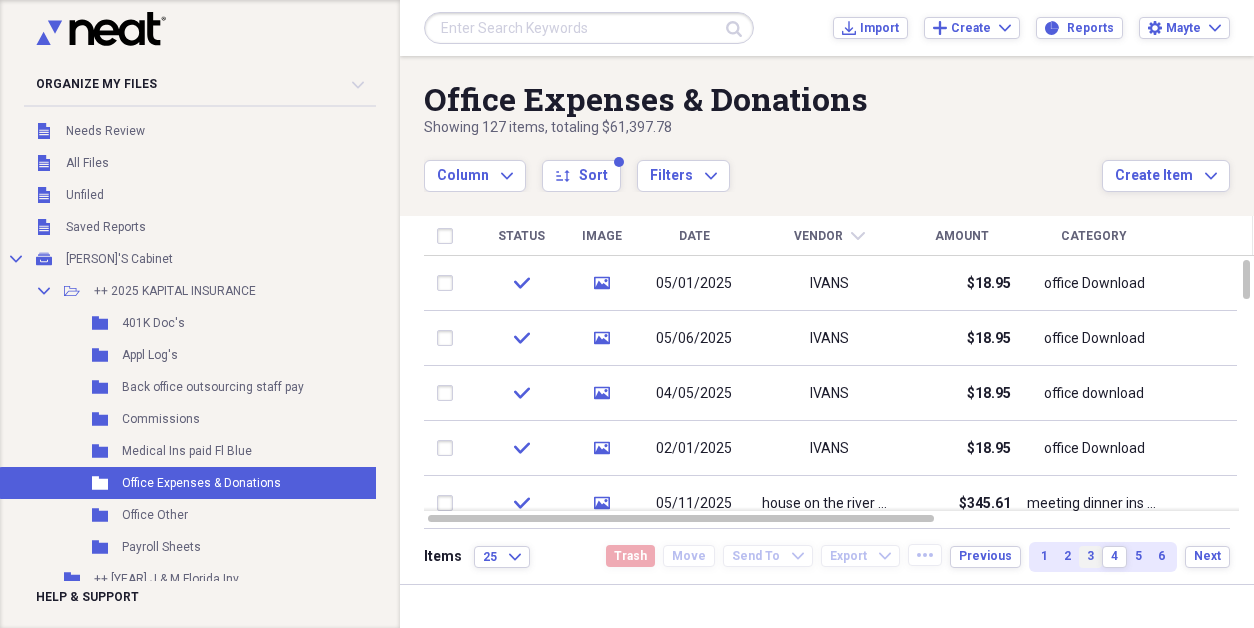 click on "3" at bounding box center (1090, 557) 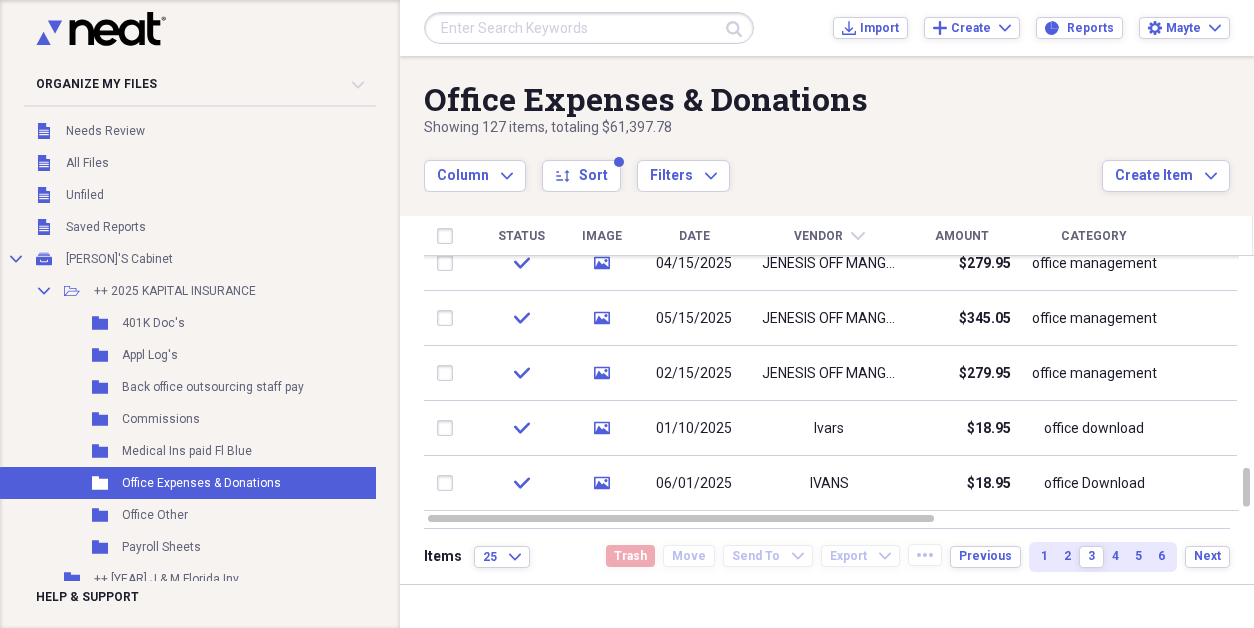 click on "Vendor chevron-down" at bounding box center [829, 236] 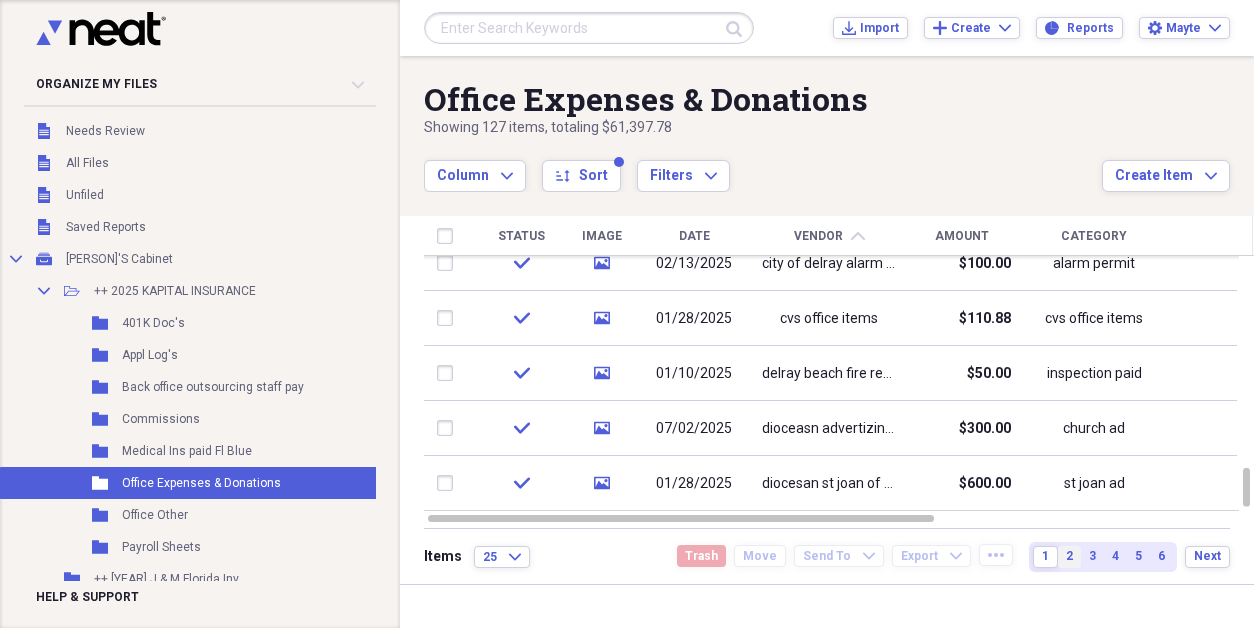 click on "2" at bounding box center [1069, 556] 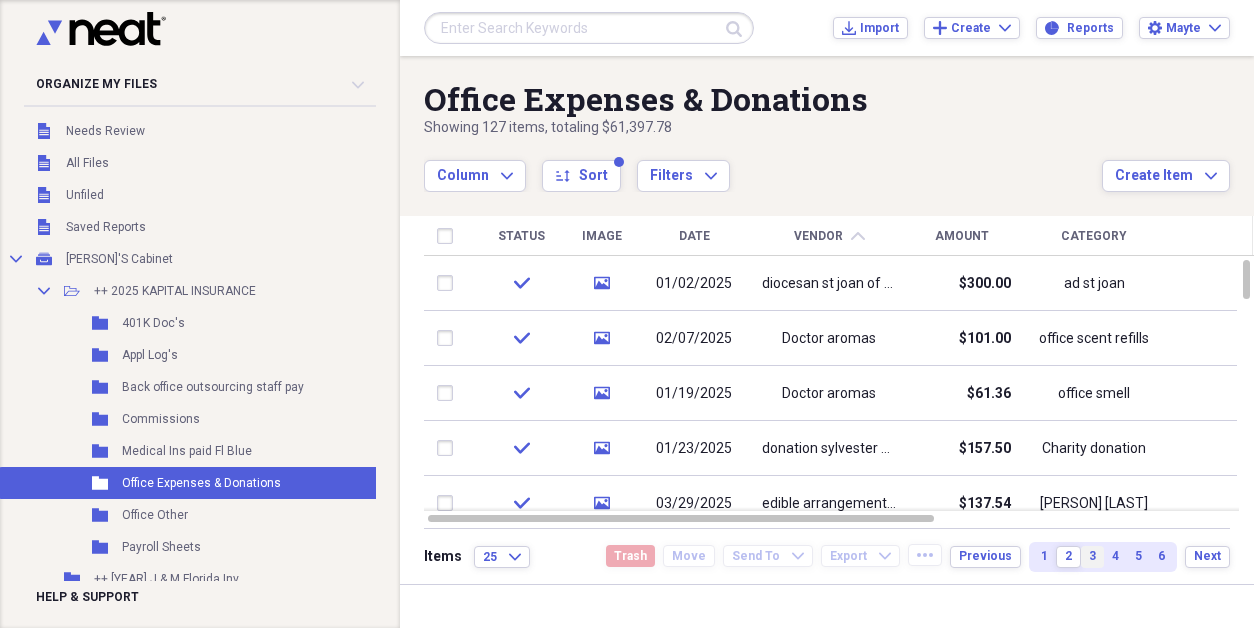 click on "3" at bounding box center (1092, 556) 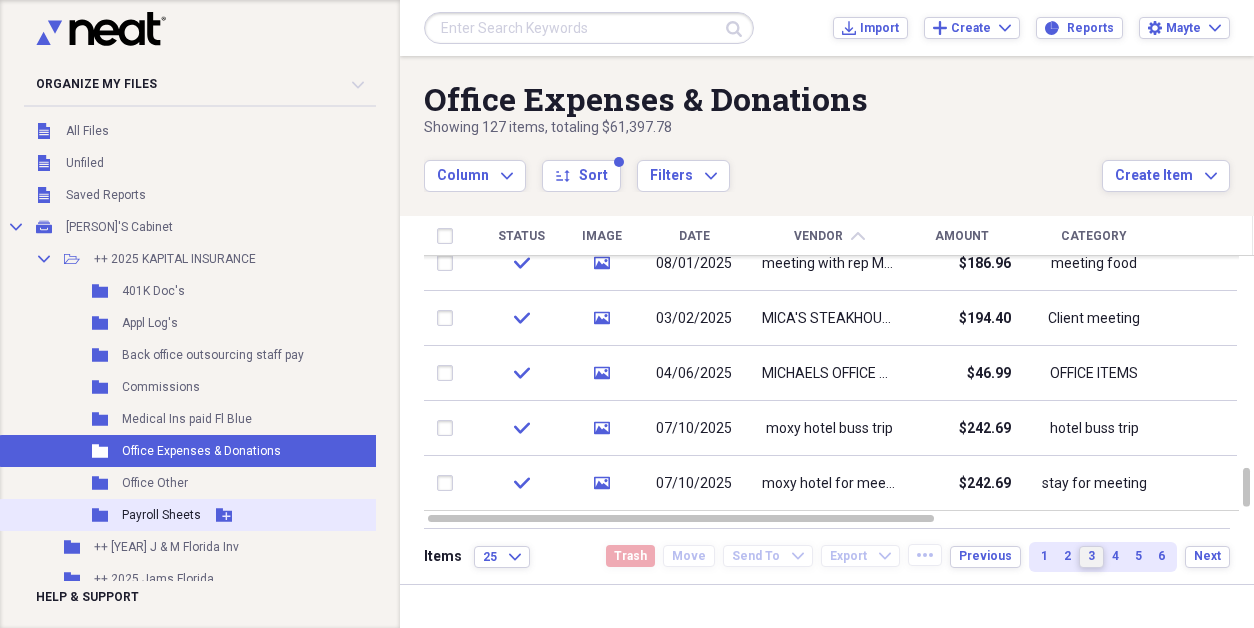 scroll, scrollTop: 0, scrollLeft: 0, axis: both 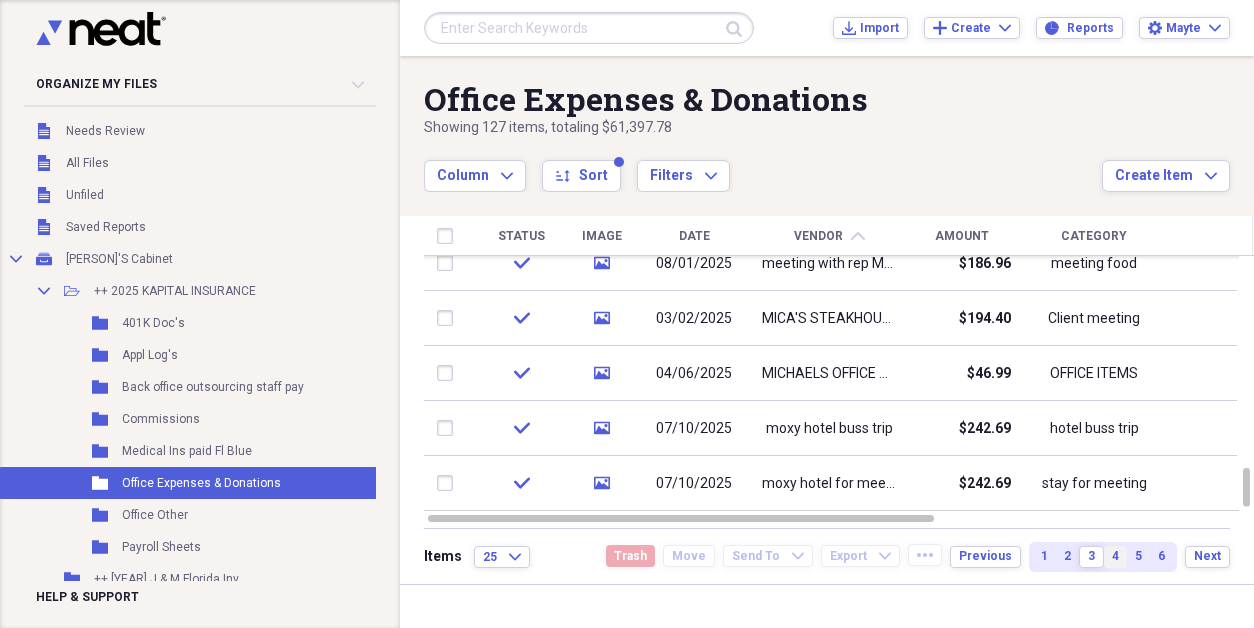 click on "4" at bounding box center [1115, 556] 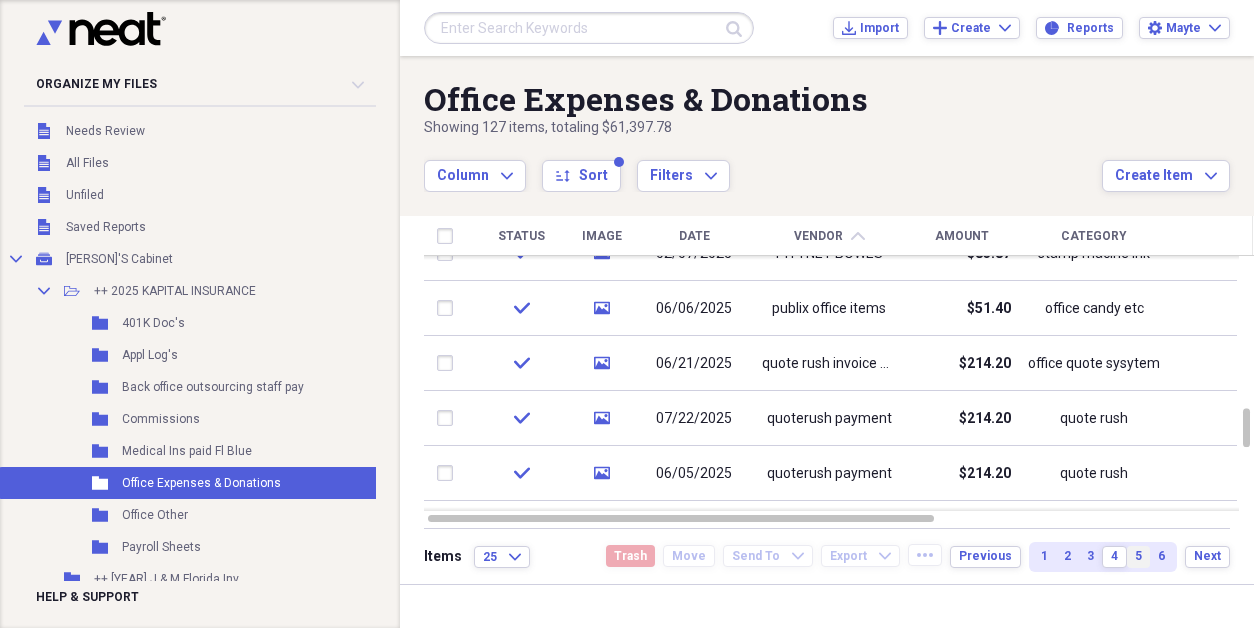 click on "5" at bounding box center [1138, 557] 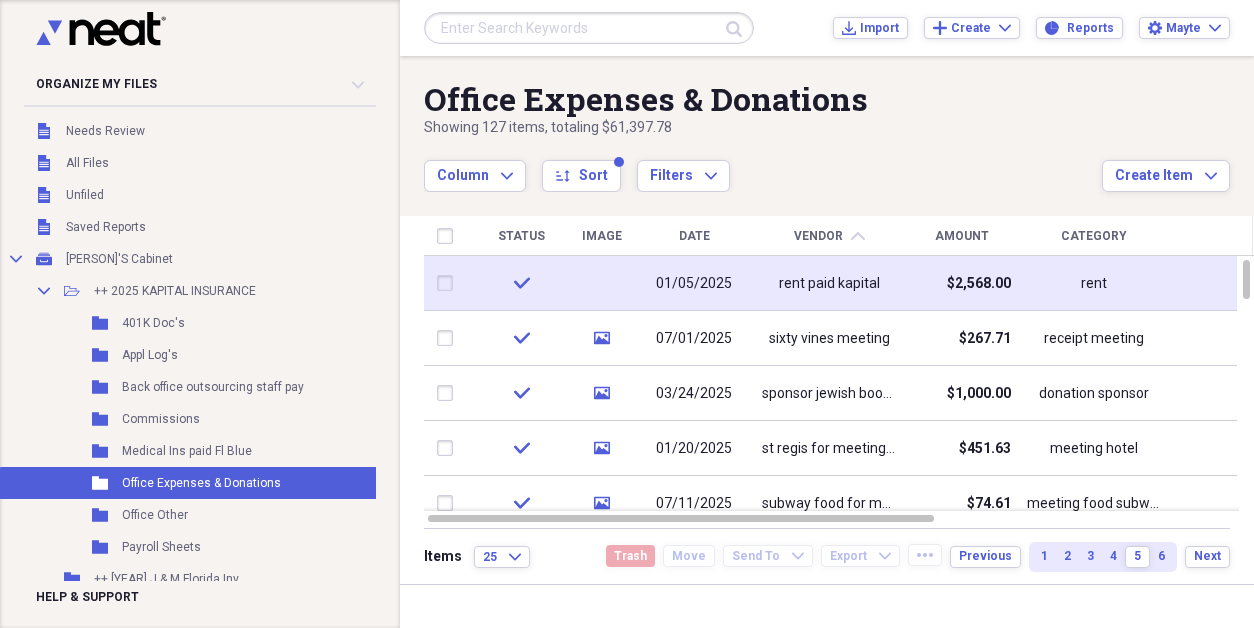 click on "rent paid kapital" at bounding box center (829, 284) 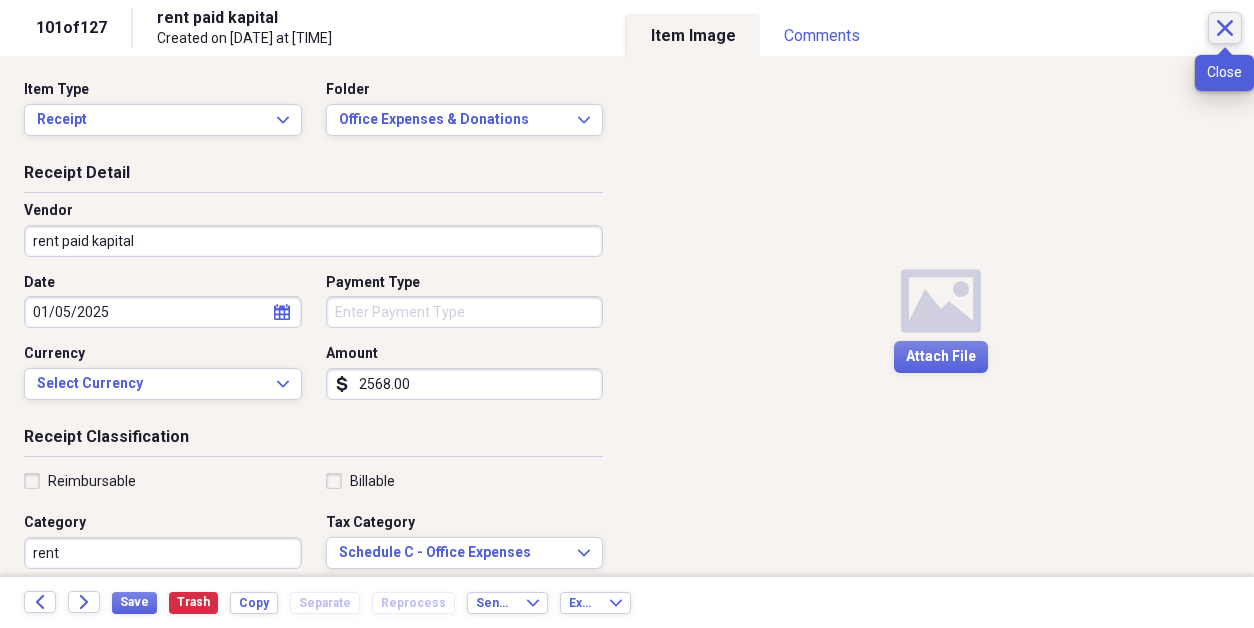 click on "Close" at bounding box center [1225, 28] 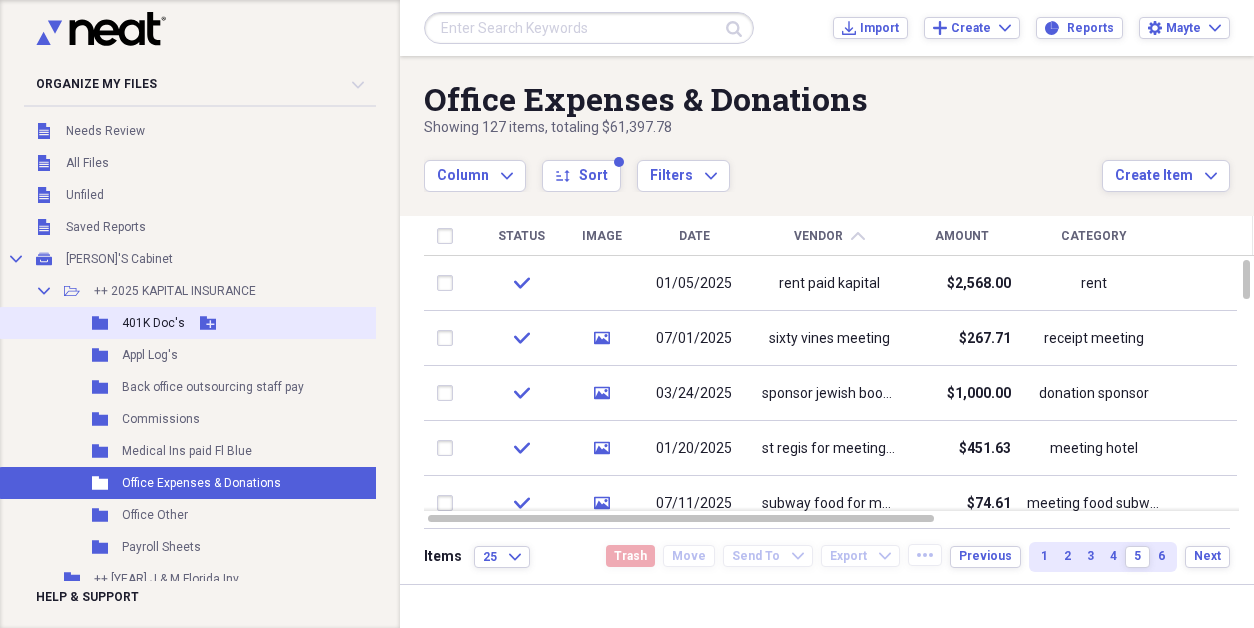 click on "Folder 401K Doc's Add Folder" at bounding box center (222, 323) 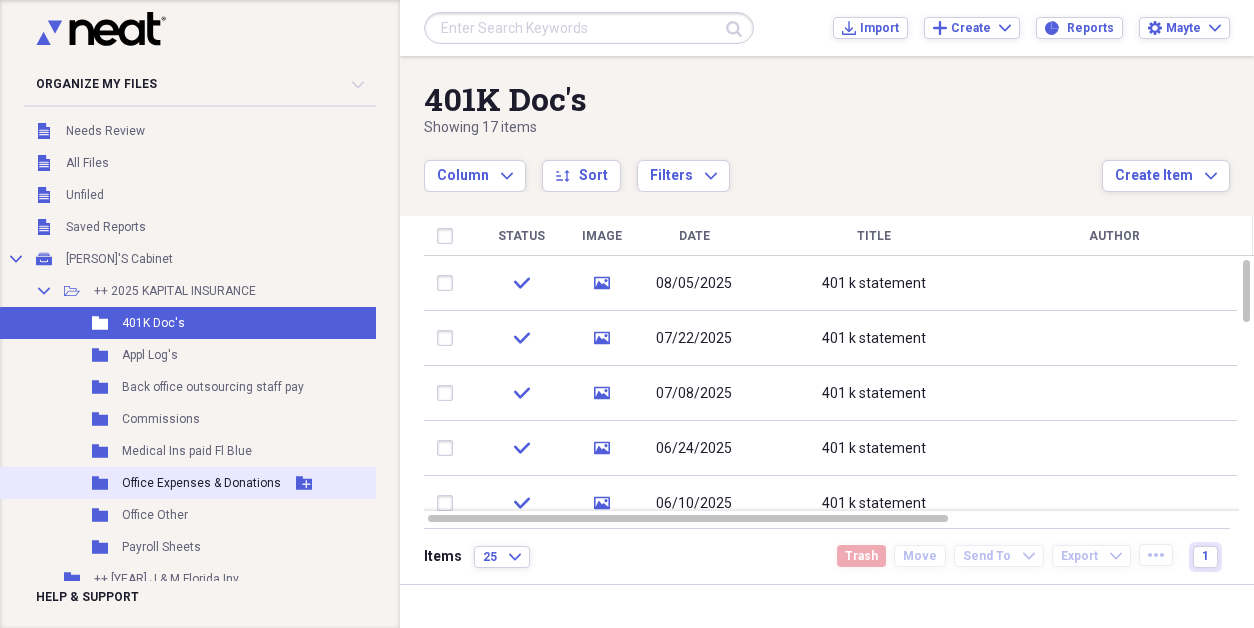 click on "Office Expenses & Donations" at bounding box center (201, 483) 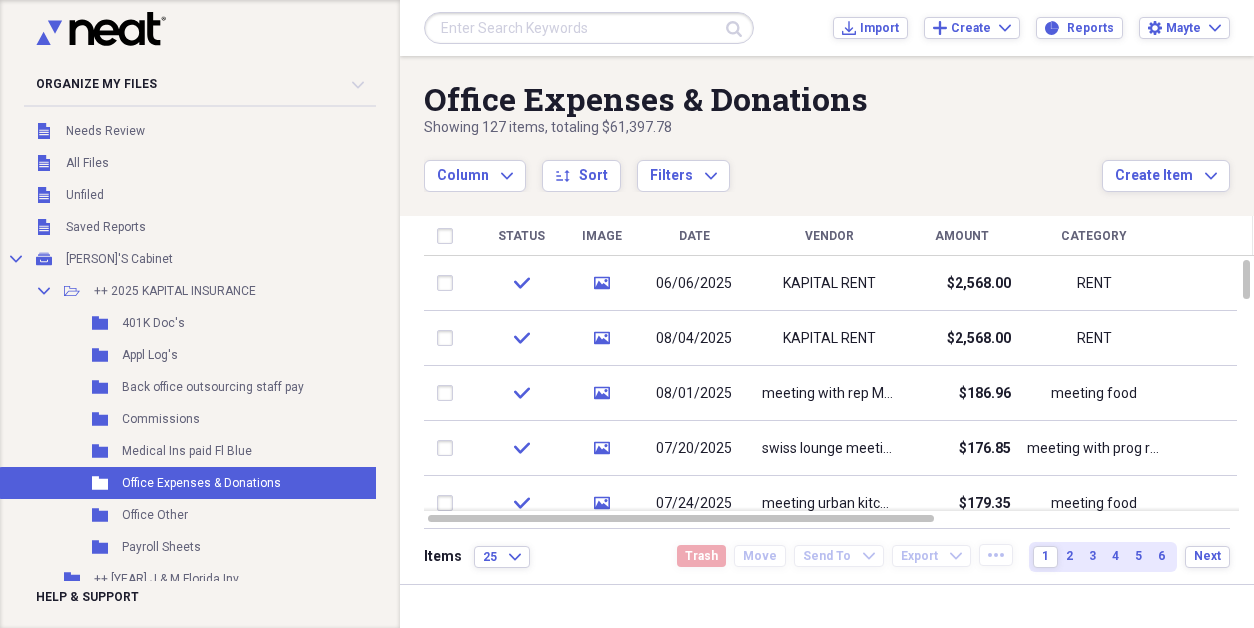 click on "Date" at bounding box center (694, 236) 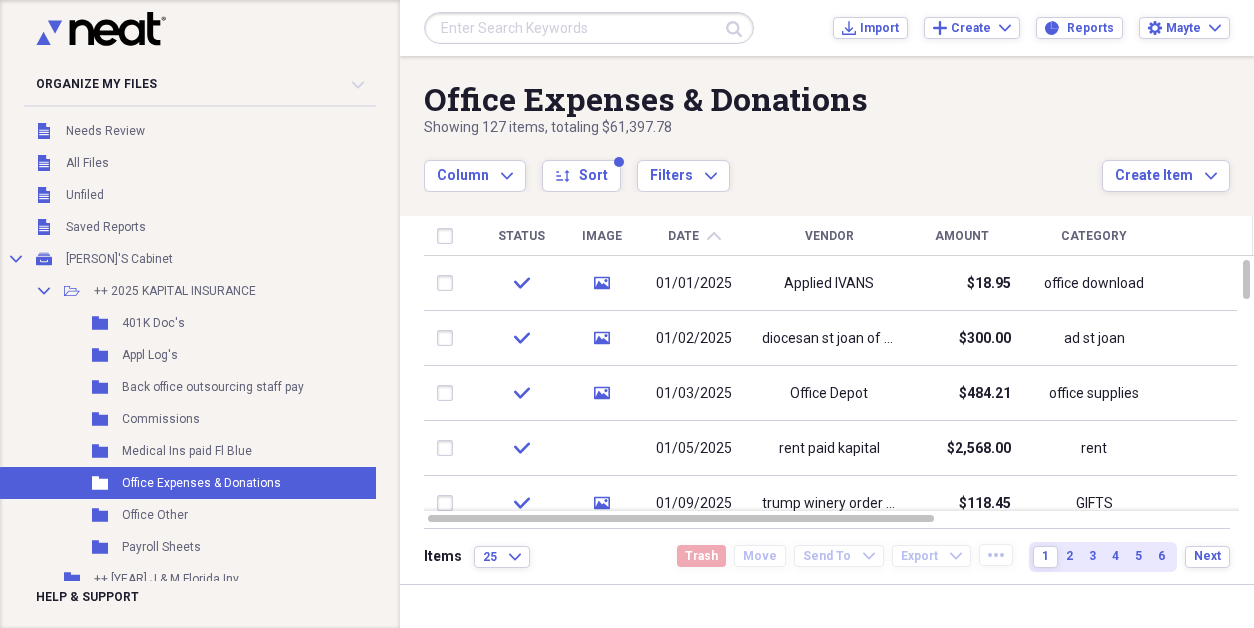click on "Vendor" at bounding box center (829, 236) 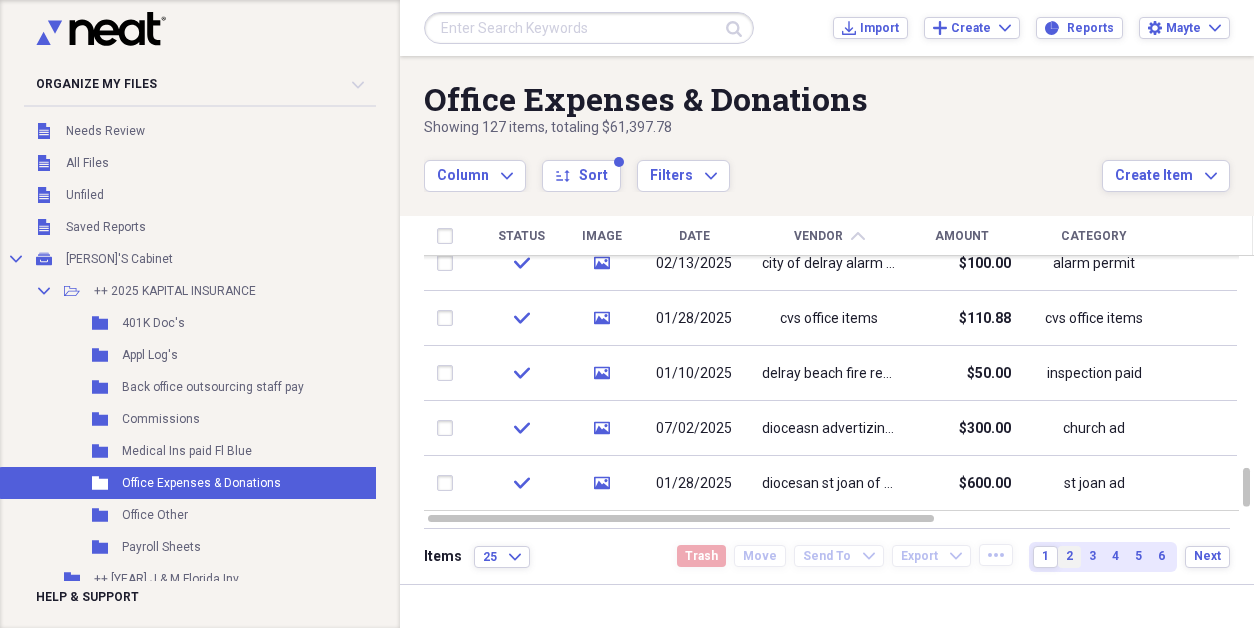 click on "2" at bounding box center (1069, 557) 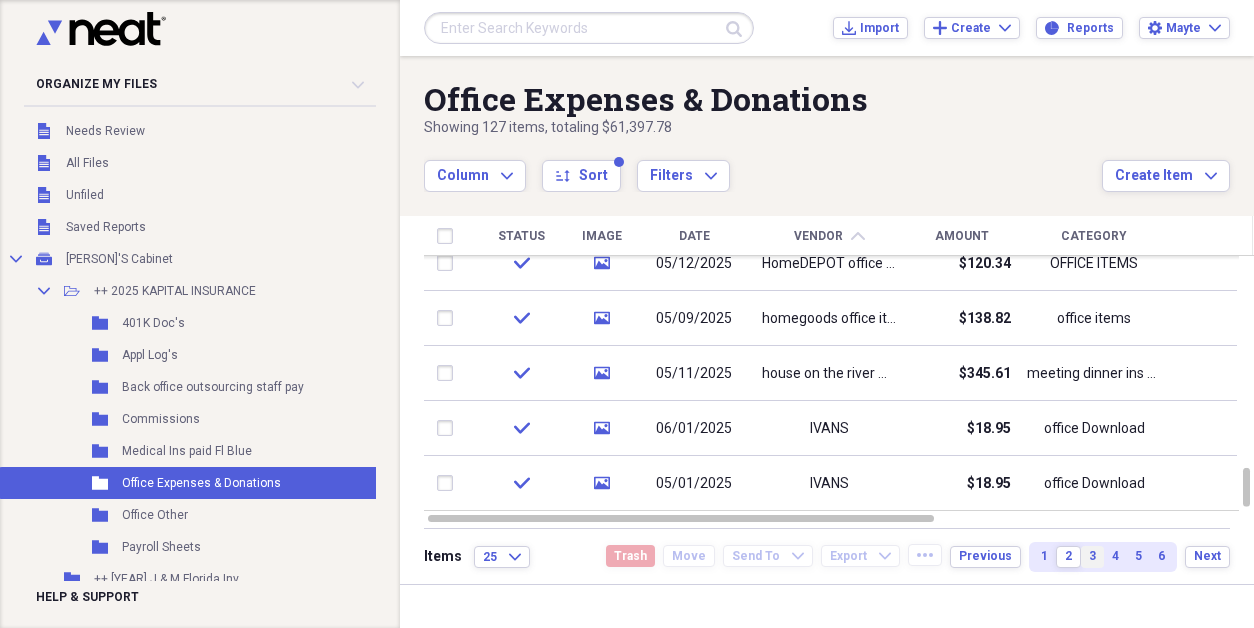 click on "3" at bounding box center [1092, 556] 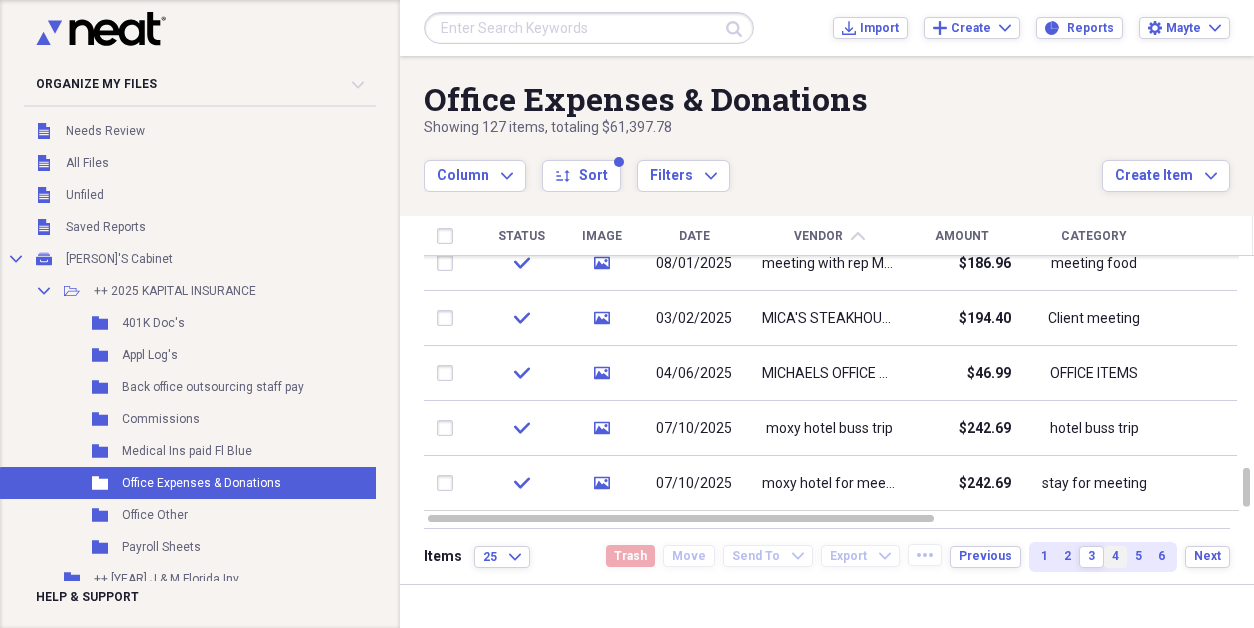 click on "4" at bounding box center (1115, 557) 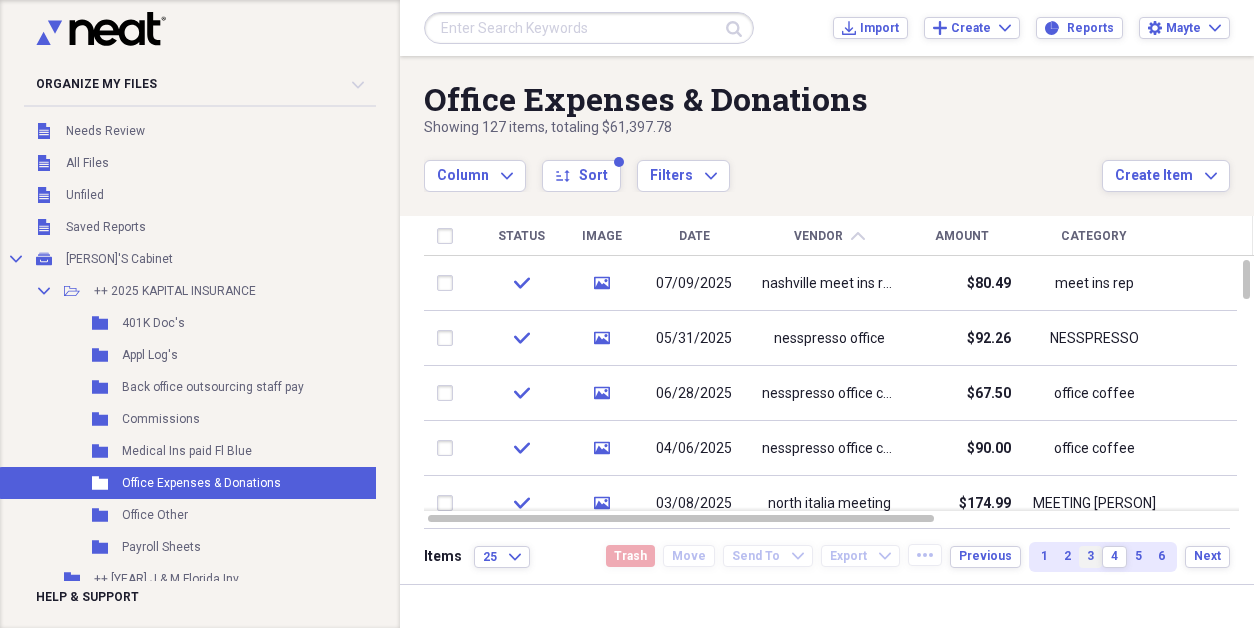 click on "3" at bounding box center [1090, 556] 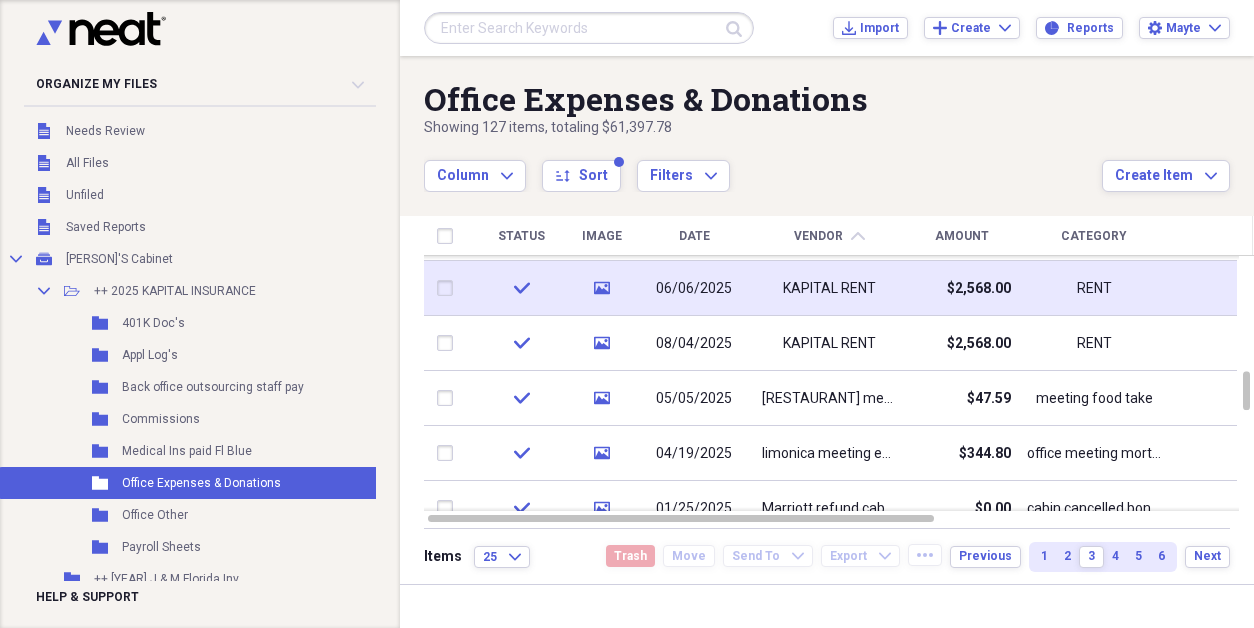 click on "KAPITAL RENT" at bounding box center [829, 289] 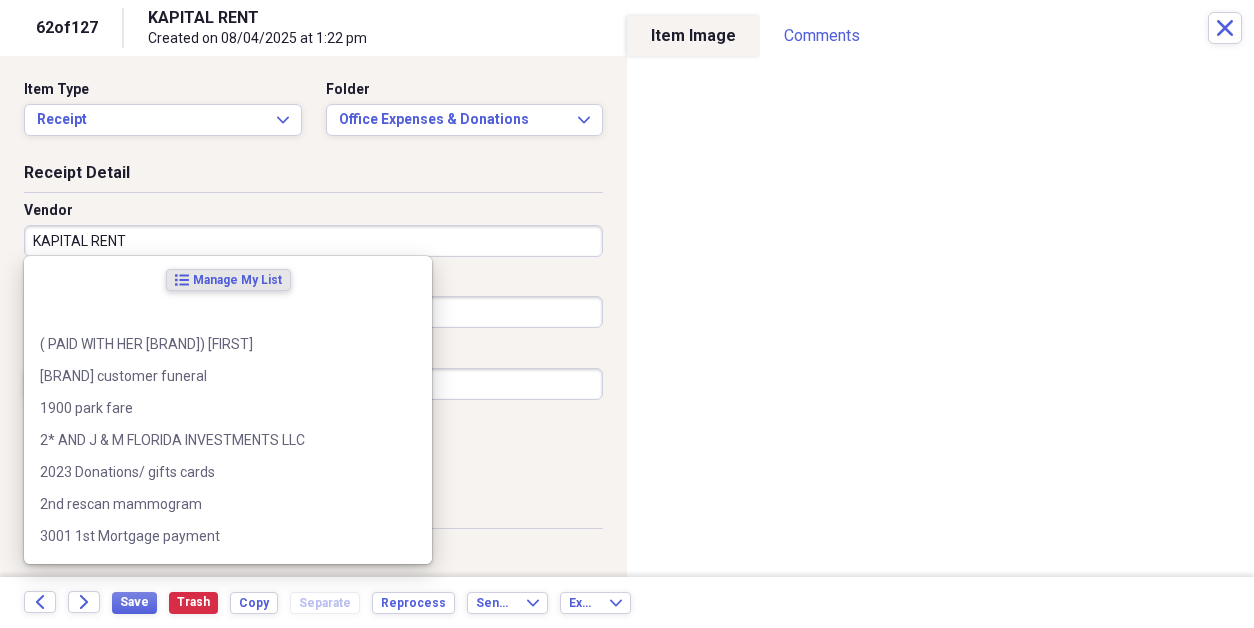 click on "KAPITAL RENT" at bounding box center [313, 241] 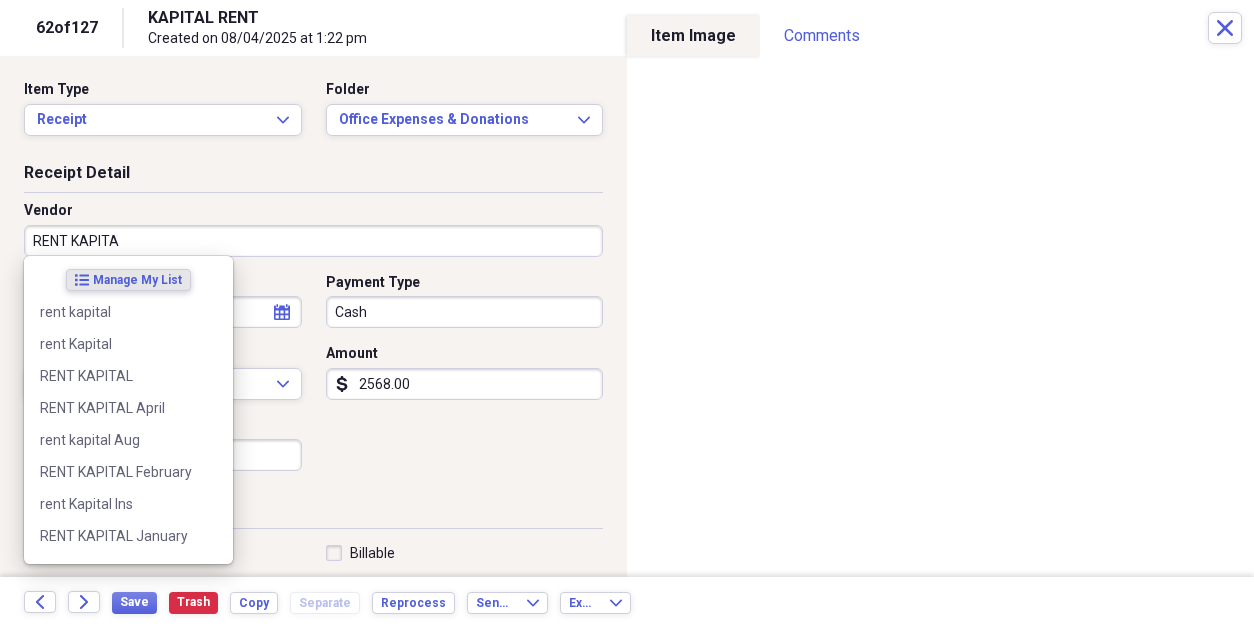 type on "RENT KAPITAL" 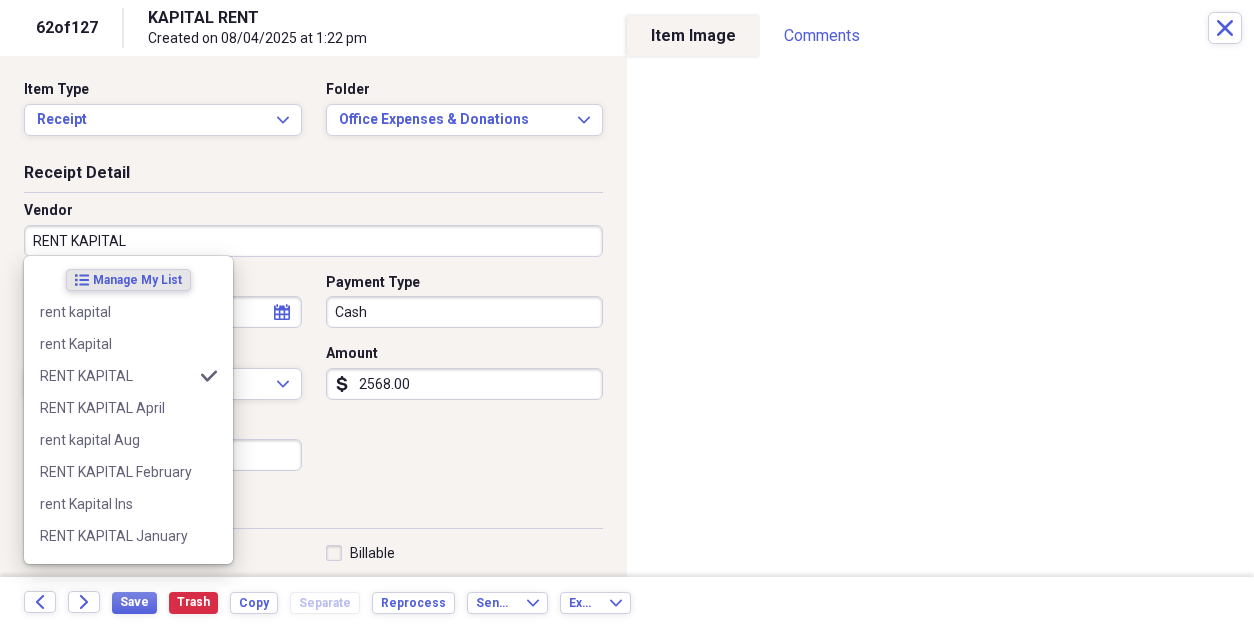 type on "rent" 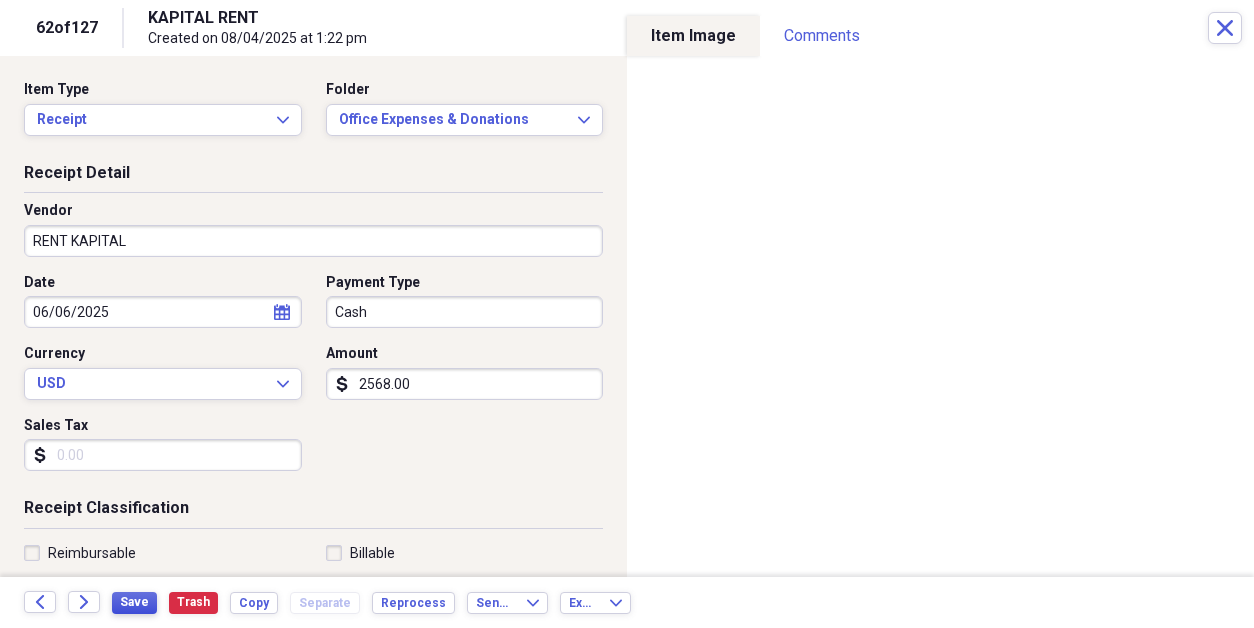 click on "Save" at bounding box center [134, 602] 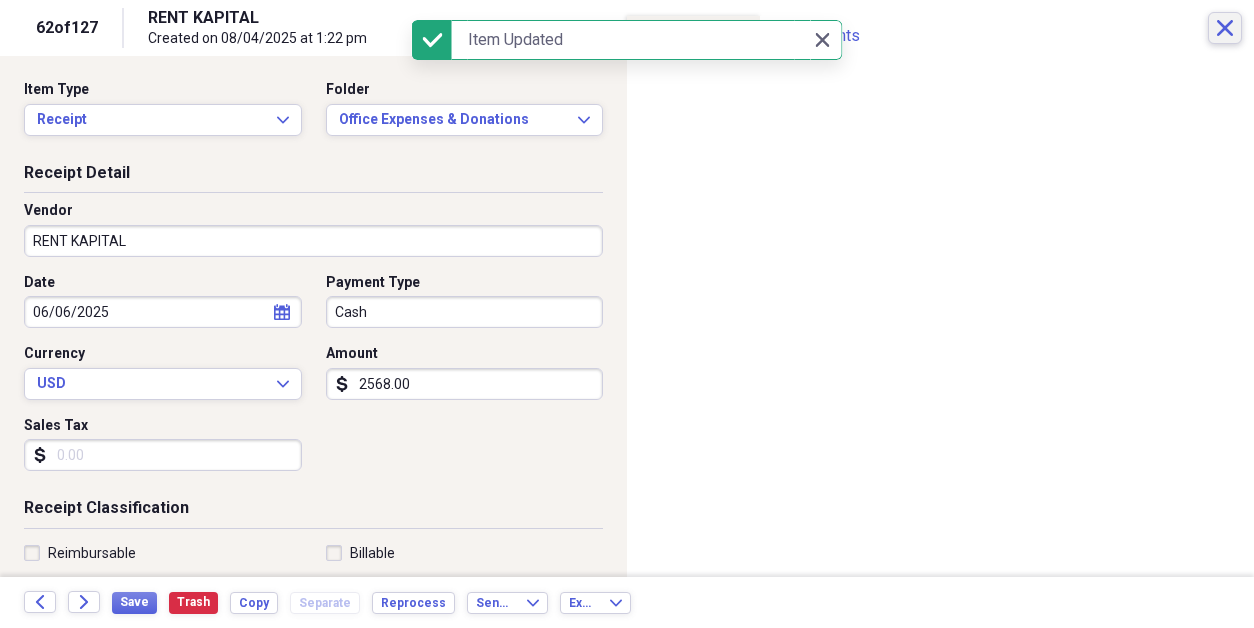 click on "Close" 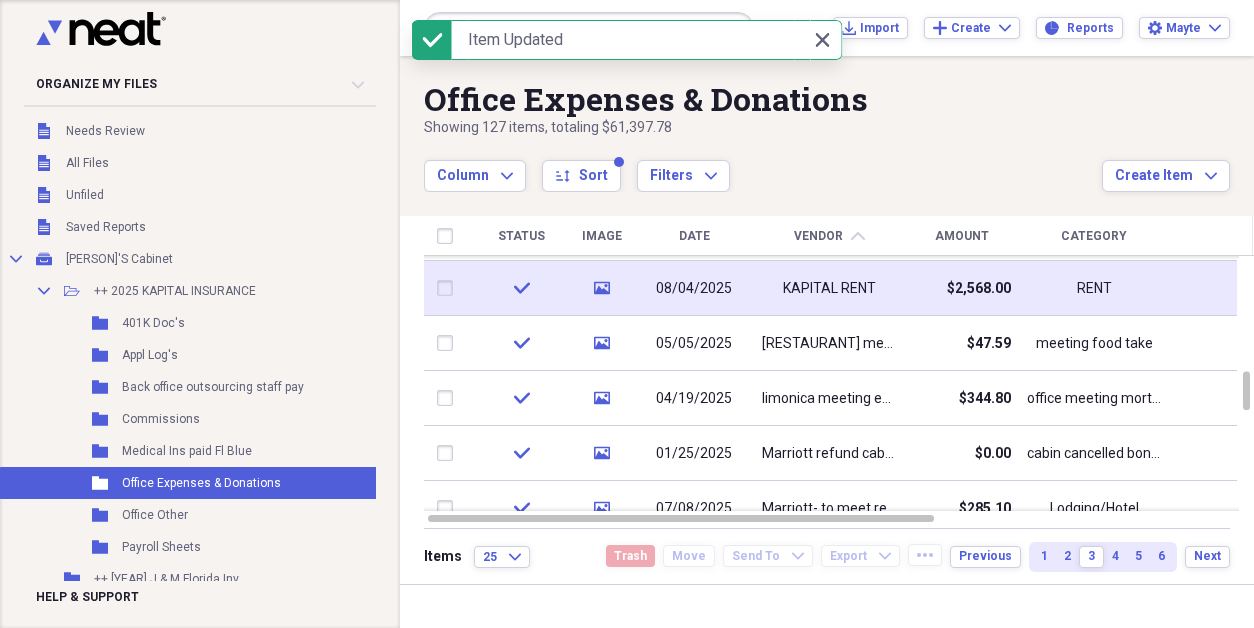 click on "KAPITAL RENT" at bounding box center [829, 288] 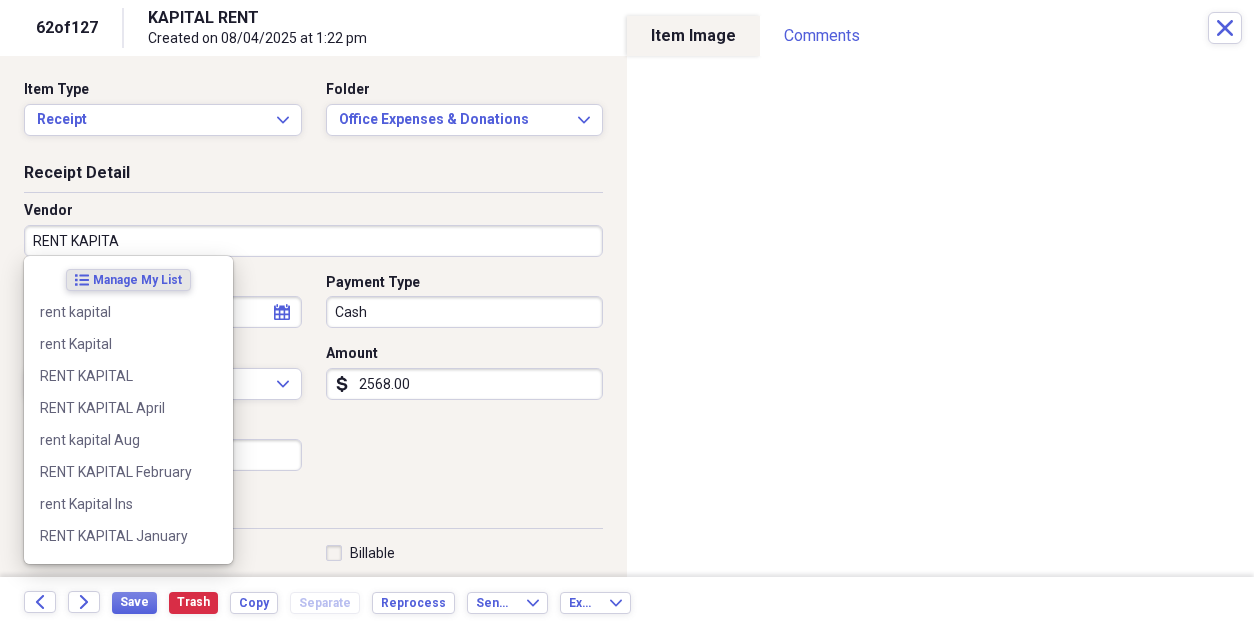 type on "RENT KAPITAL" 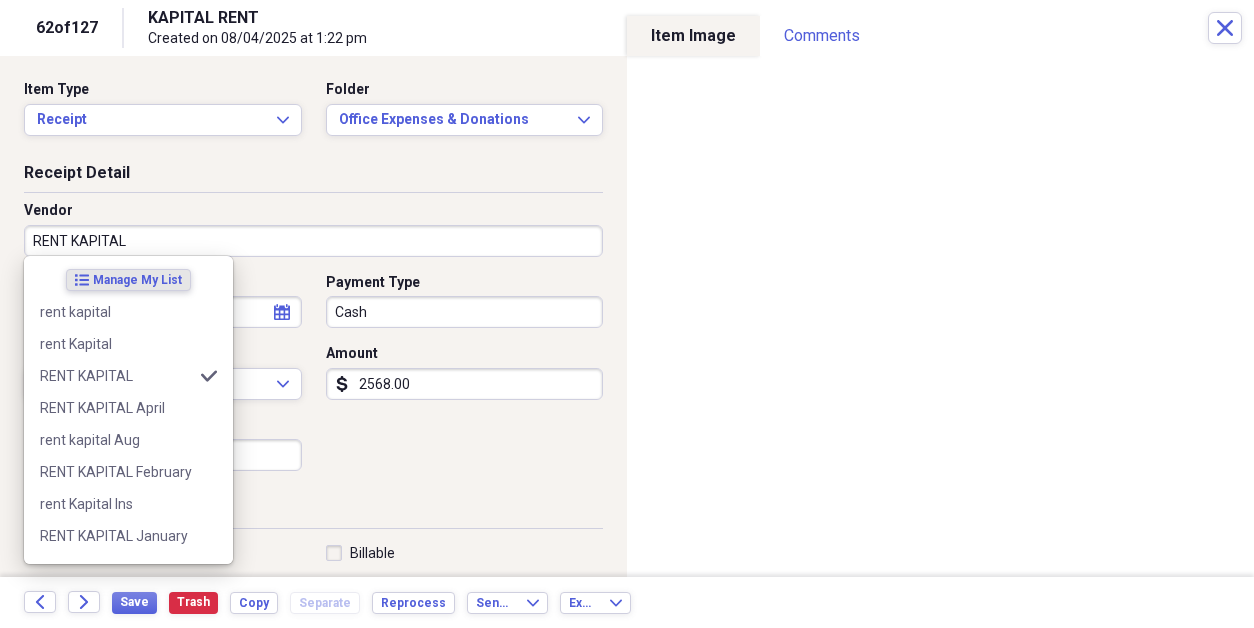 type on "rent" 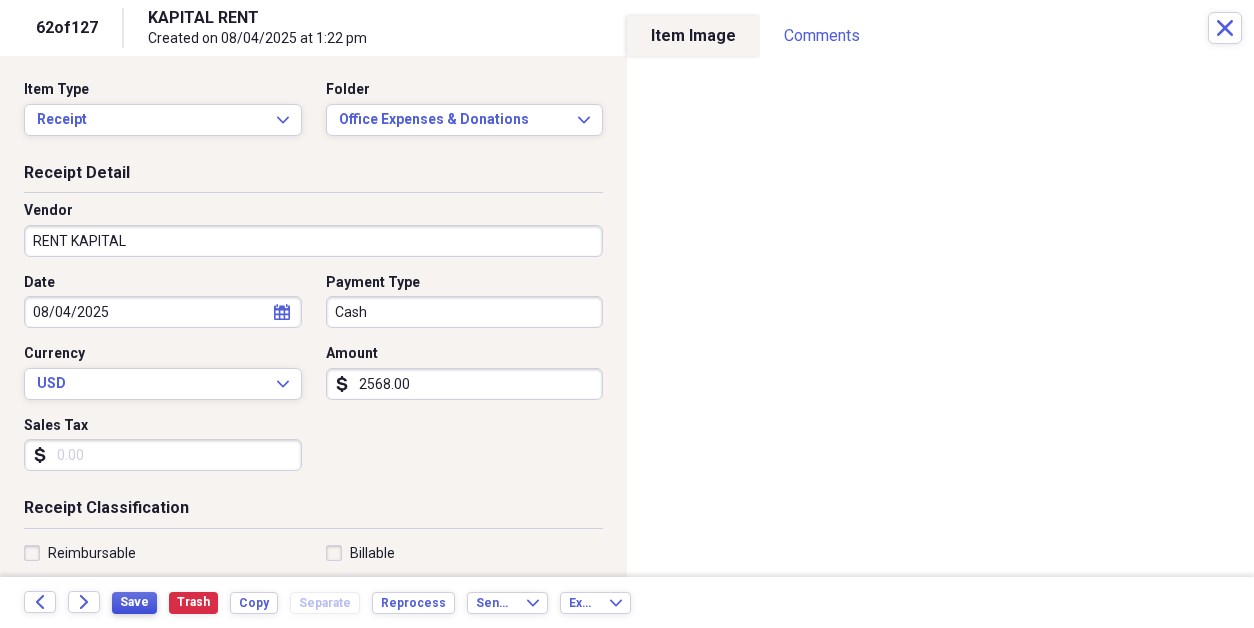 click on "Save" at bounding box center [134, 603] 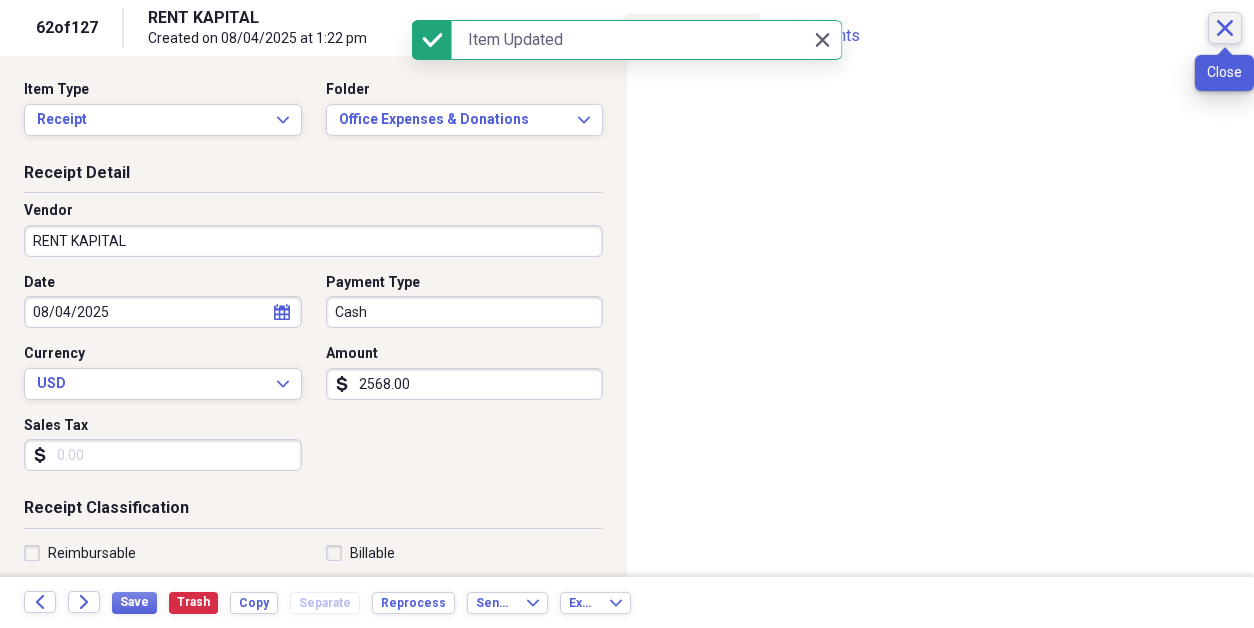 click on "Close" at bounding box center [1225, 28] 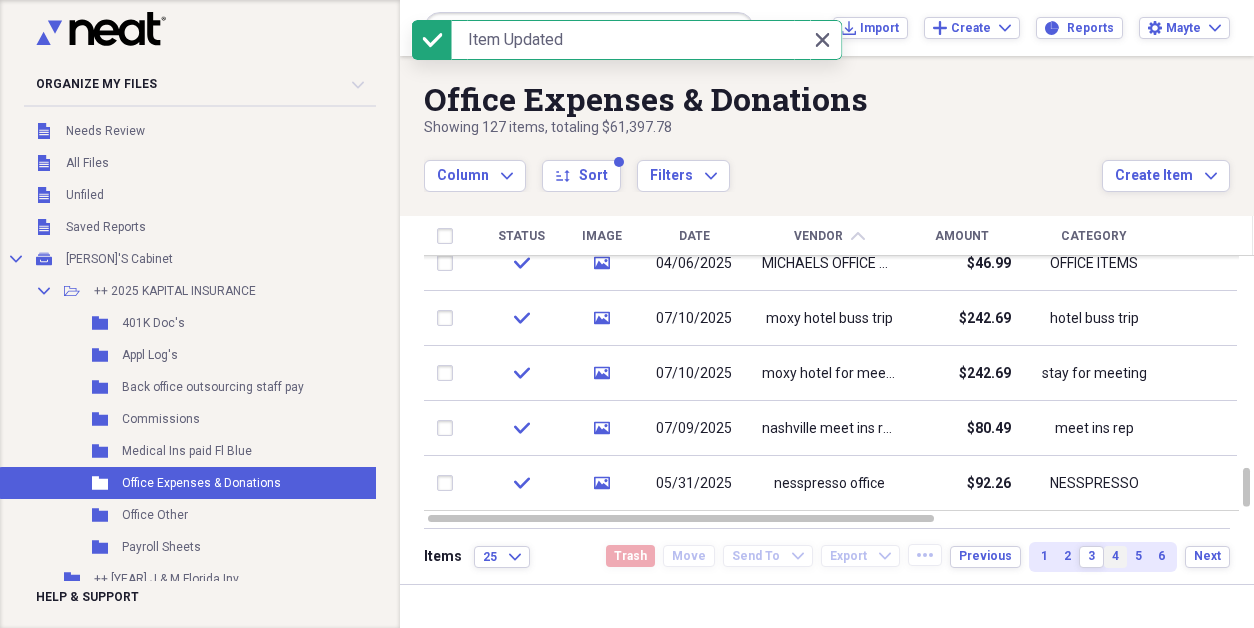 click on "4" at bounding box center (1115, 557) 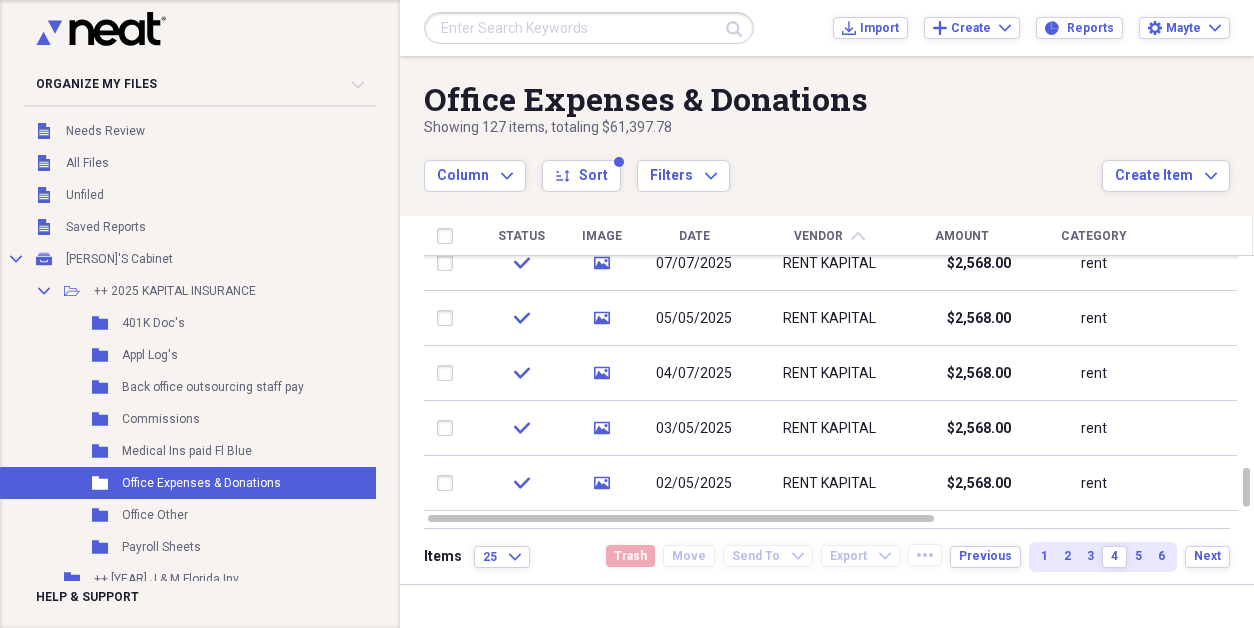 click on "Date" at bounding box center [694, 236] 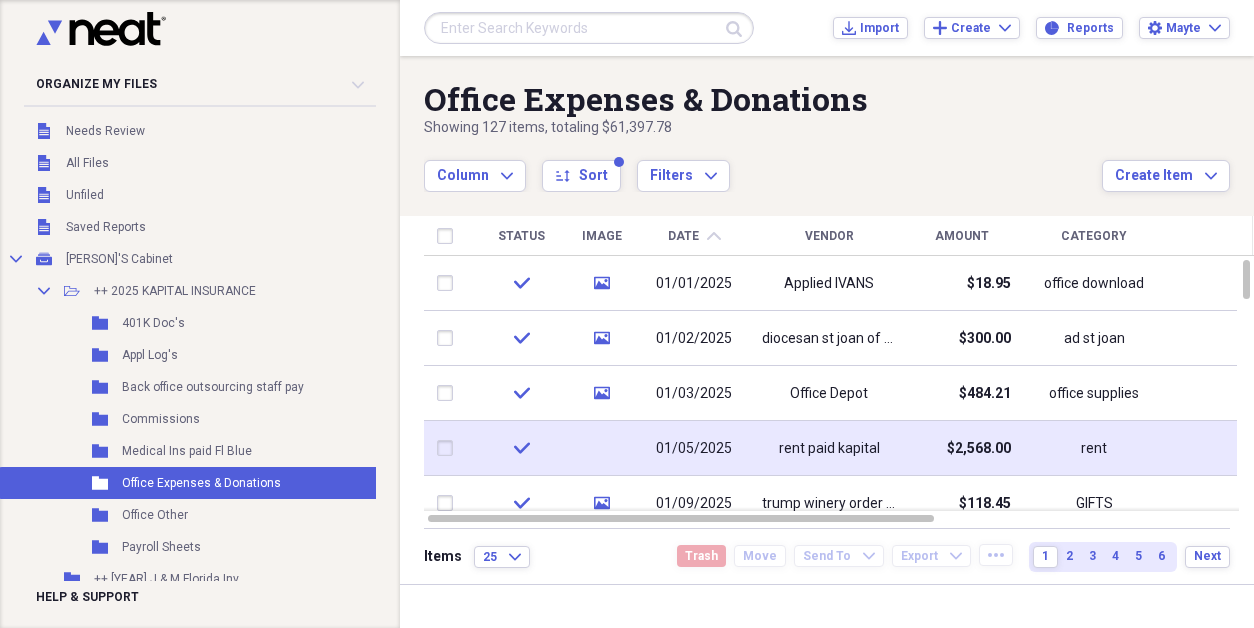 click on "rent paid kapital" at bounding box center (829, 449) 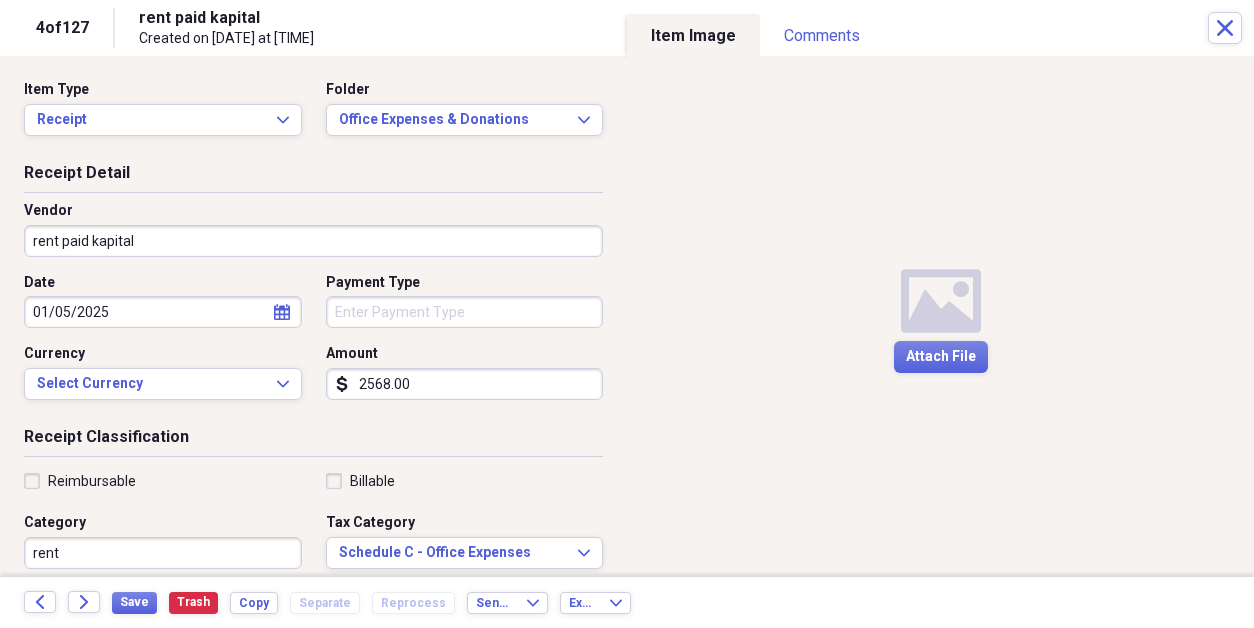 click on "rent paid kapital" at bounding box center (313, 241) 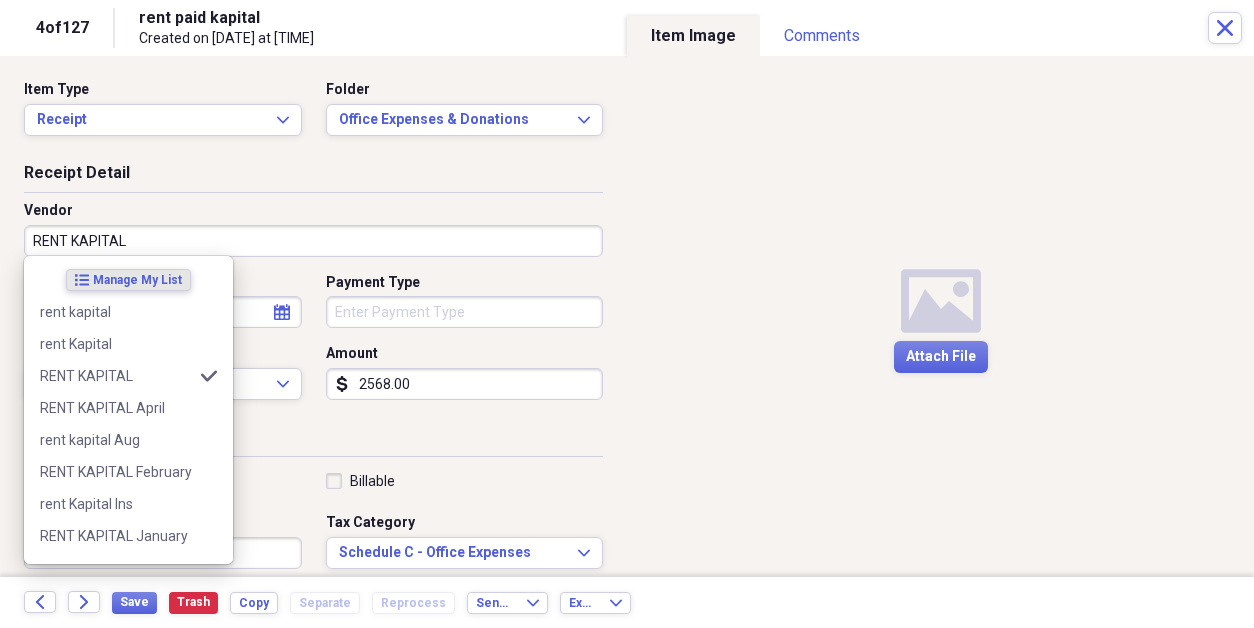 type on "RENT KAPITAL" 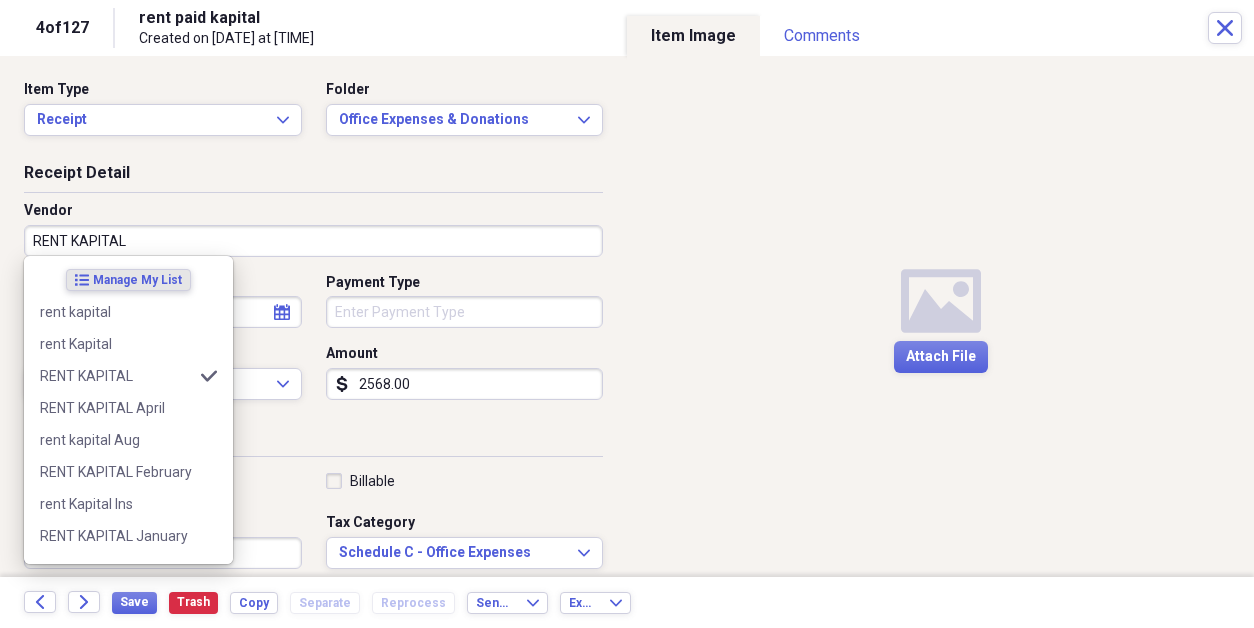 click on "Receipt Detail Vendor RENT [COMPANY] Date [MONTH]/[DAY]/[YEAR] calendar Calendar Payment Type Currency Select Currency Expand Amount dollar-sign [NUMBER]" at bounding box center [313, 294] 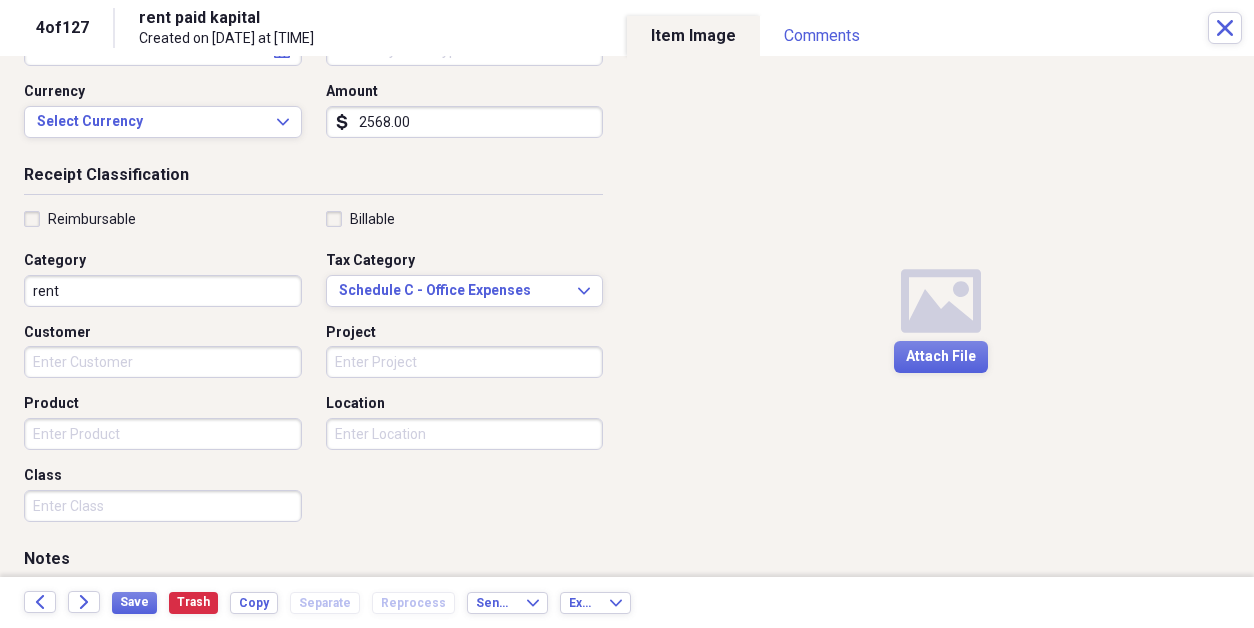 scroll, scrollTop: 300, scrollLeft: 0, axis: vertical 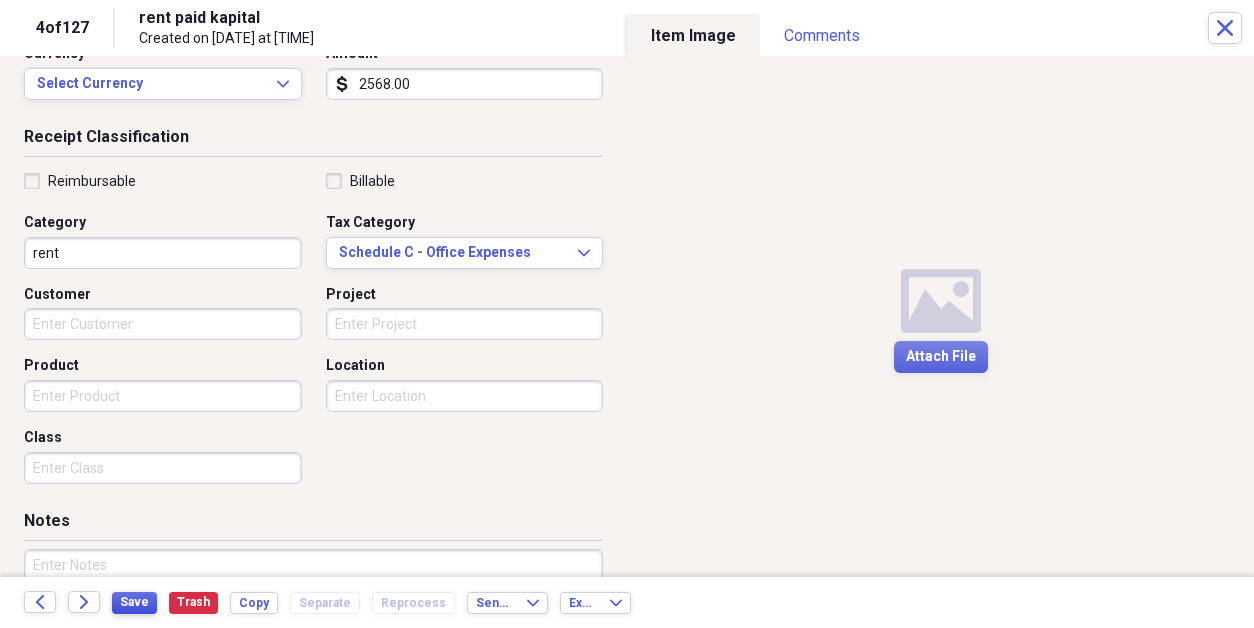 click on "Save" at bounding box center [134, 602] 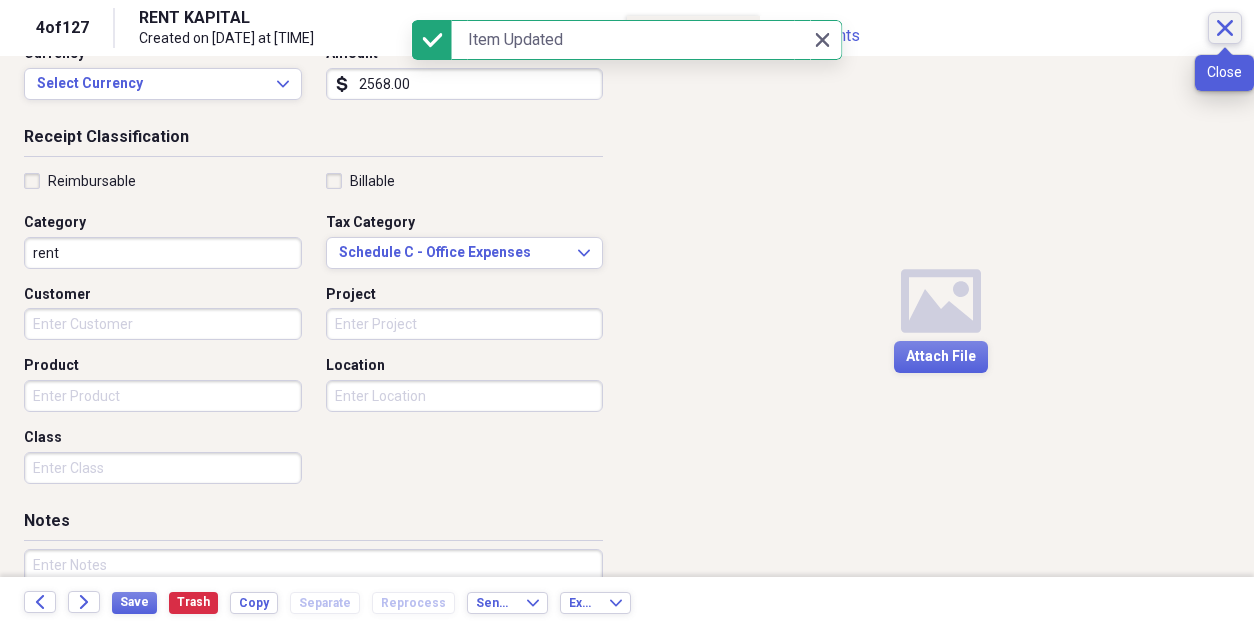 click on "Close" 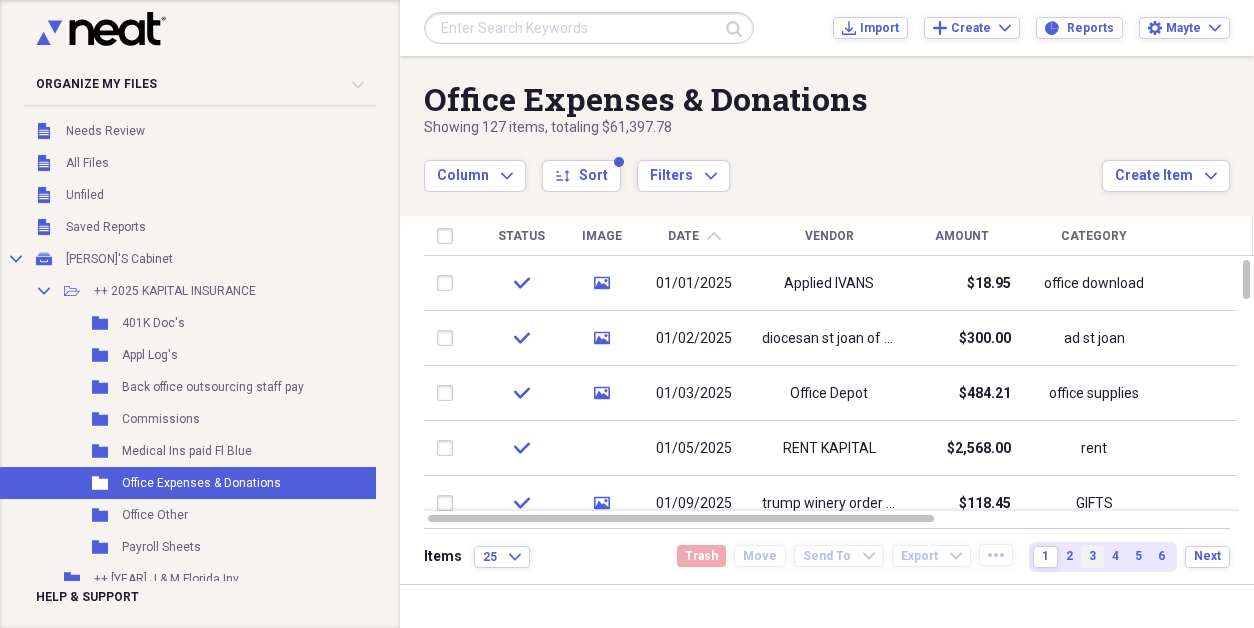 click on "3" at bounding box center (1092, 557) 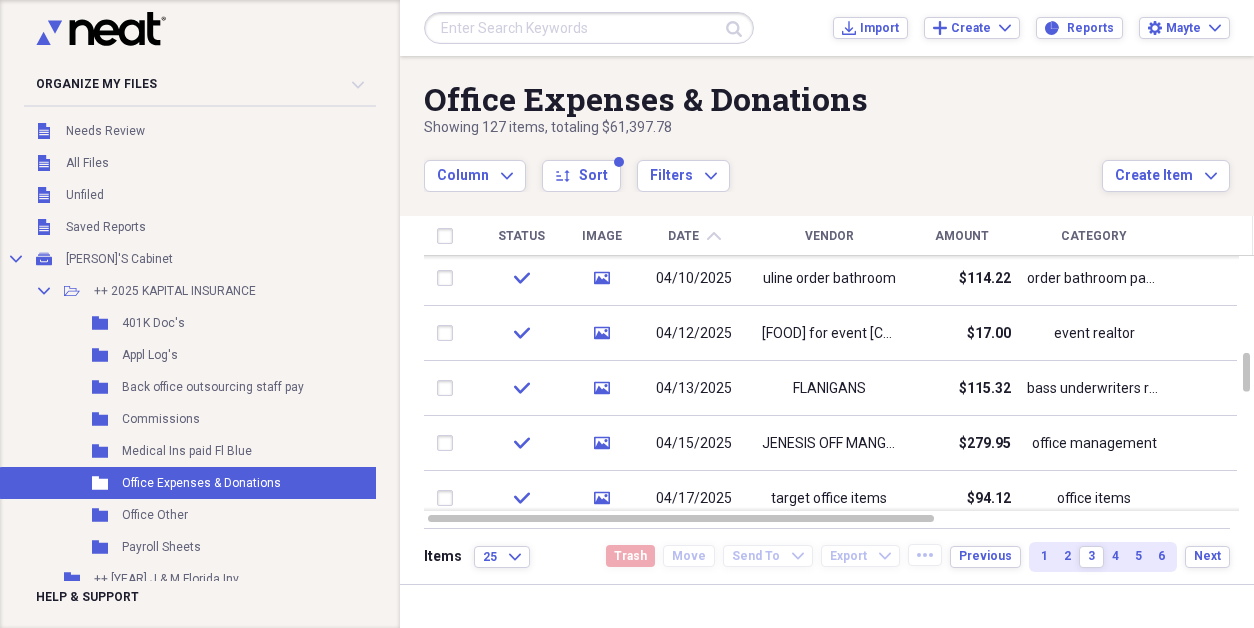 click on "Vendor" at bounding box center (829, 236) 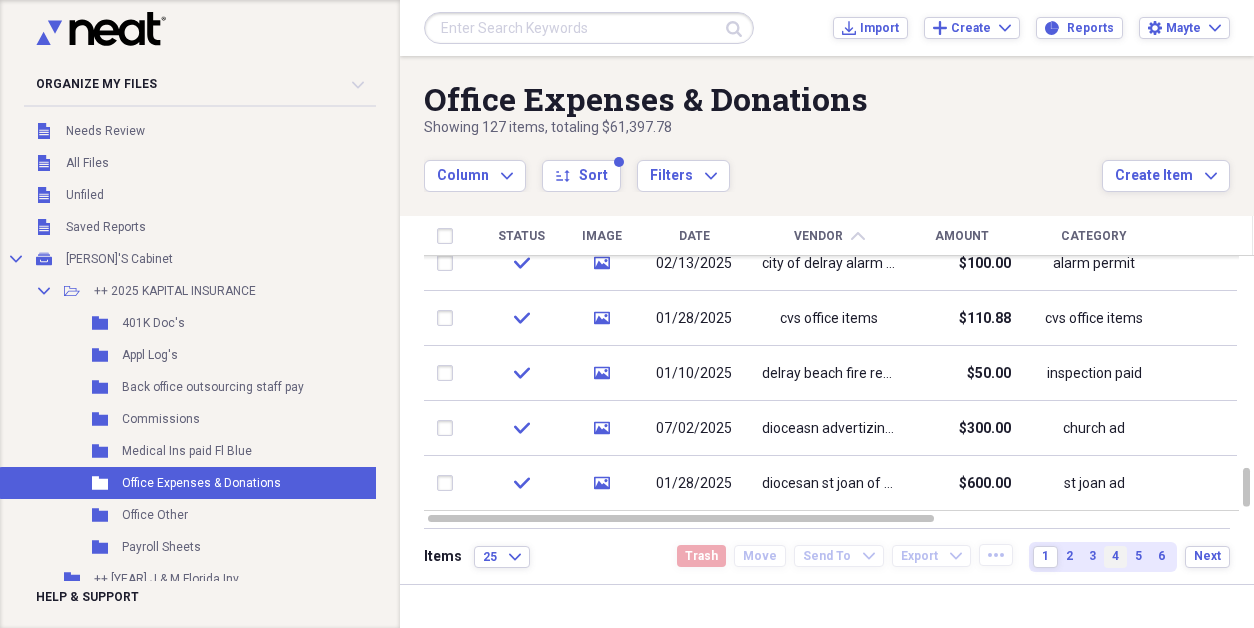 click on "4" at bounding box center [1115, 557] 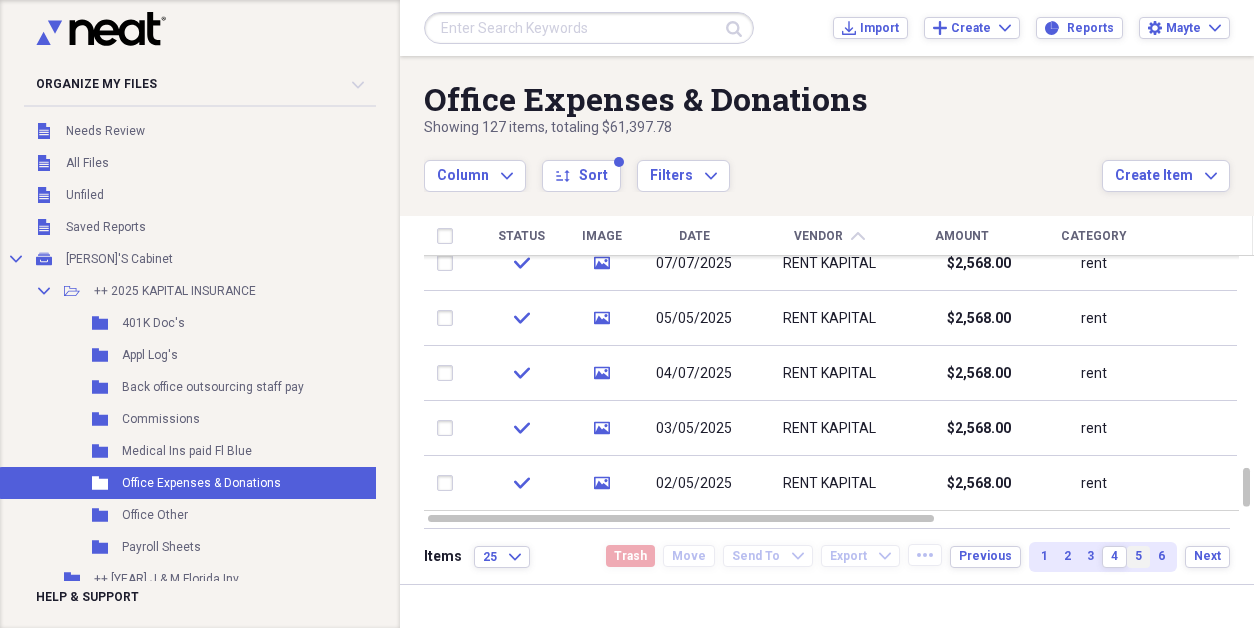 click on "5" at bounding box center (1138, 556) 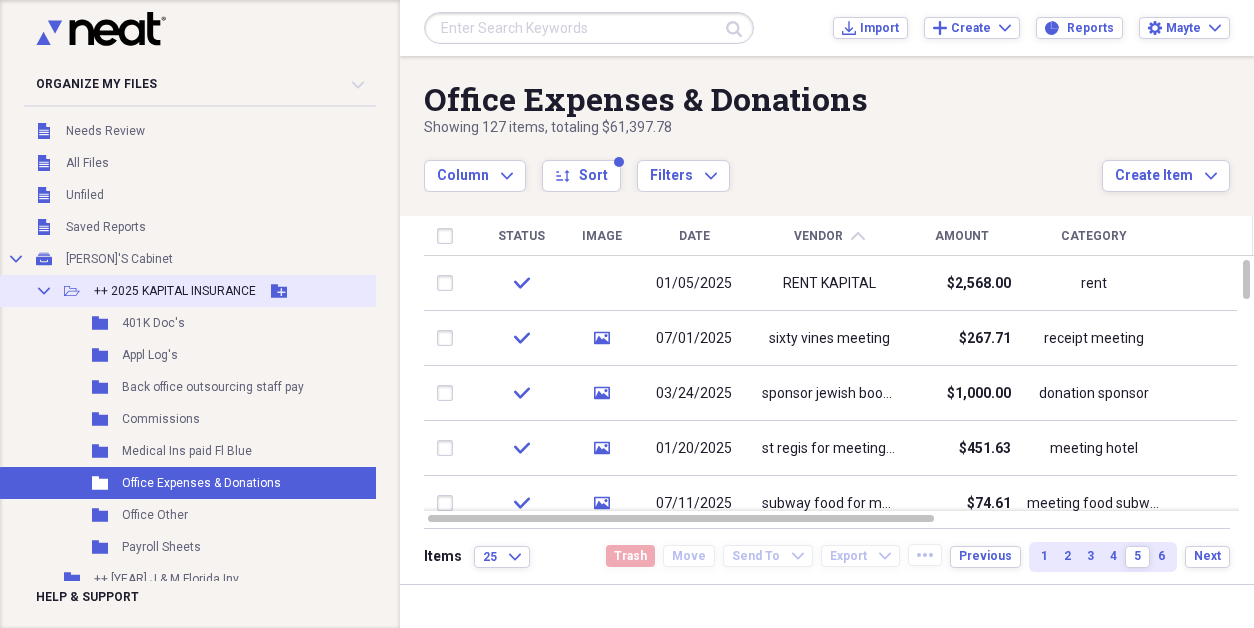 click on "++  2025 KAPITAL INSURANCE" at bounding box center (175, 291) 